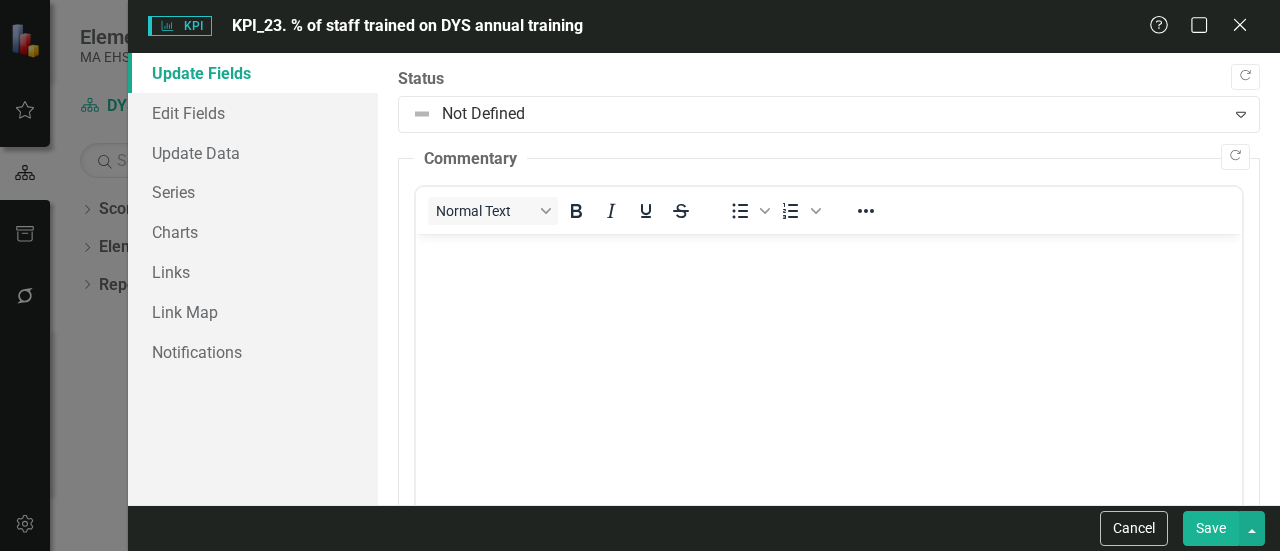 scroll, scrollTop: 0, scrollLeft: 0, axis: both 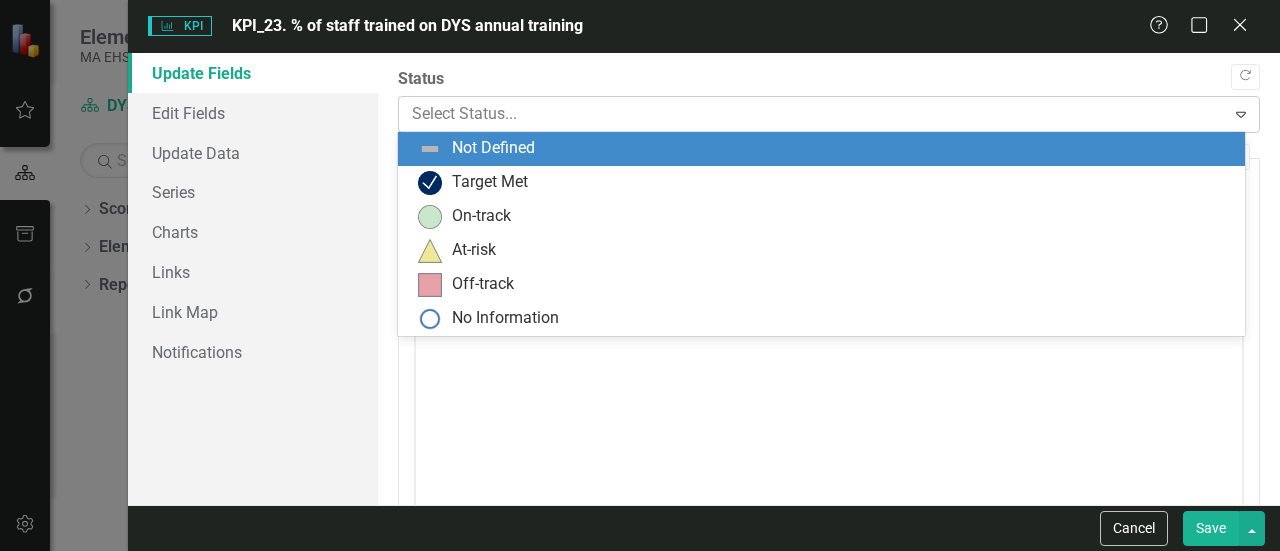 click at bounding box center (812, 114) 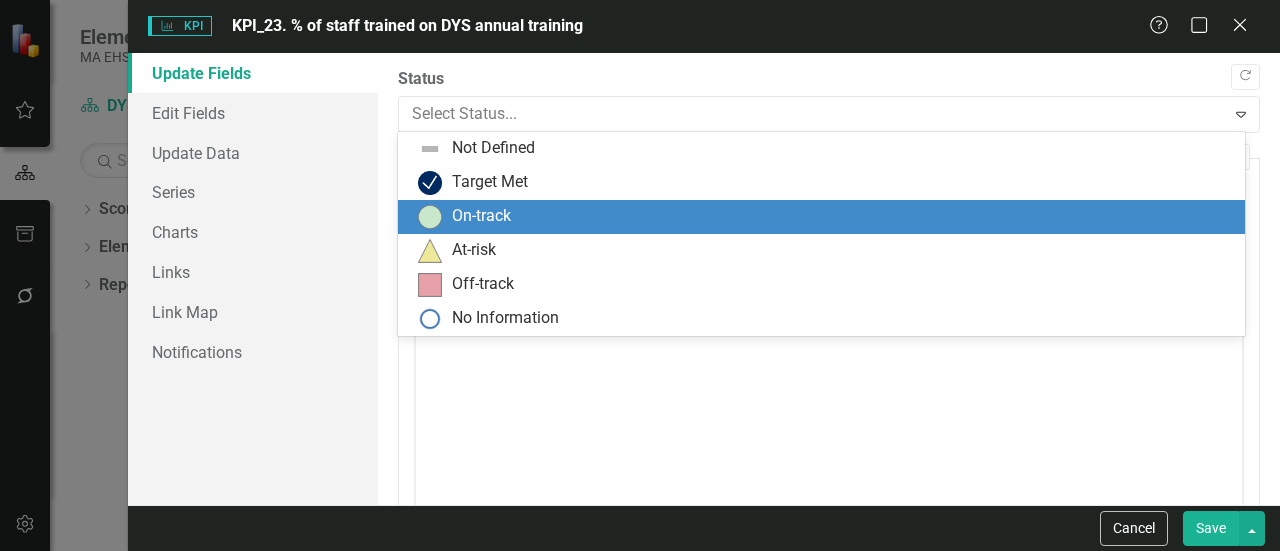 click at bounding box center [430, 217] 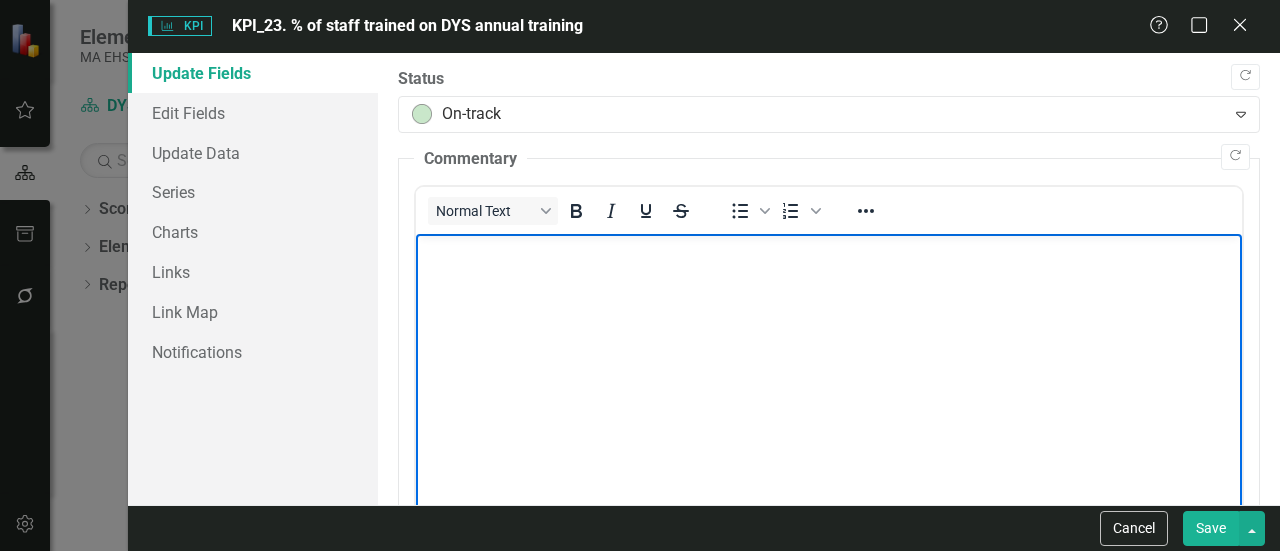 click at bounding box center (829, 384) 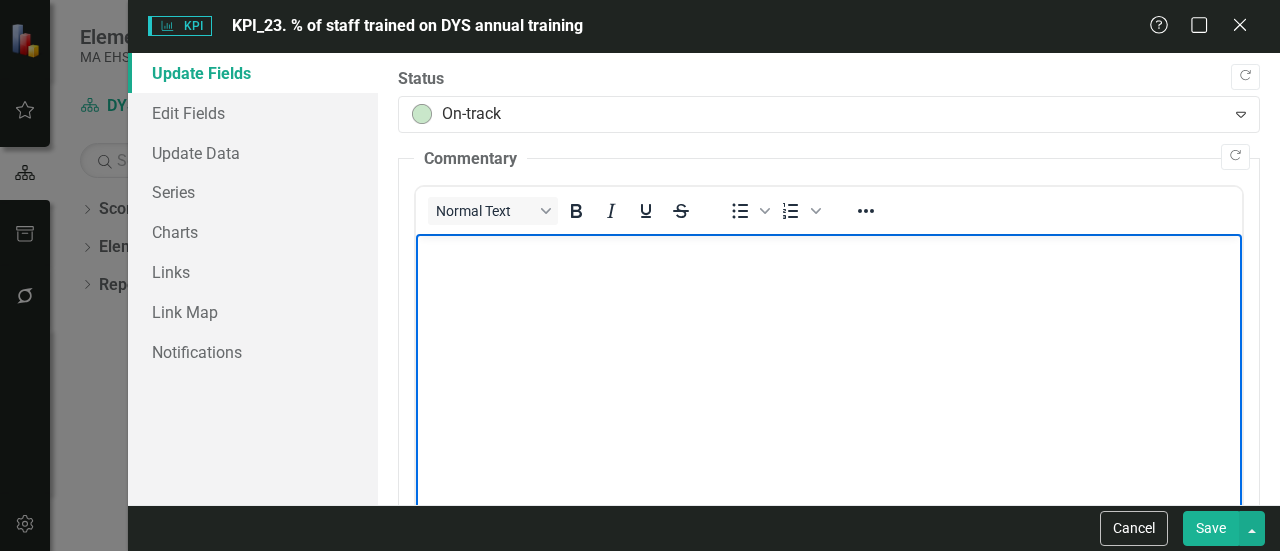 type 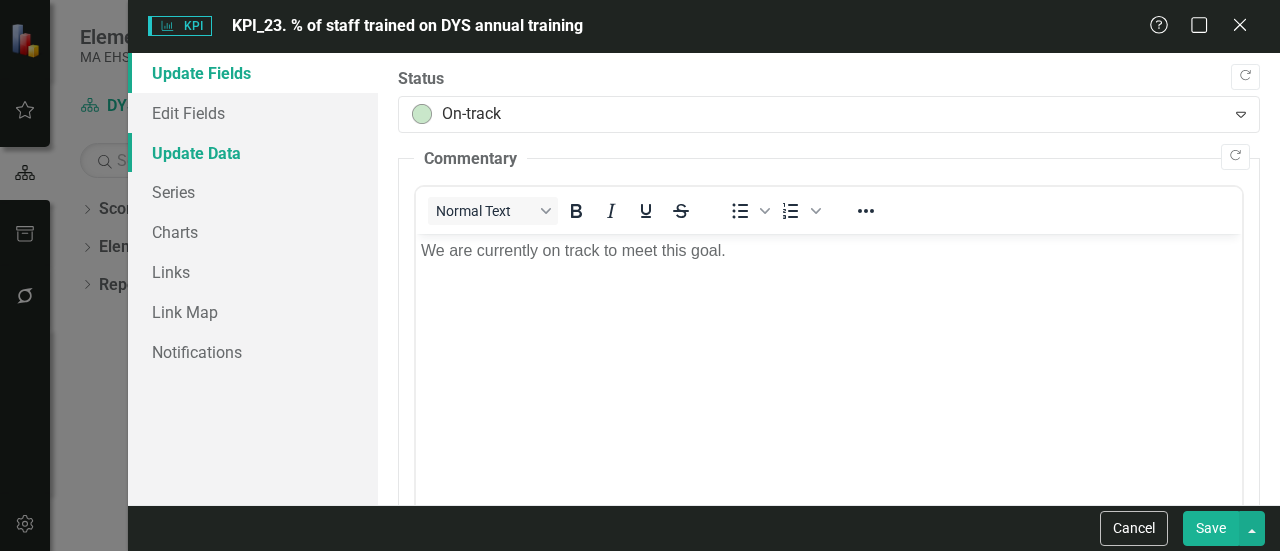 click on "Update  Data" at bounding box center [253, 153] 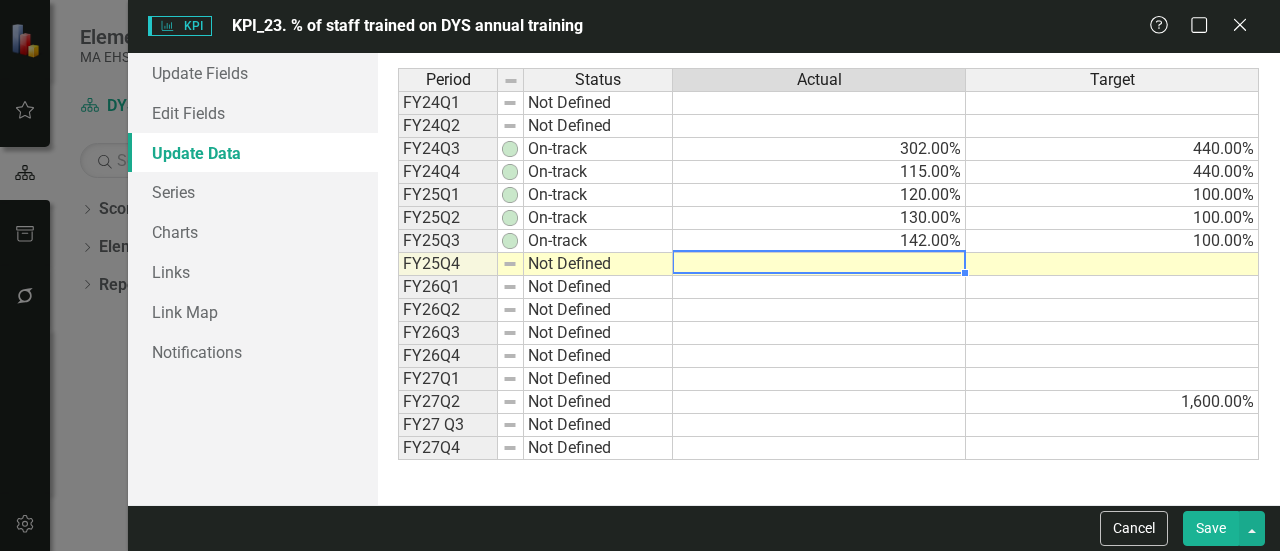 click at bounding box center (819, 264) 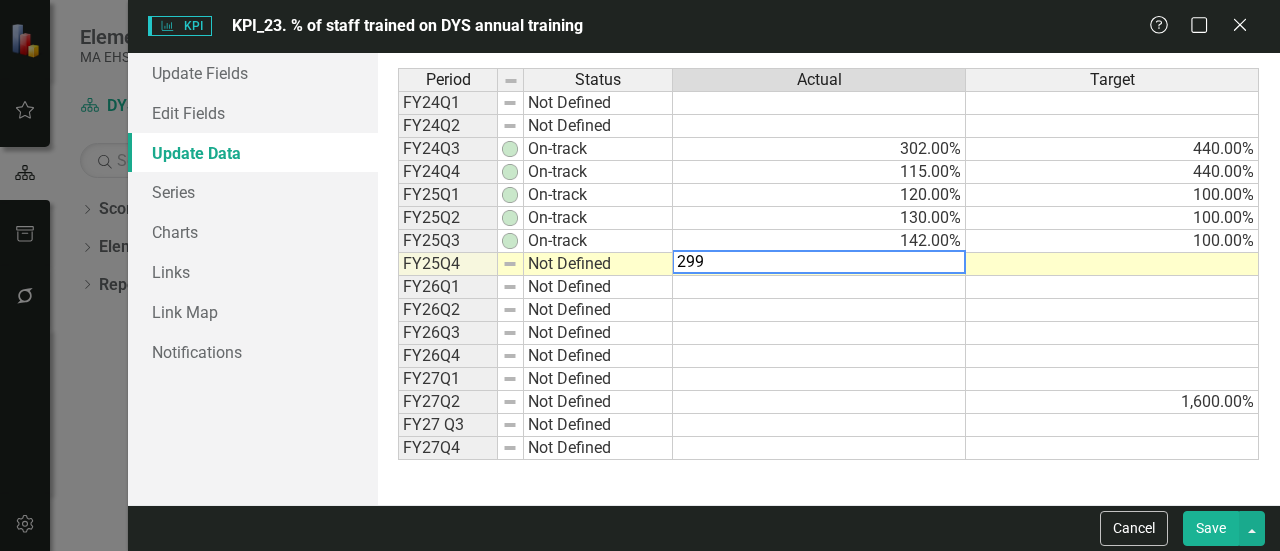 type on "299" 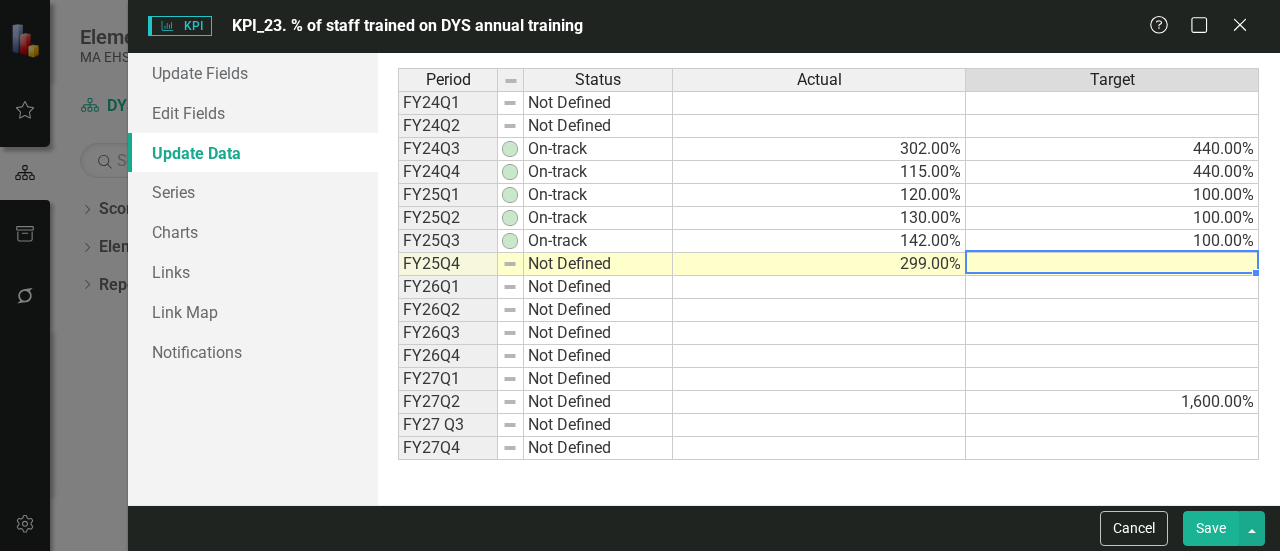 click at bounding box center (1112, 264) 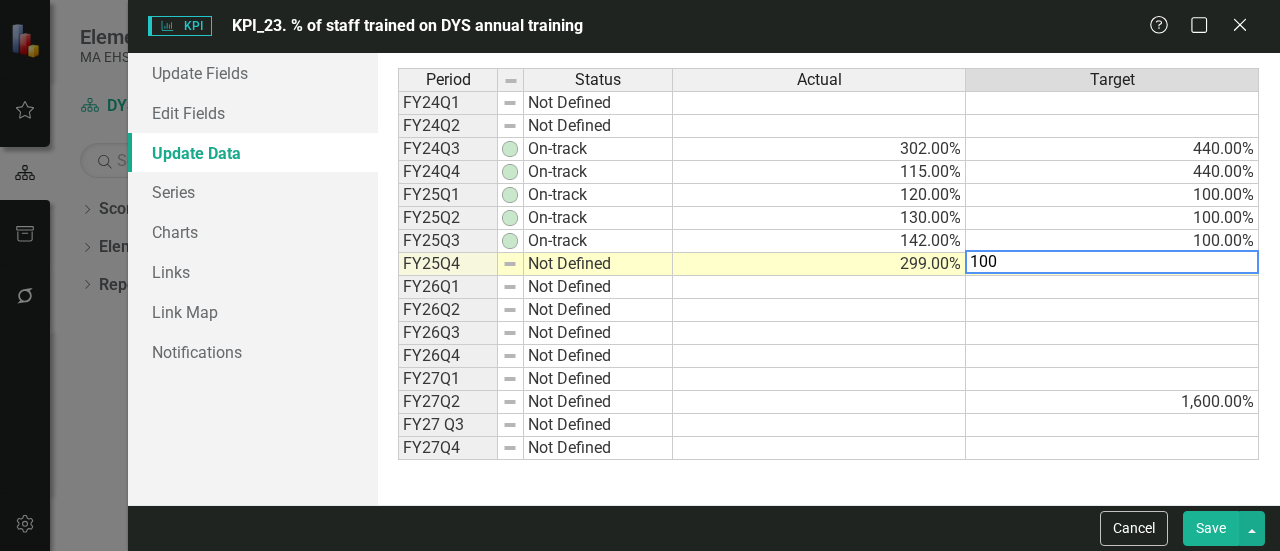 type on "100" 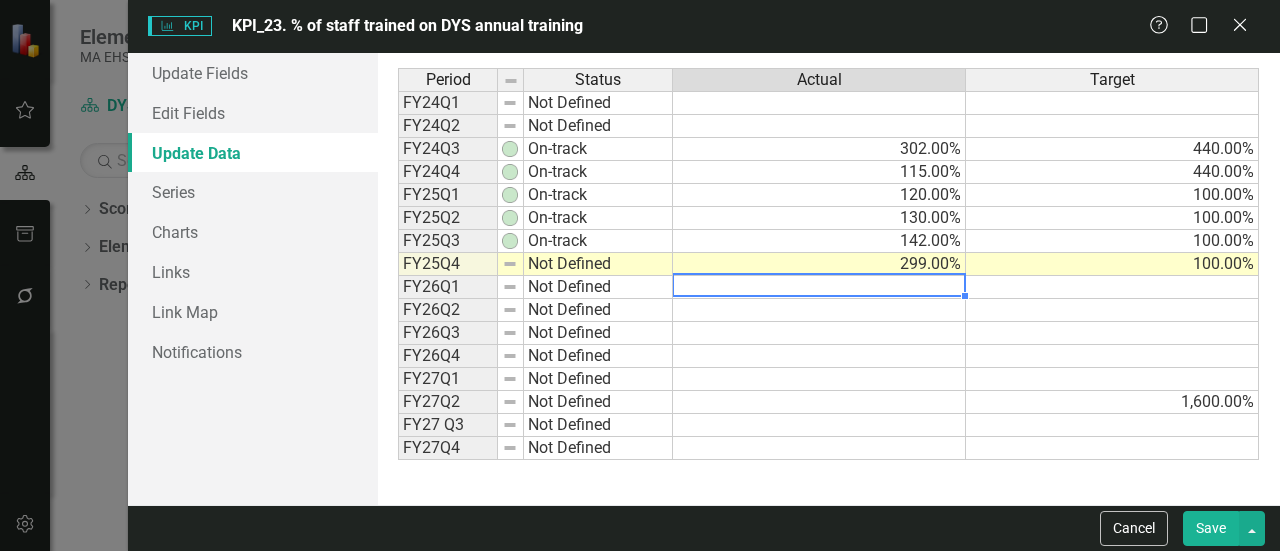 click at bounding box center (819, 287) 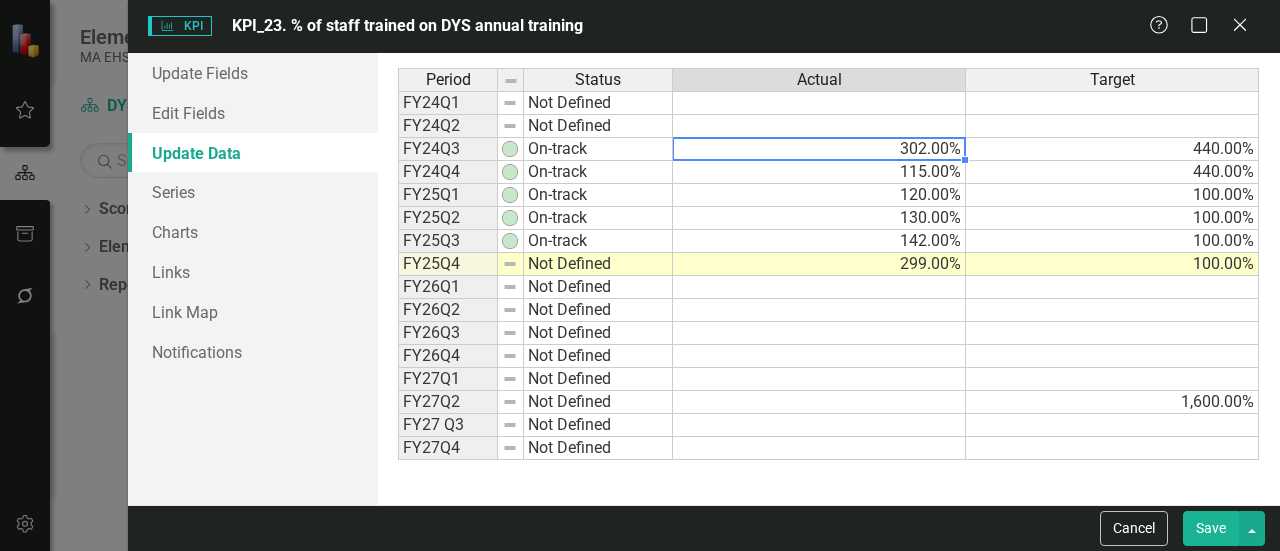 click on "302.00%" at bounding box center [819, 149] 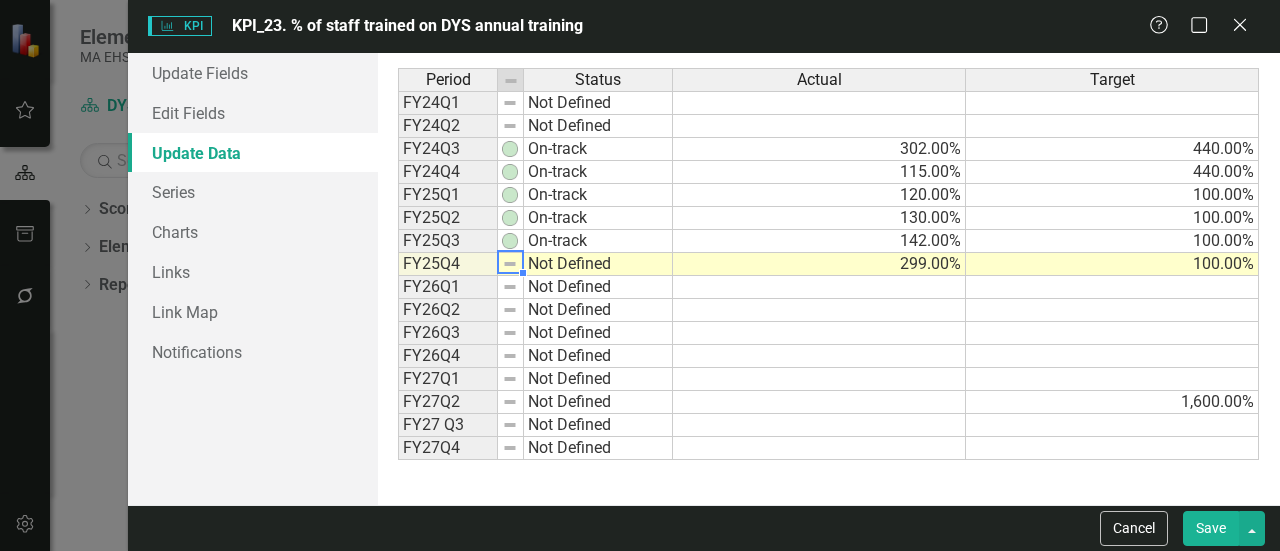 click at bounding box center [510, 264] 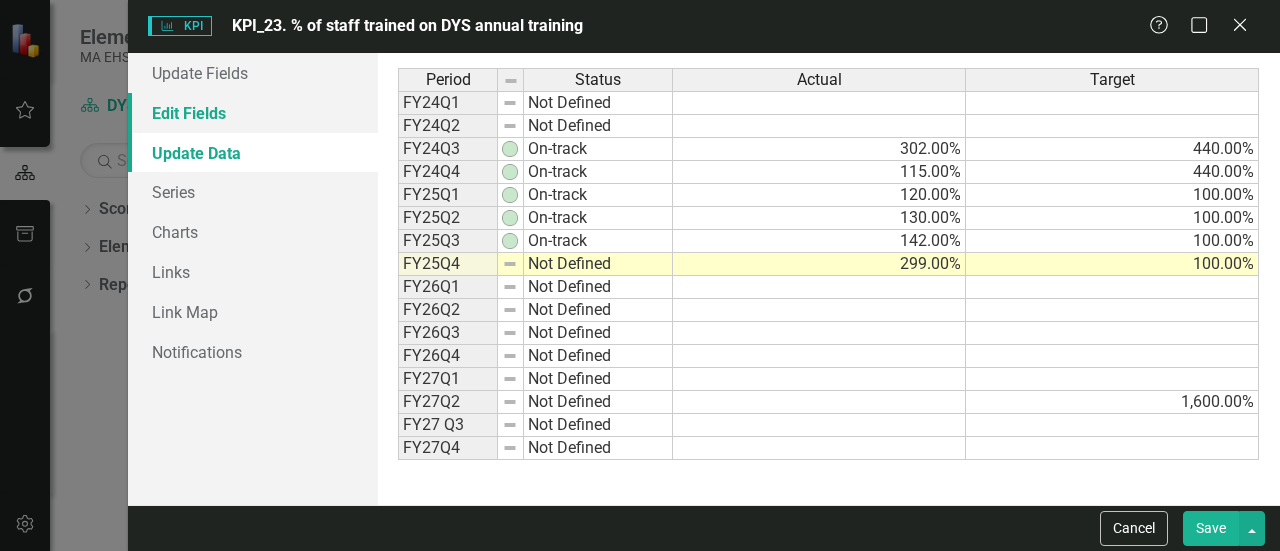 click on "Edit Fields" at bounding box center [253, 113] 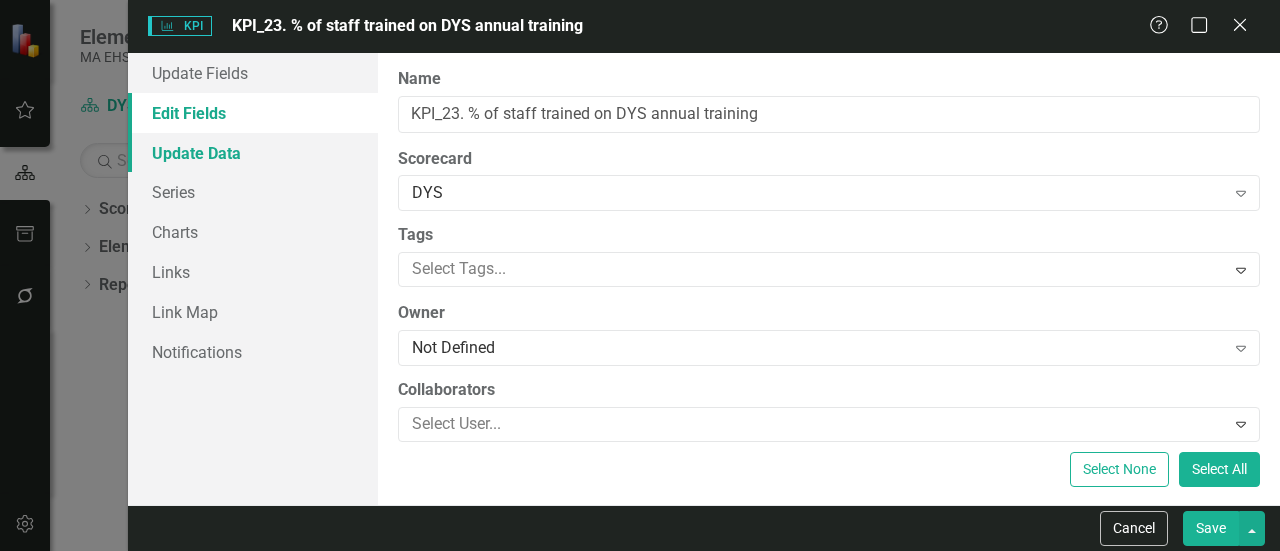click on "Update  Data" at bounding box center (253, 153) 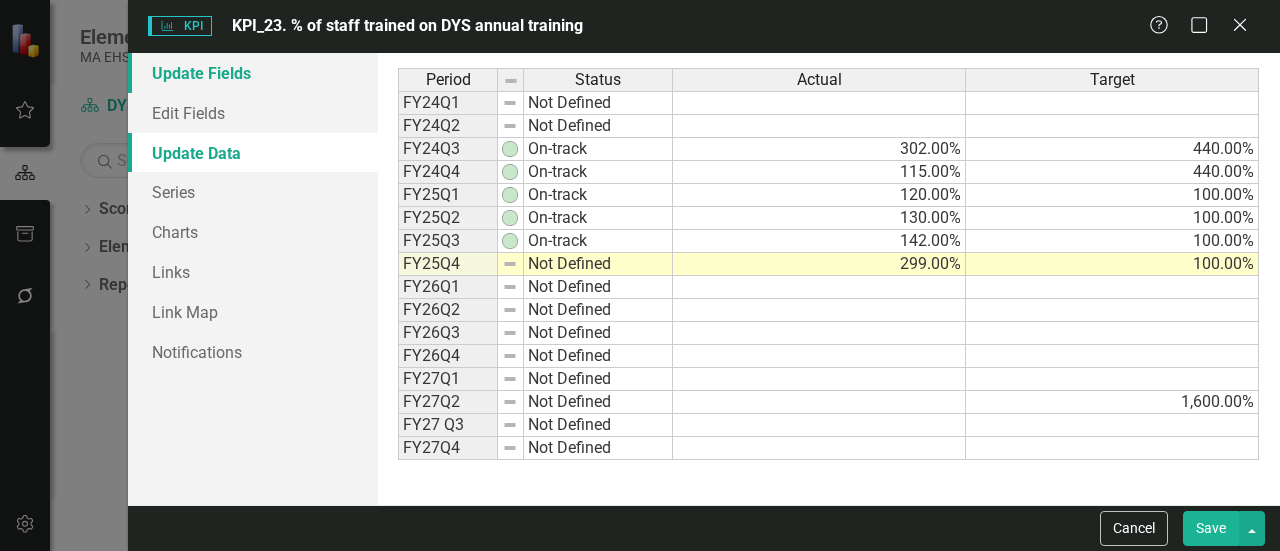 click on "Update Fields" at bounding box center (253, 73) 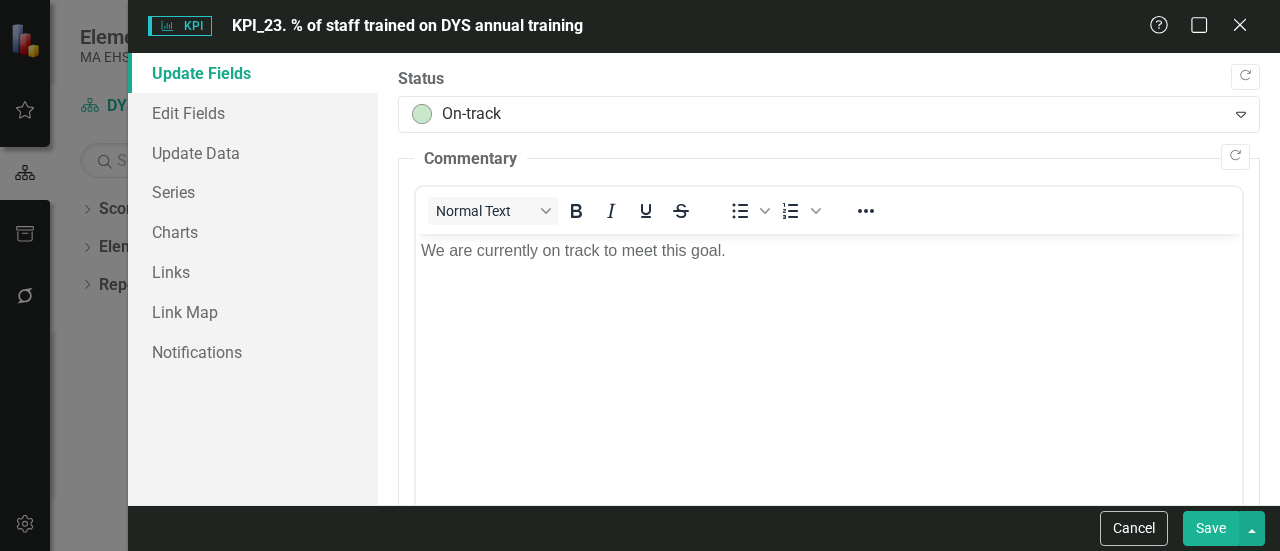 click on "Save" at bounding box center (1211, 528) 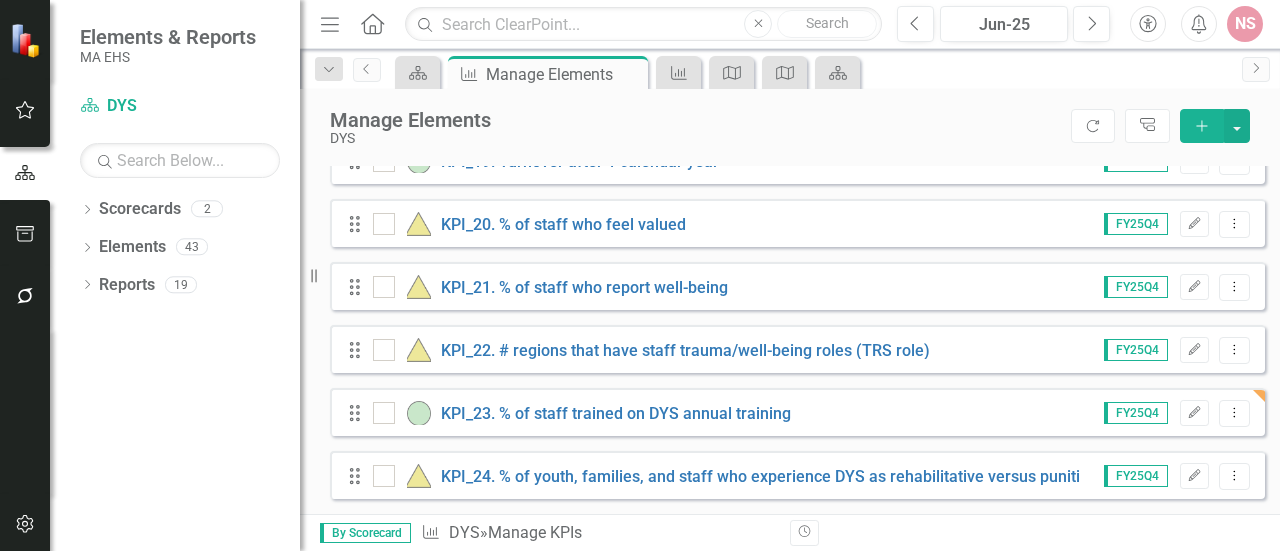 scroll, scrollTop: 1052, scrollLeft: 0, axis: vertical 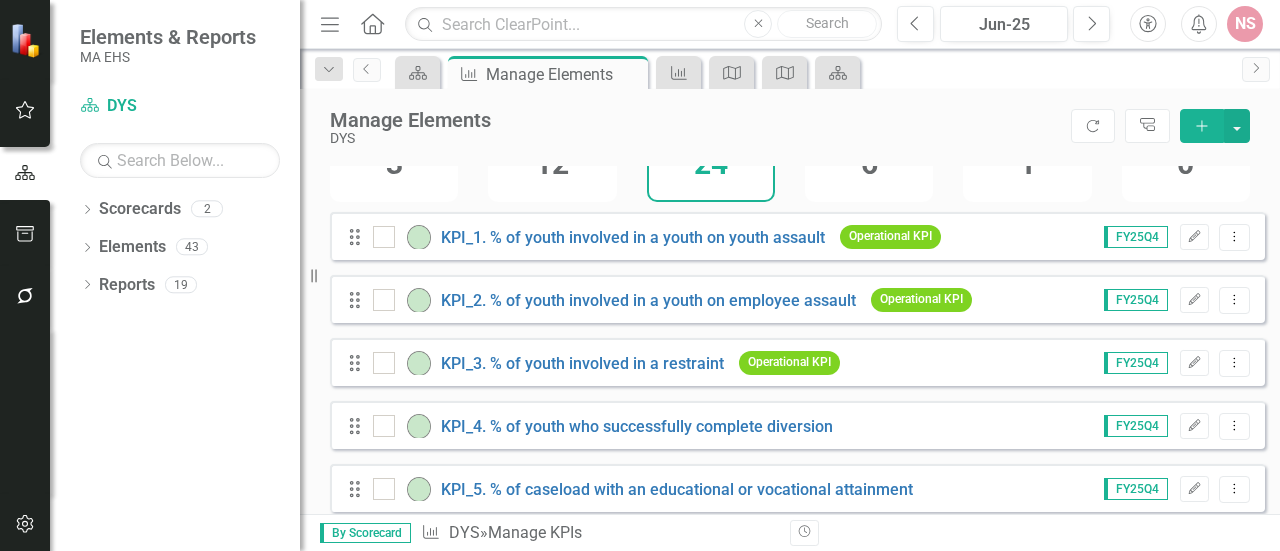 click on "Manage Elements DYS Refresh Tree Explorer Add" at bounding box center [790, 127] 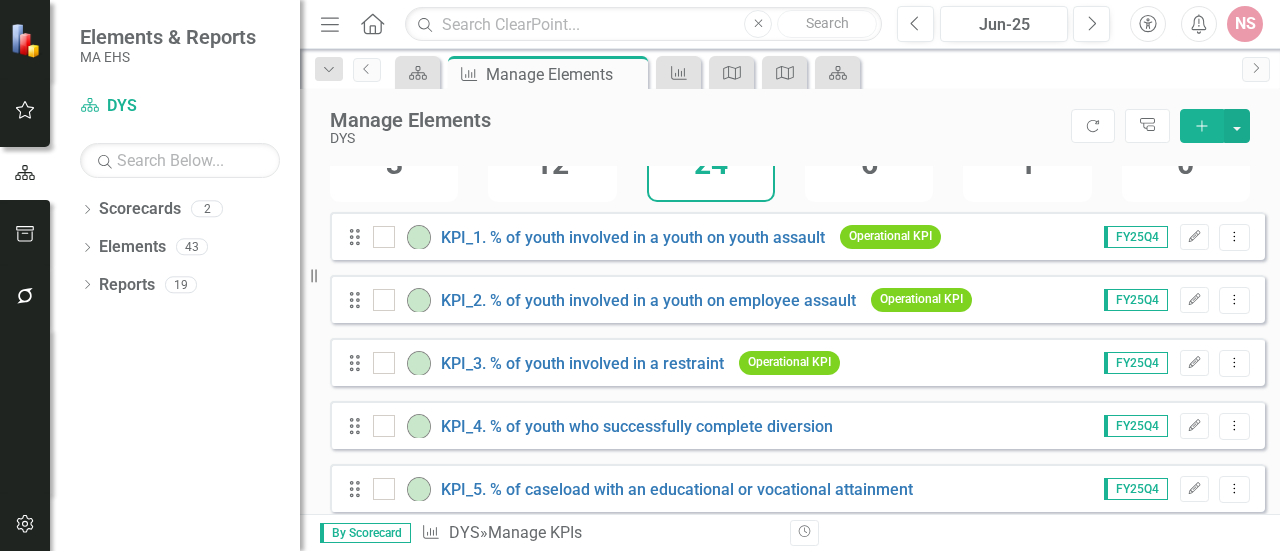 click on "Manage Elements DYS Refresh Tree Explorer Add" at bounding box center [790, 127] 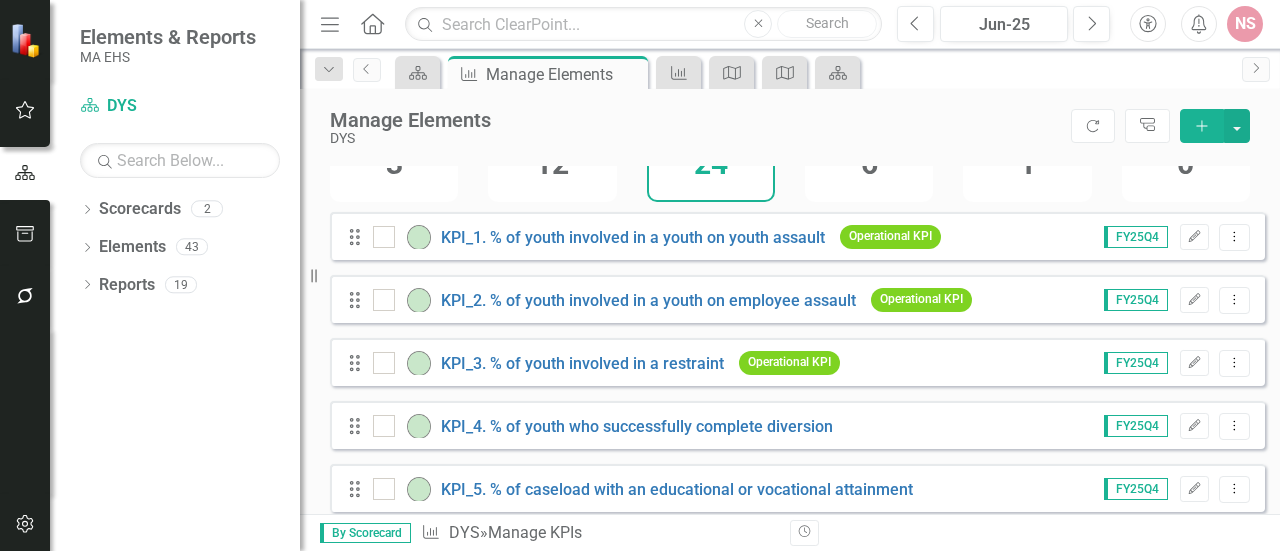 scroll, scrollTop: 0, scrollLeft: 0, axis: both 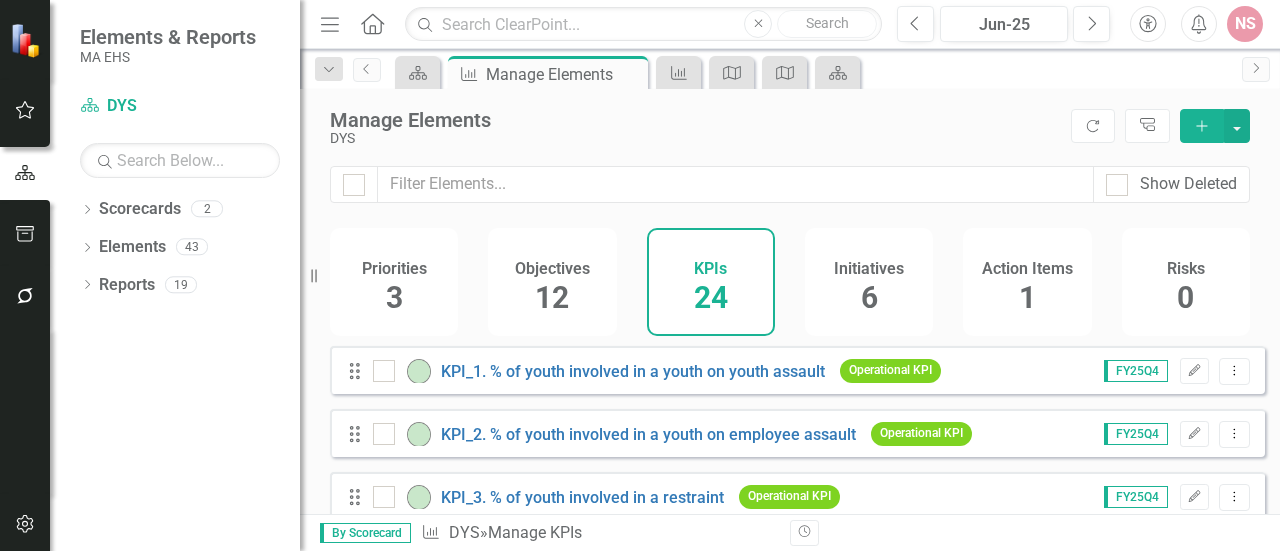 click on "12" at bounding box center [552, 297] 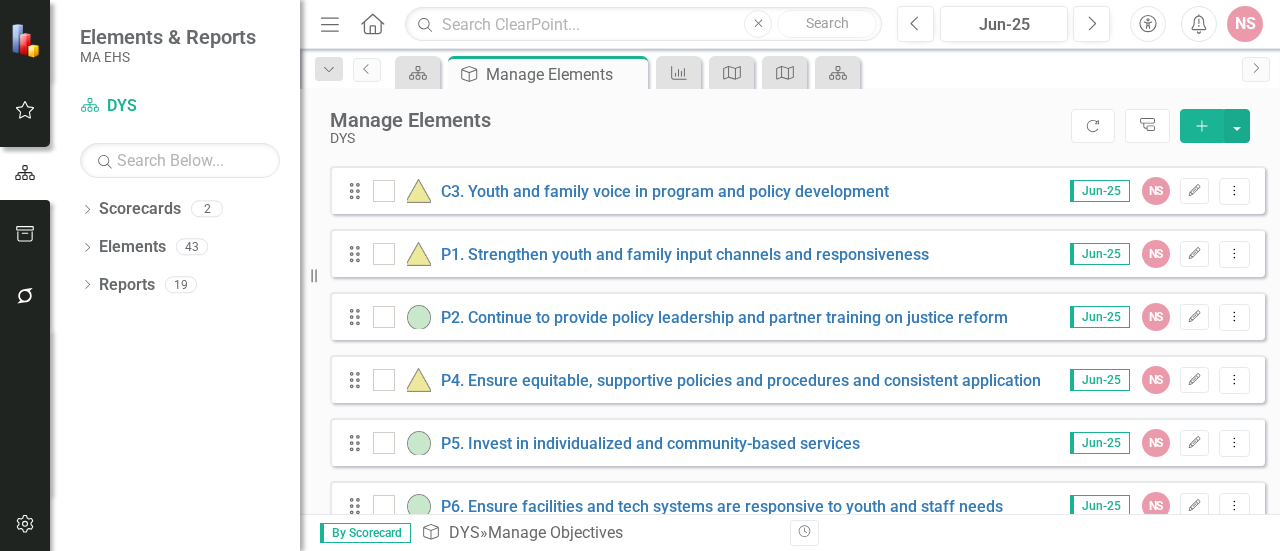 scroll, scrollTop: 601, scrollLeft: 0, axis: vertical 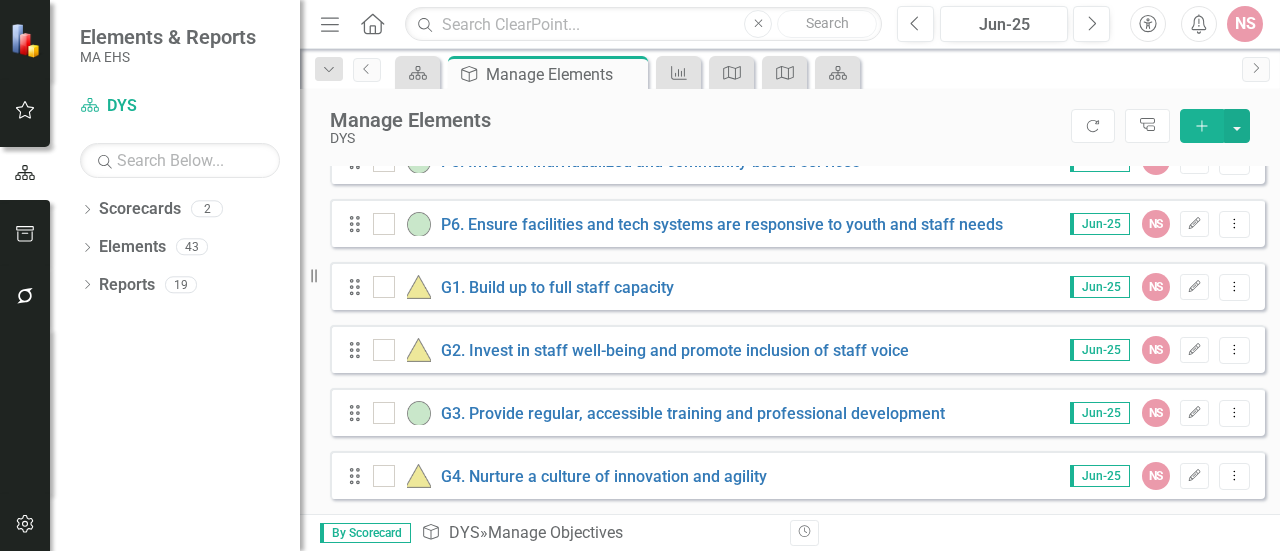 click on "Revision History" at bounding box center [1260, 533] 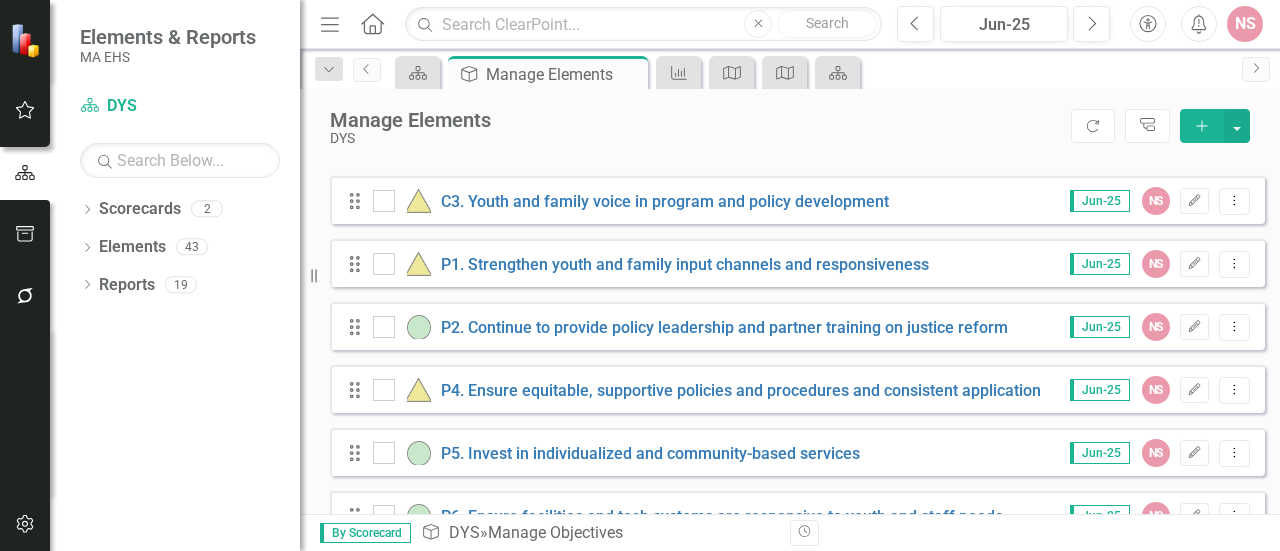 scroll, scrollTop: 0, scrollLeft: 0, axis: both 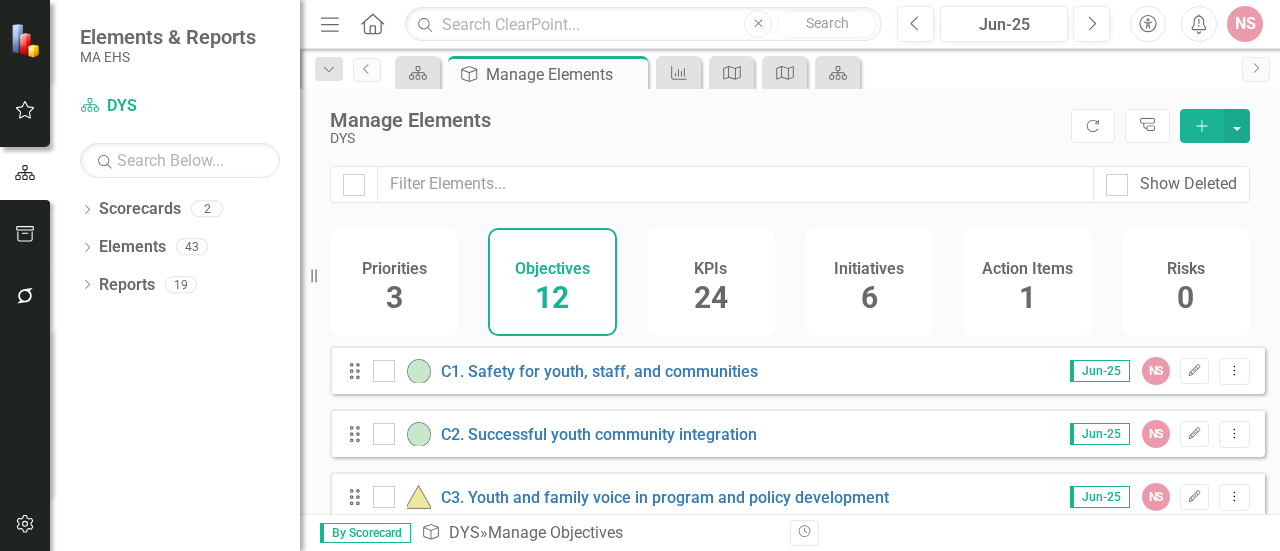 click on "24" at bounding box center (711, 297) 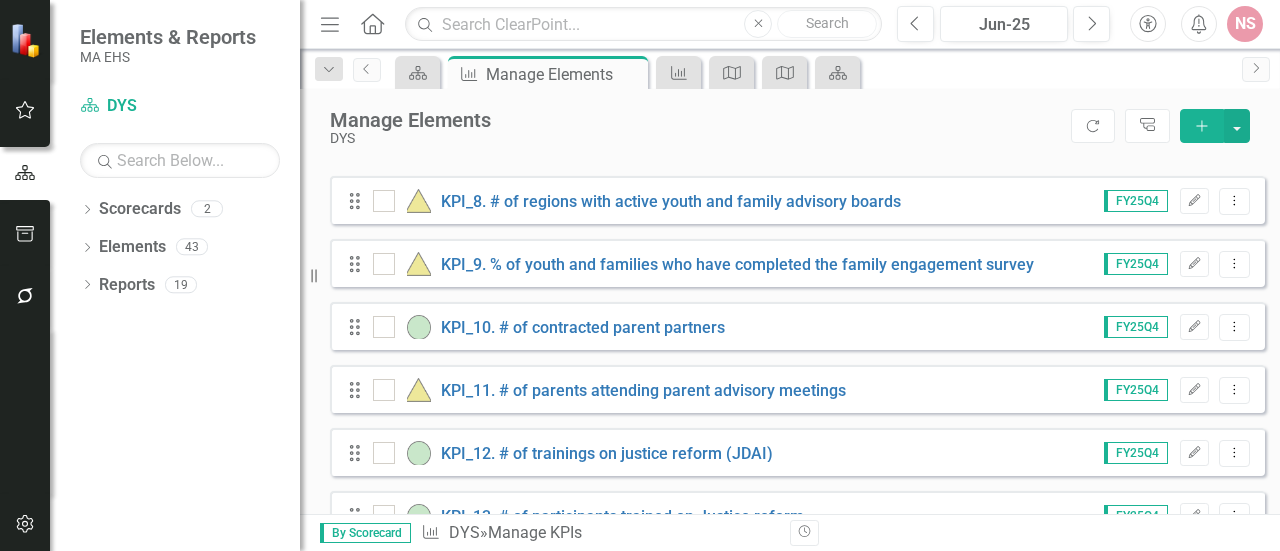 scroll, scrollTop: 0, scrollLeft: 0, axis: both 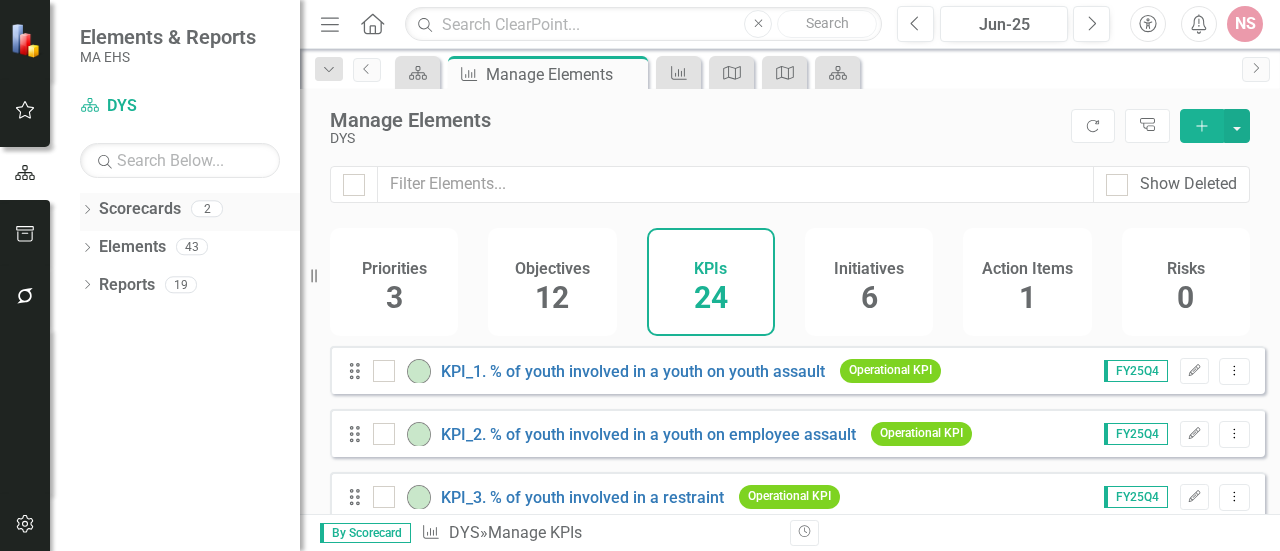 click on "Scorecards" at bounding box center (140, 209) 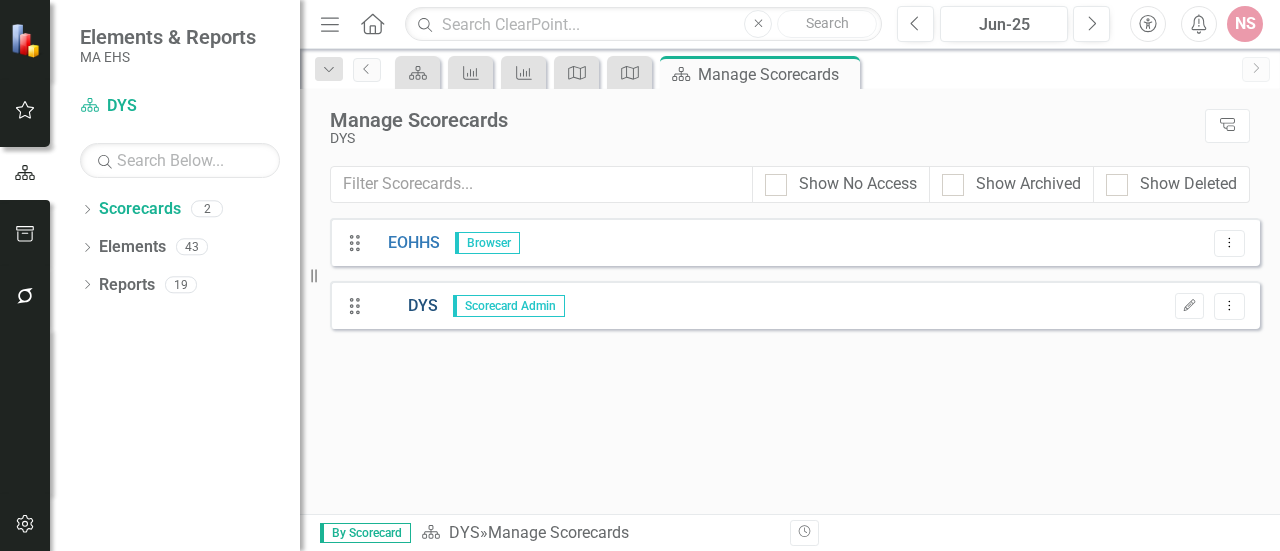 click on "DYS" at bounding box center [405, 306] 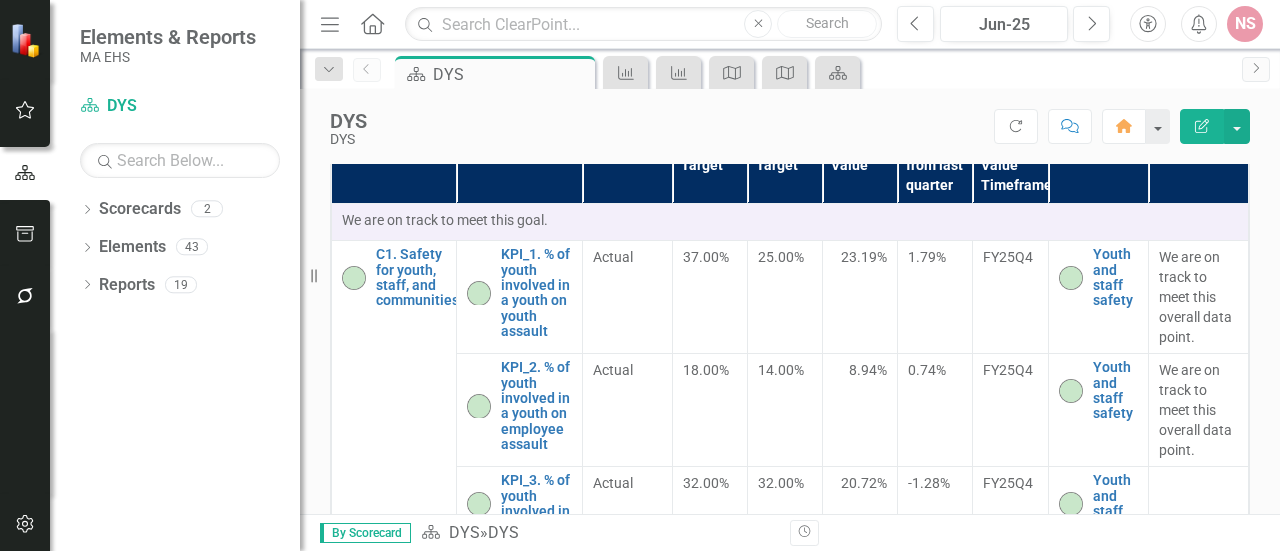 scroll, scrollTop: 903, scrollLeft: 0, axis: vertical 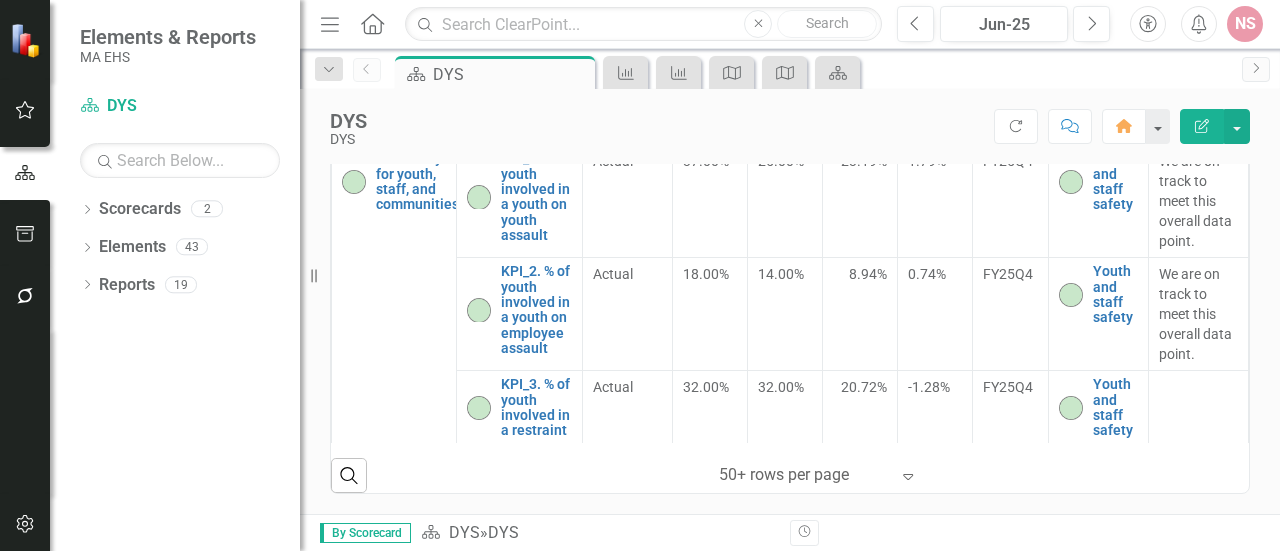 click on "DYS DYS Score: N/A Jun-25 Completed  Refresh Comment Home Edit Report" at bounding box center [790, 119] 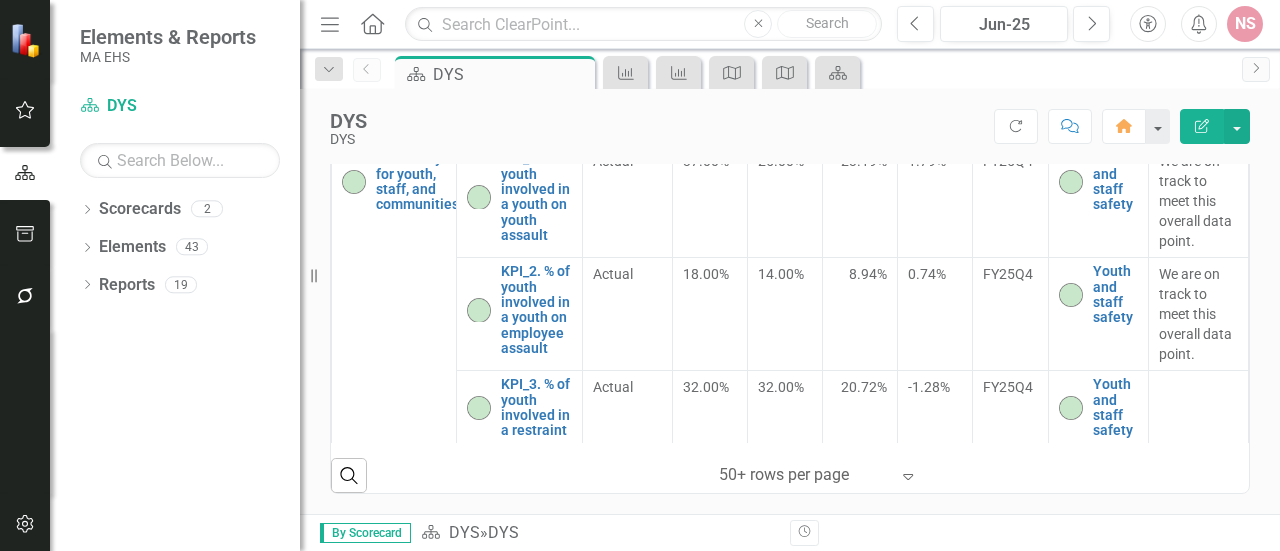 click on "DYS DYS Score: N/A Jun-25 Completed Refresh Comment Home Edit Report Logo
Department of Youth Services Vision "We envision a Commonwealth in which every young person has the skills, supports, and resources necessary to engage safely with their communities, and lead productive and fulfilling lives" Mission "The Department of Youth Services fosters positive outcomes for youth, builds safer communities, and collaborates for an equitable and fair justice system" Strategy Map DYS-Map Strategic Priorities
Every youth in DYS care has personalized support to successfully live, learn and work
Collaboration toward prevention and an equitable, fair, and supportive Juvenile Justice System
Sustain an equitable, healthy, agile, innovative, and excellent workforce and organization
Equity in outcomes and the experience of youth / families in DYS care and custody
Objectives KPIs Subgroup FY27Q2 Target Quarterly Target Current Value Variance from last quarter Current Value Timeframe Initiatives Commentary" at bounding box center [790, 301] 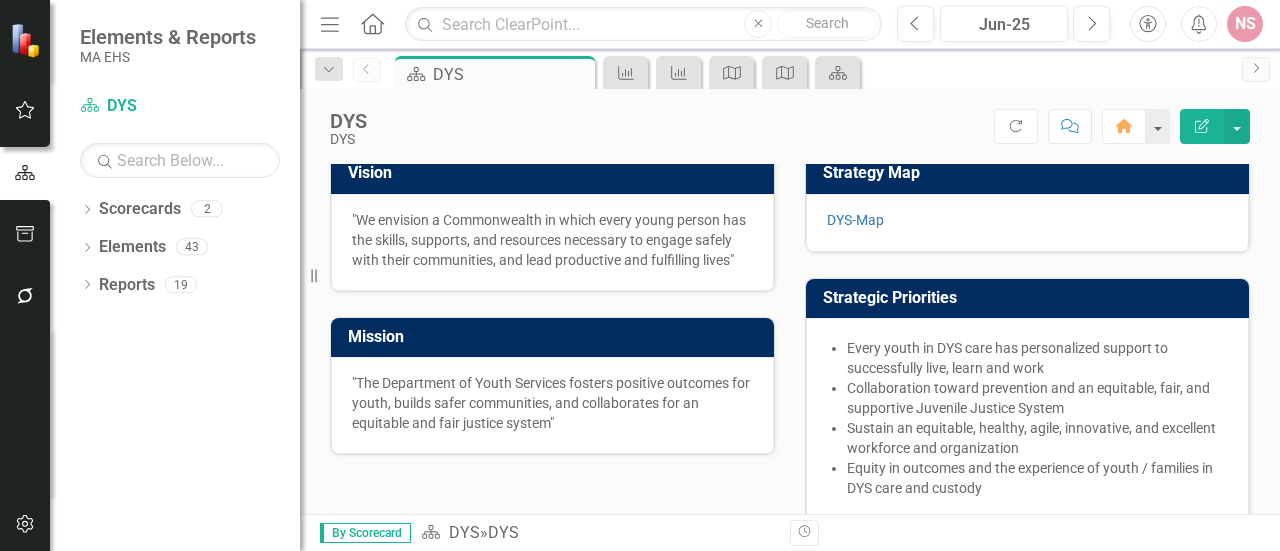 scroll, scrollTop: 0, scrollLeft: 0, axis: both 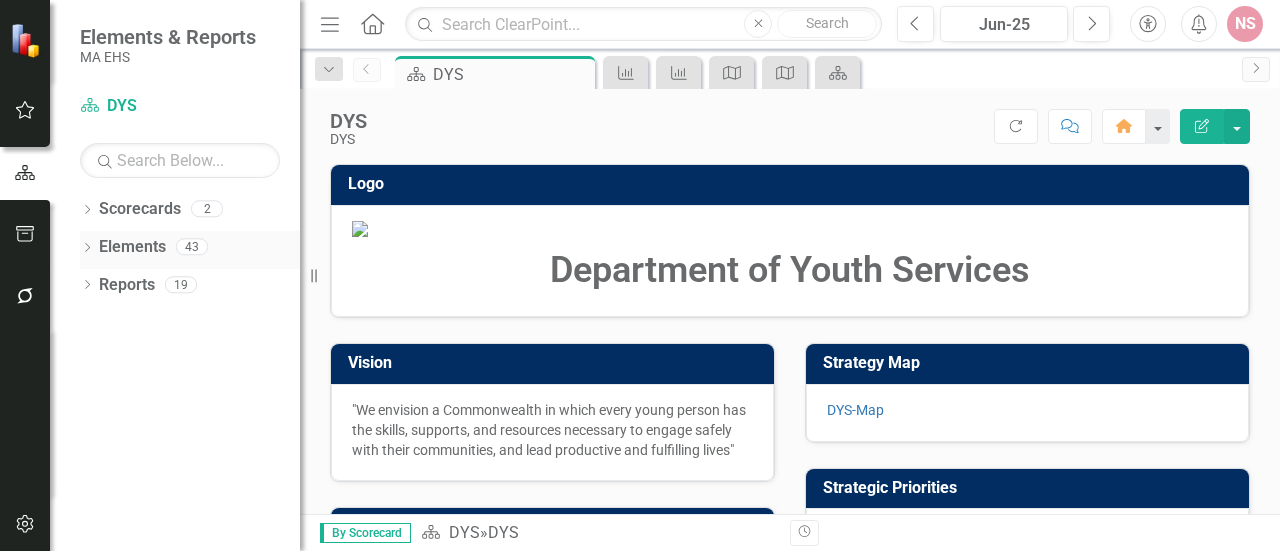 click on "Elements 43" at bounding box center [199, 250] 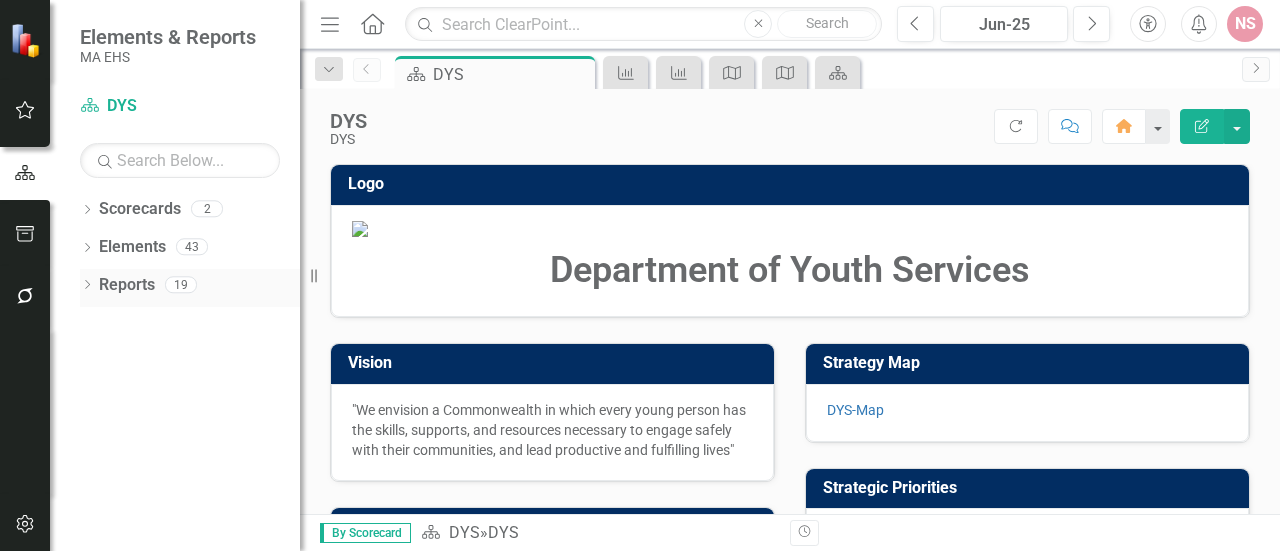 click on "Reports" at bounding box center (127, 285) 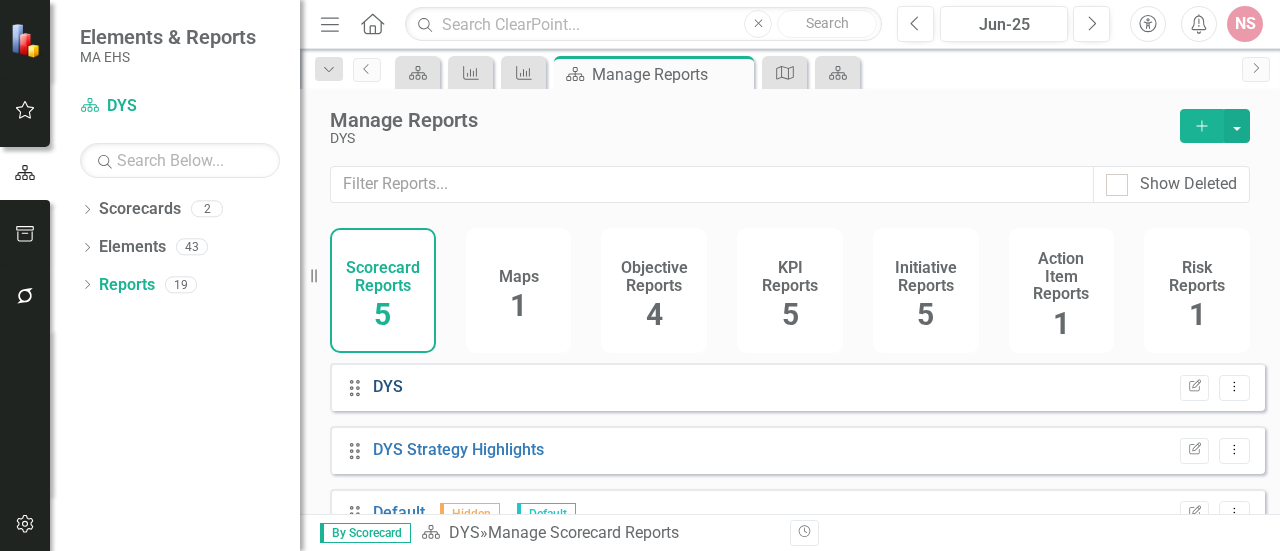 click on "DYS" at bounding box center [388, 386] 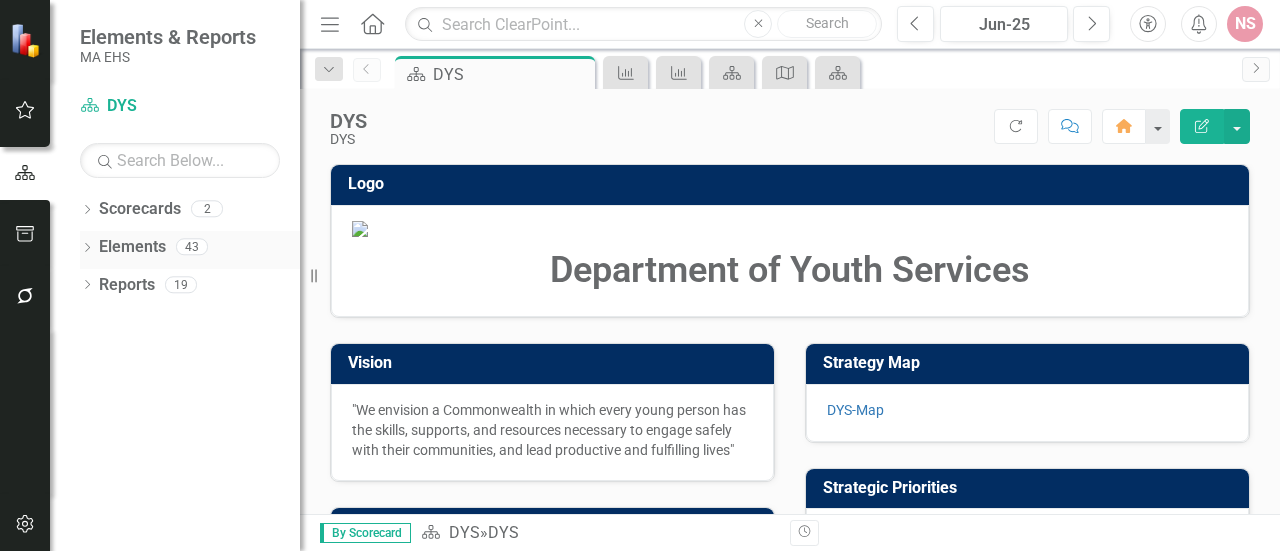 click on "Elements" at bounding box center (132, 247) 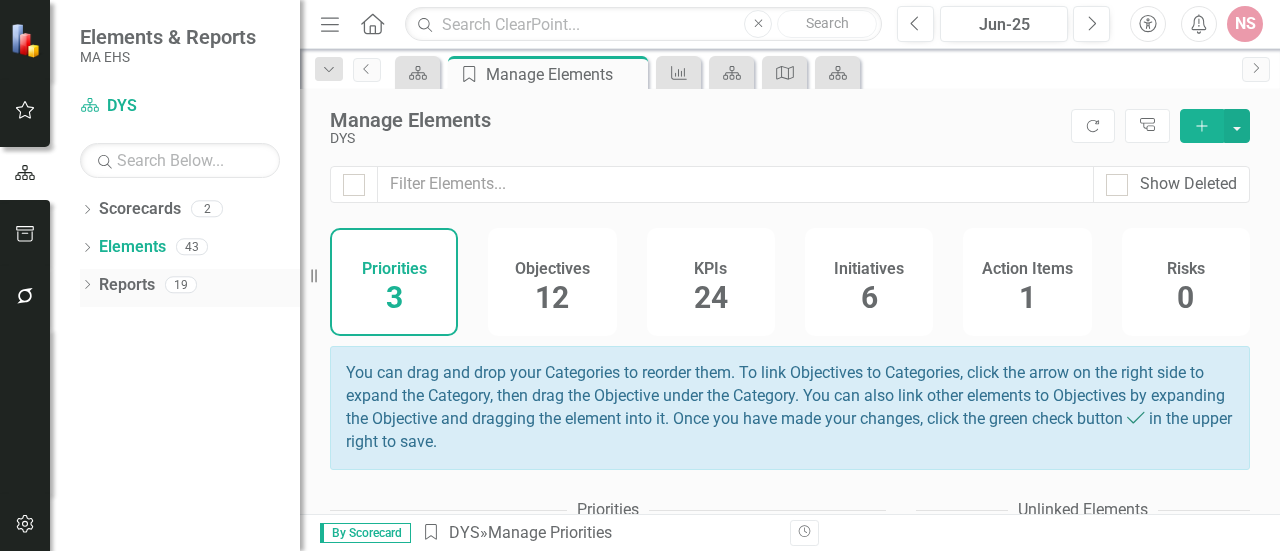 click on "Reports" at bounding box center (127, 285) 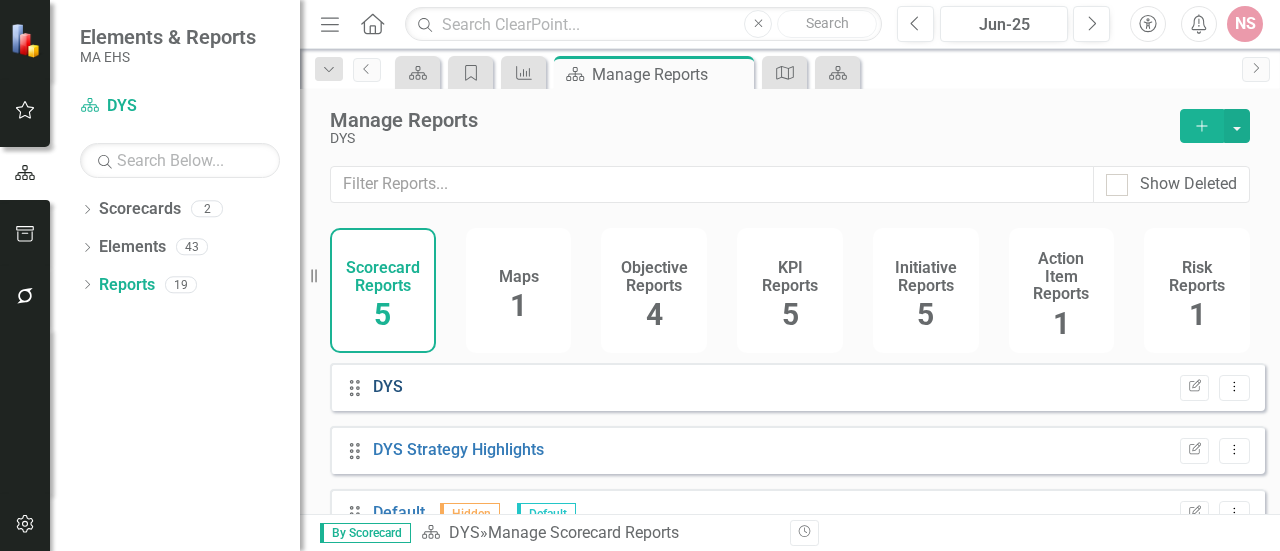 click on "DYS" at bounding box center (388, 386) 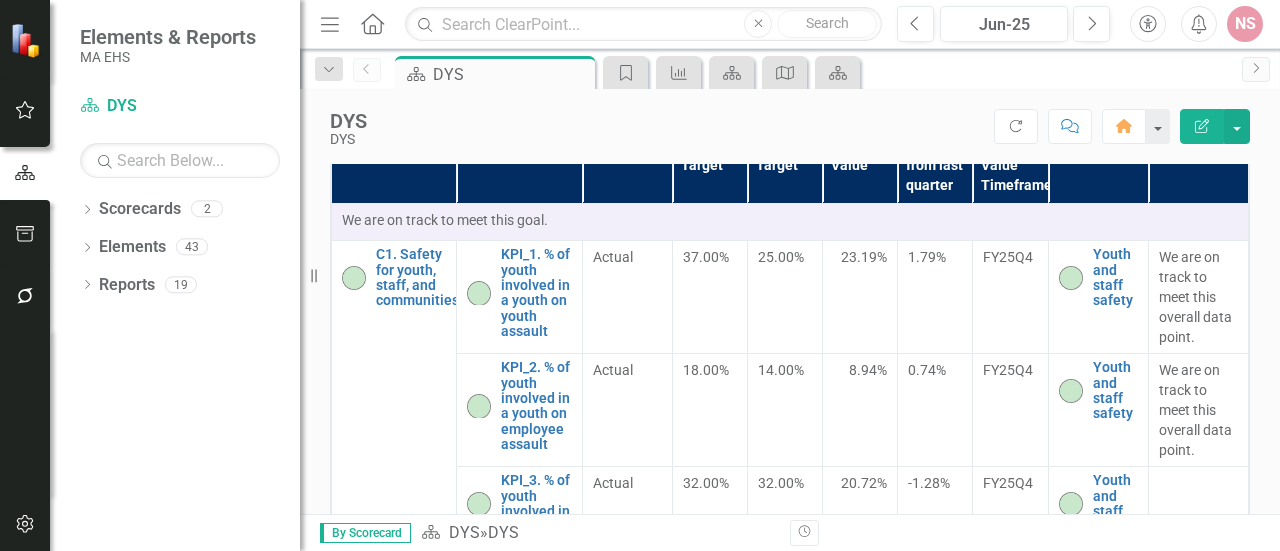 scroll, scrollTop: 903, scrollLeft: 0, axis: vertical 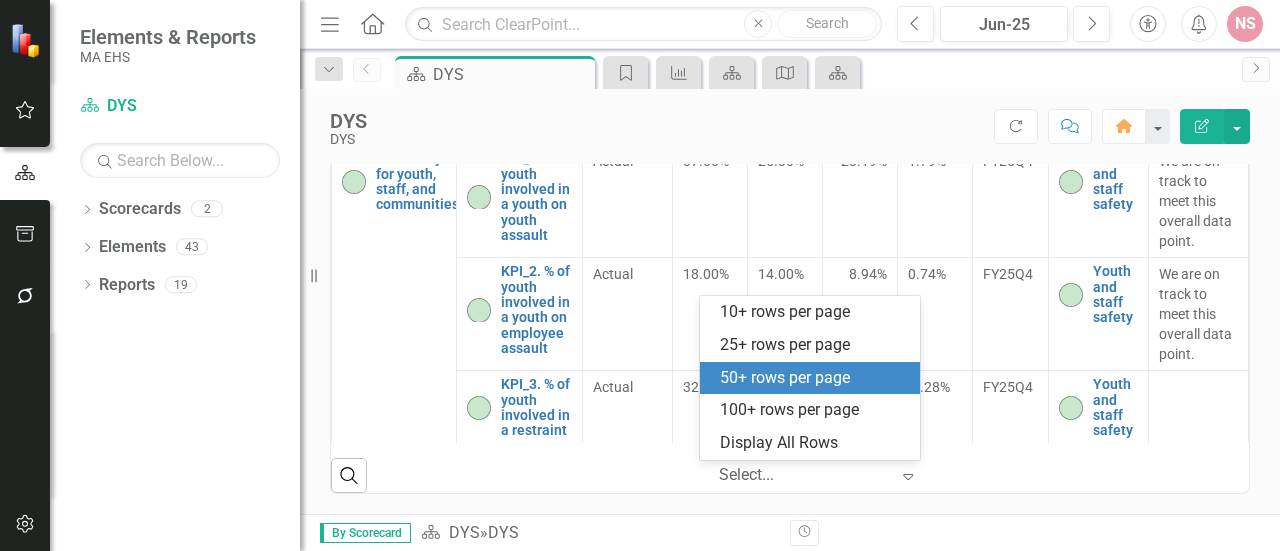click at bounding box center (804, 475) 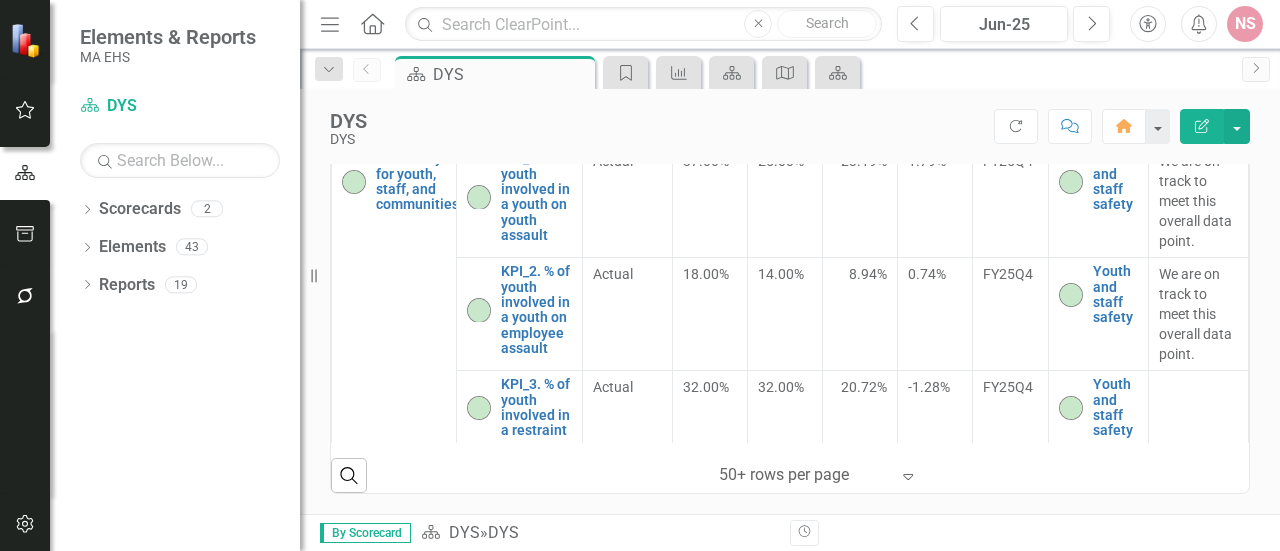 click at bounding box center [804, 475] 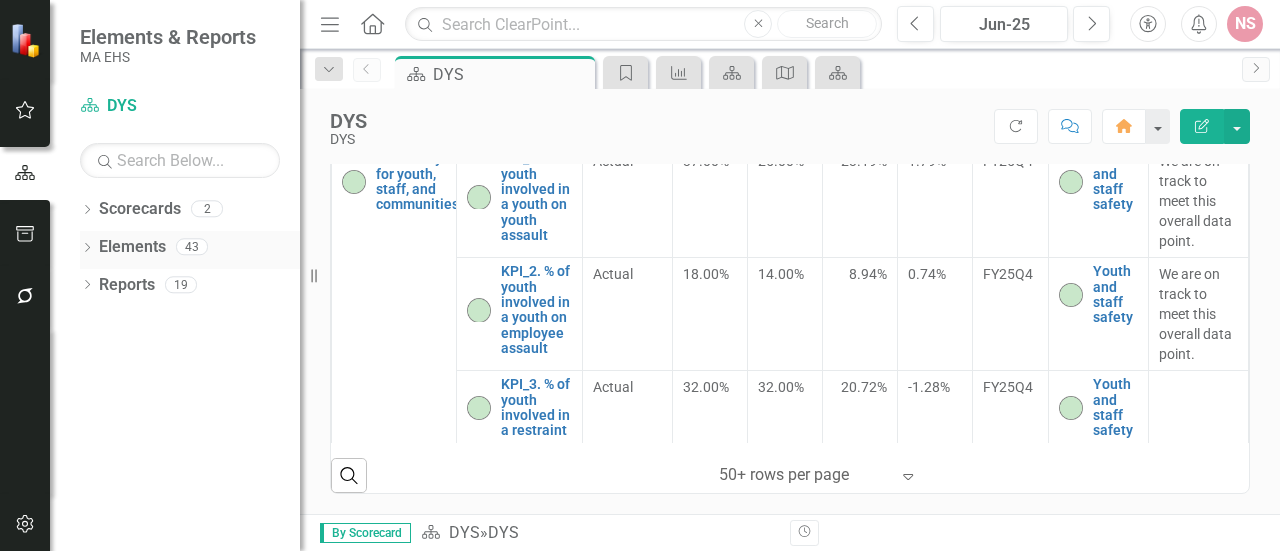 click on "Elements" at bounding box center [132, 247] 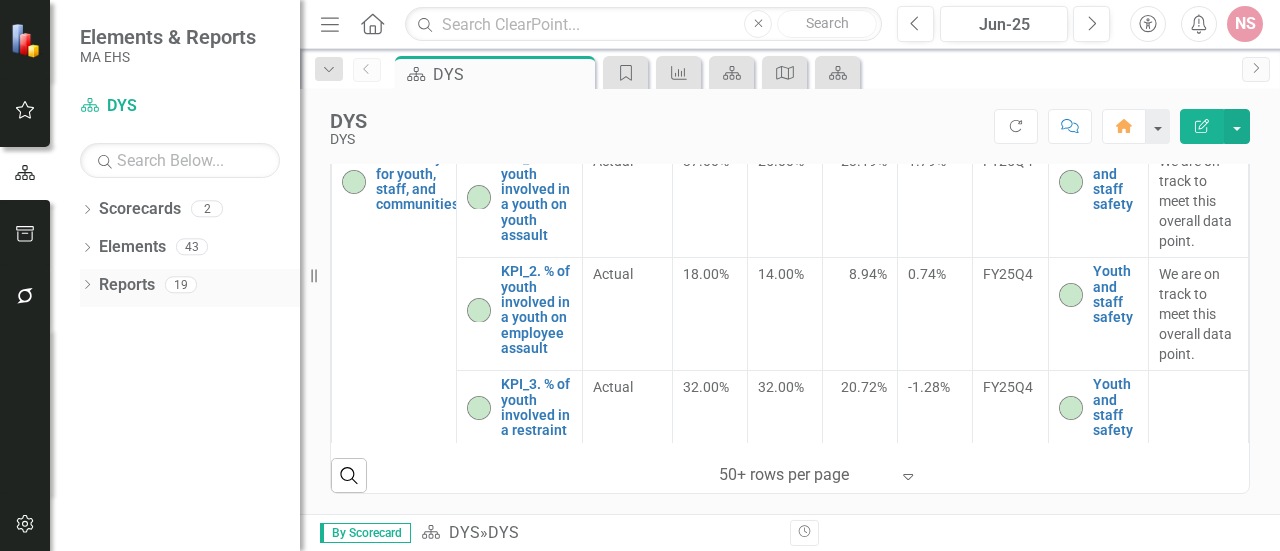 click on "Reports" at bounding box center [127, 285] 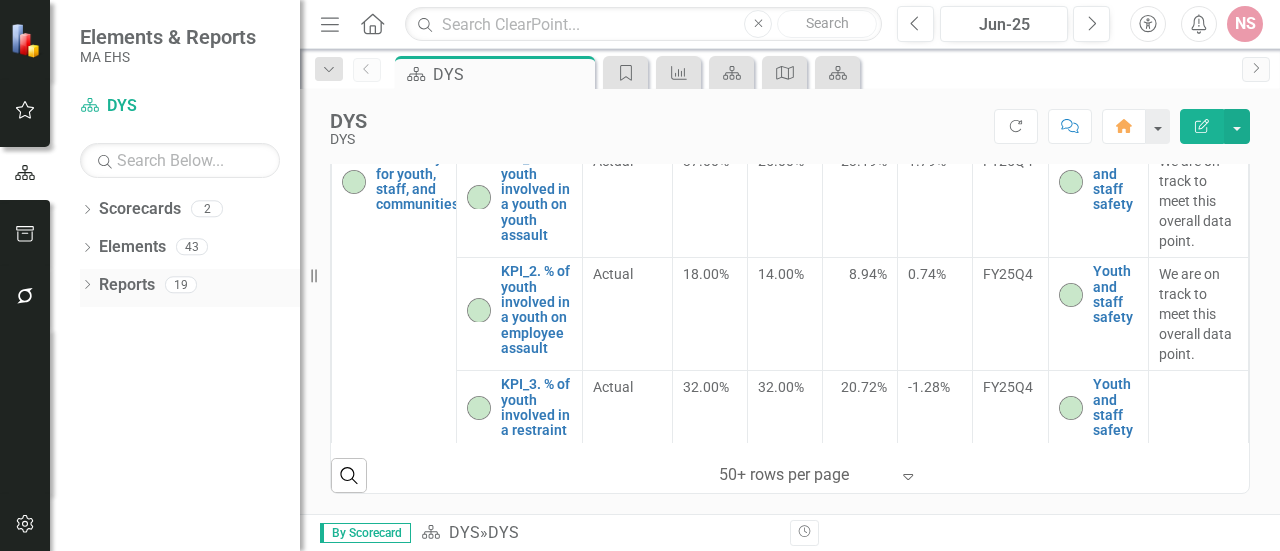 click on "Reports" at bounding box center (127, 285) 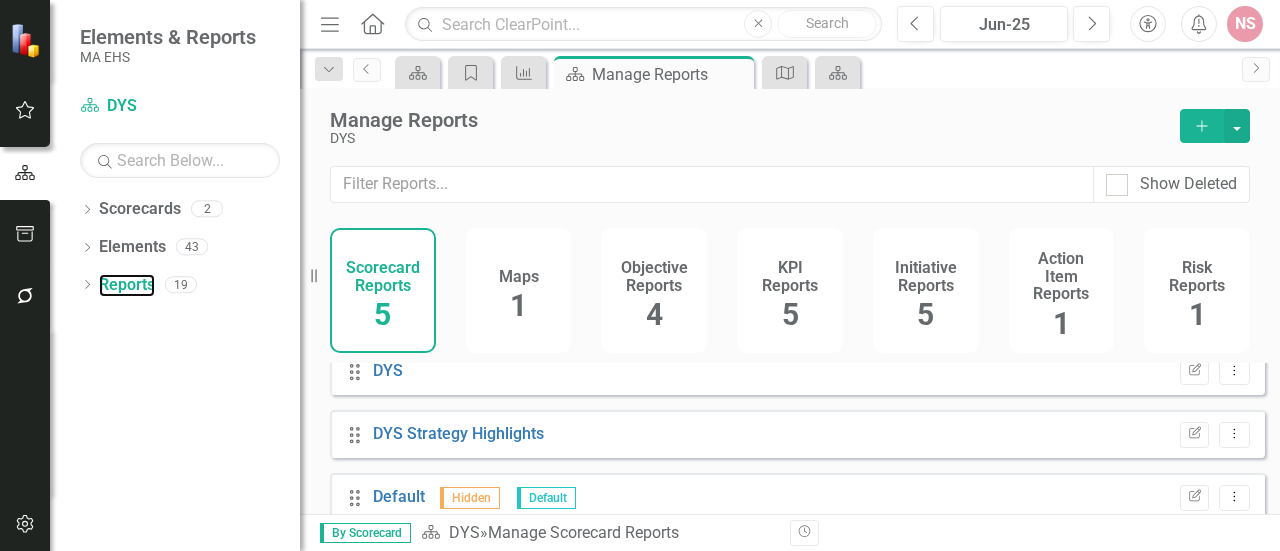 scroll, scrollTop: 12, scrollLeft: 0, axis: vertical 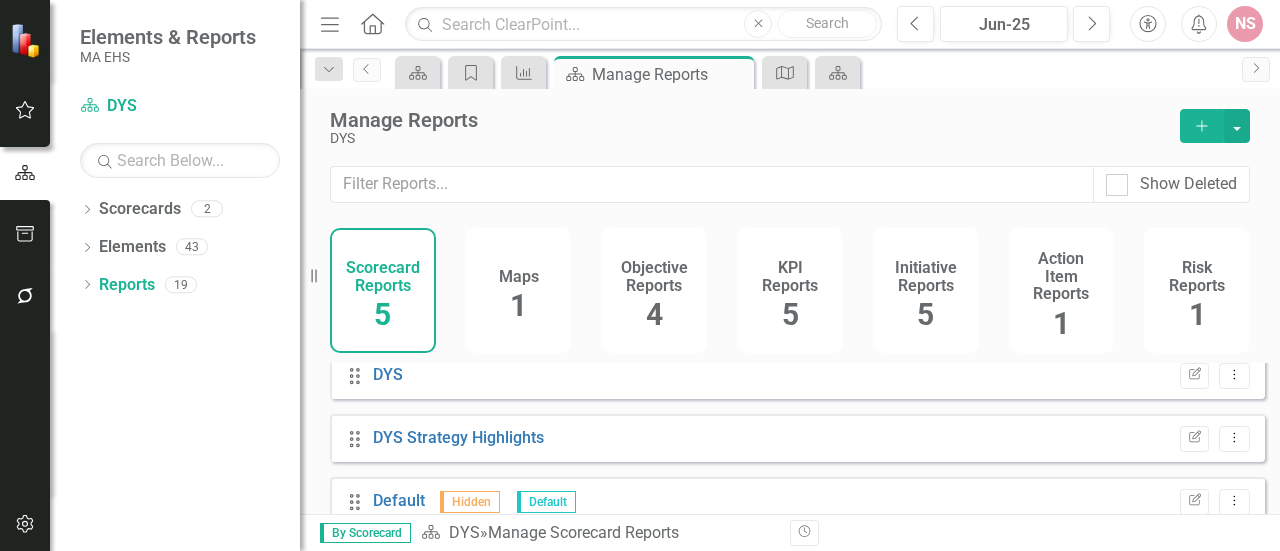 click on "5" at bounding box center [925, 314] 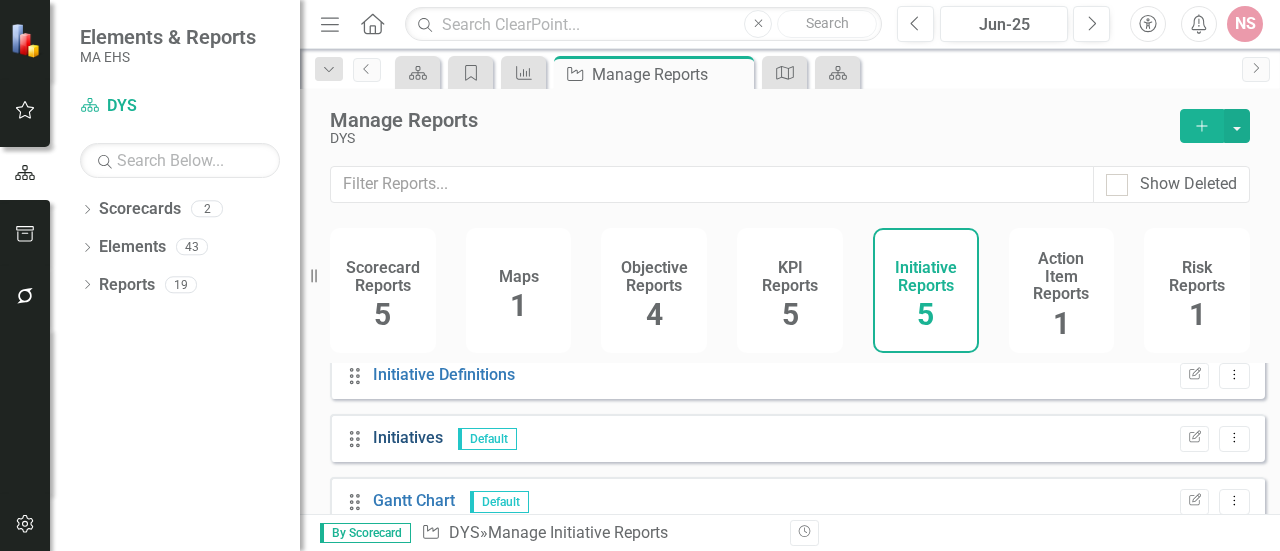 click on "Initiatives" at bounding box center (408, 437) 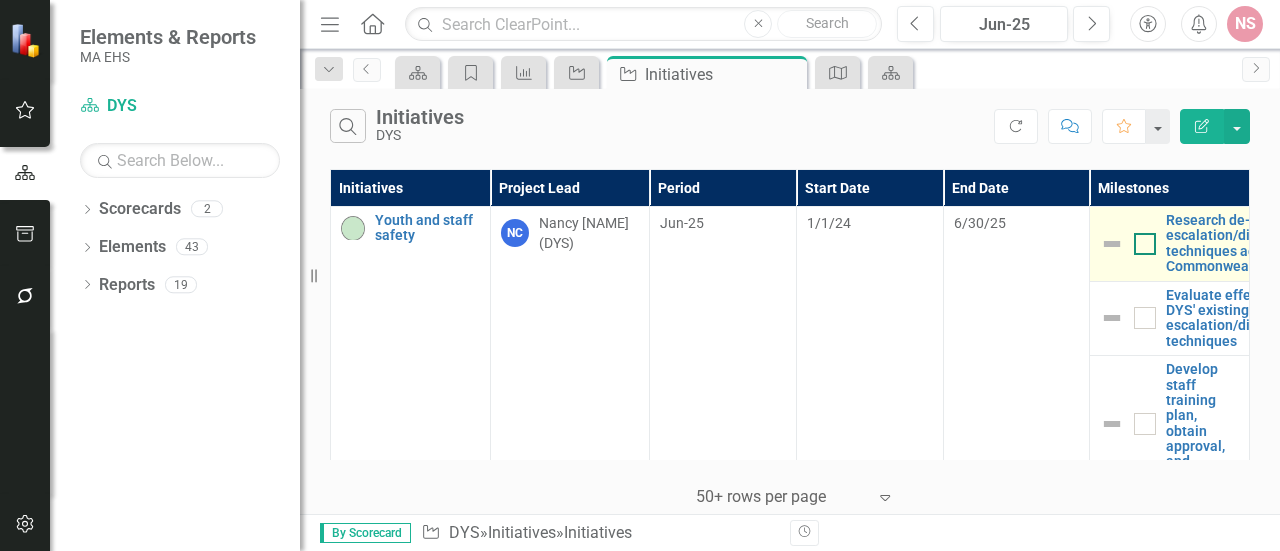 click at bounding box center [1145, 244] 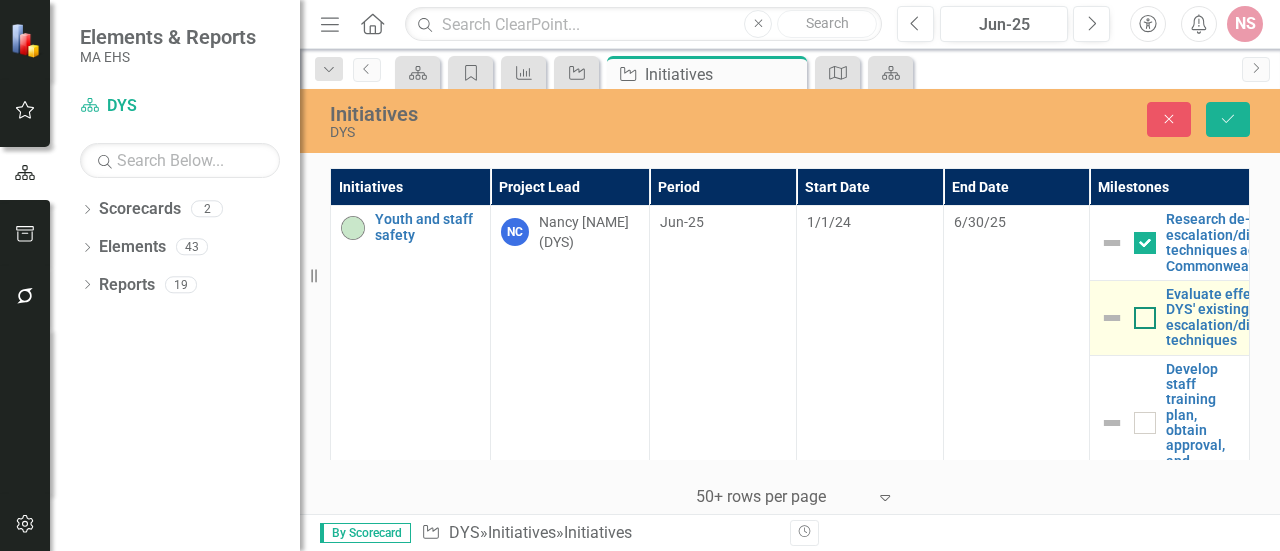 click at bounding box center [1145, 318] 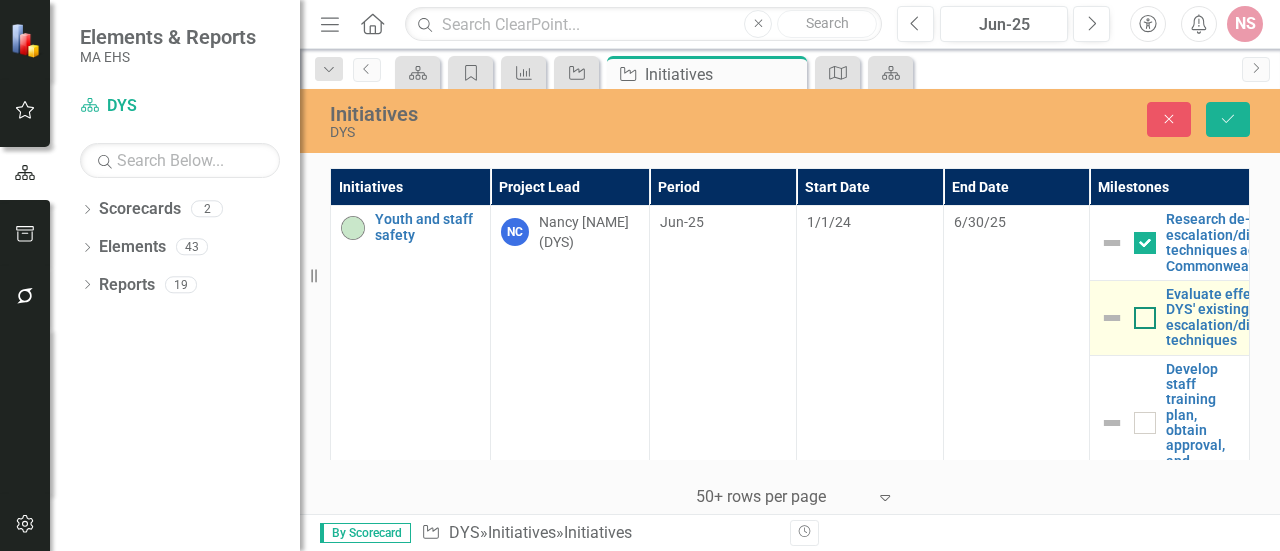 click at bounding box center [1140, 313] 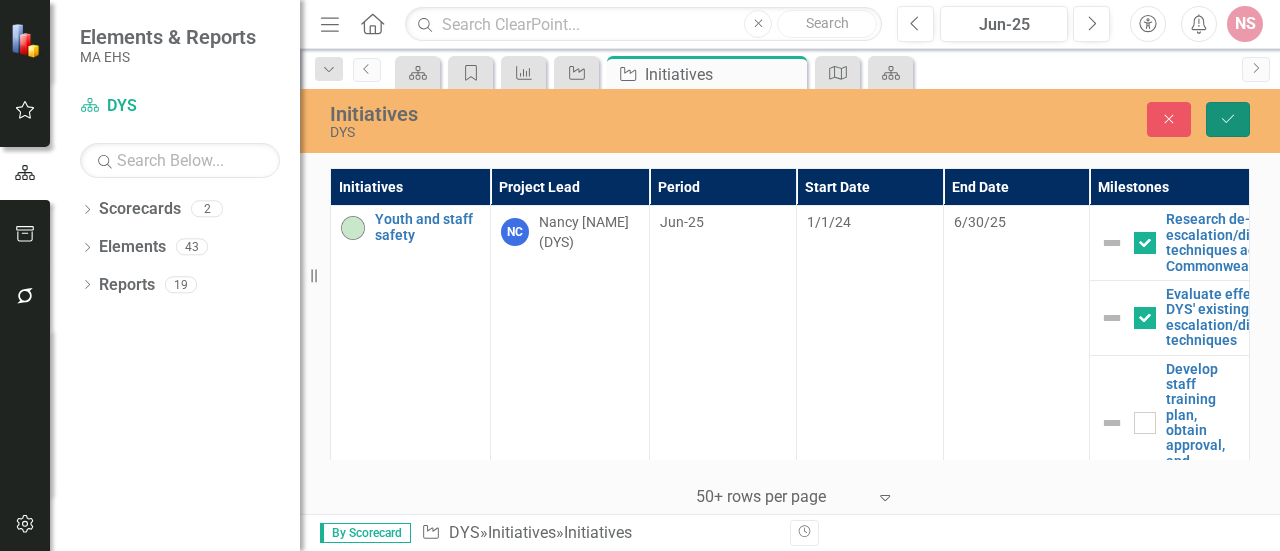 click on "Save" 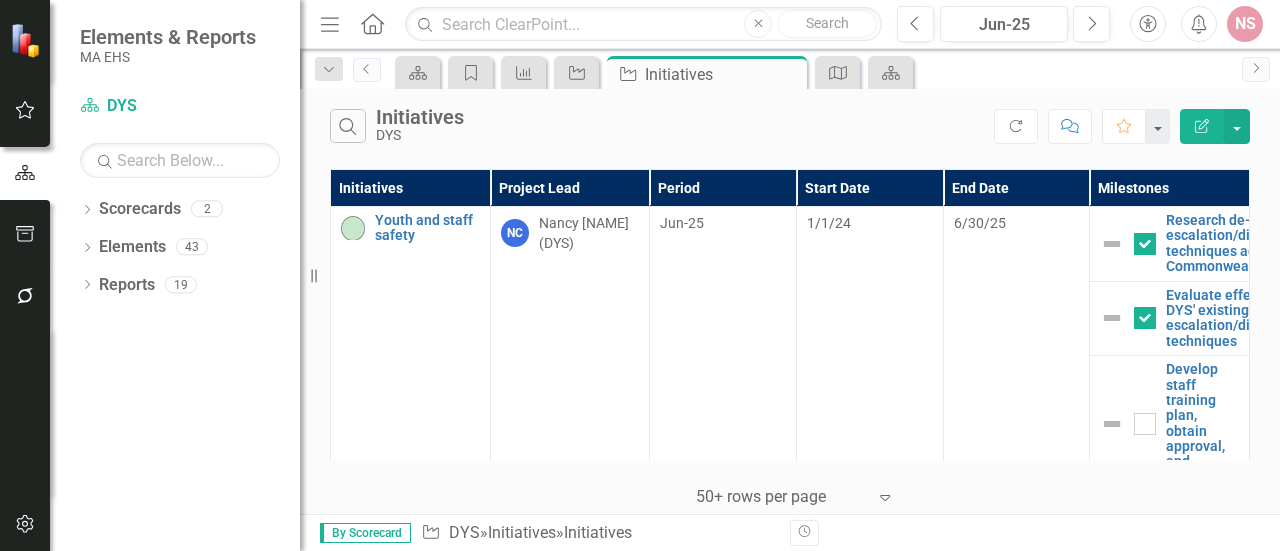 scroll, scrollTop: 257, scrollLeft: 0, axis: vertical 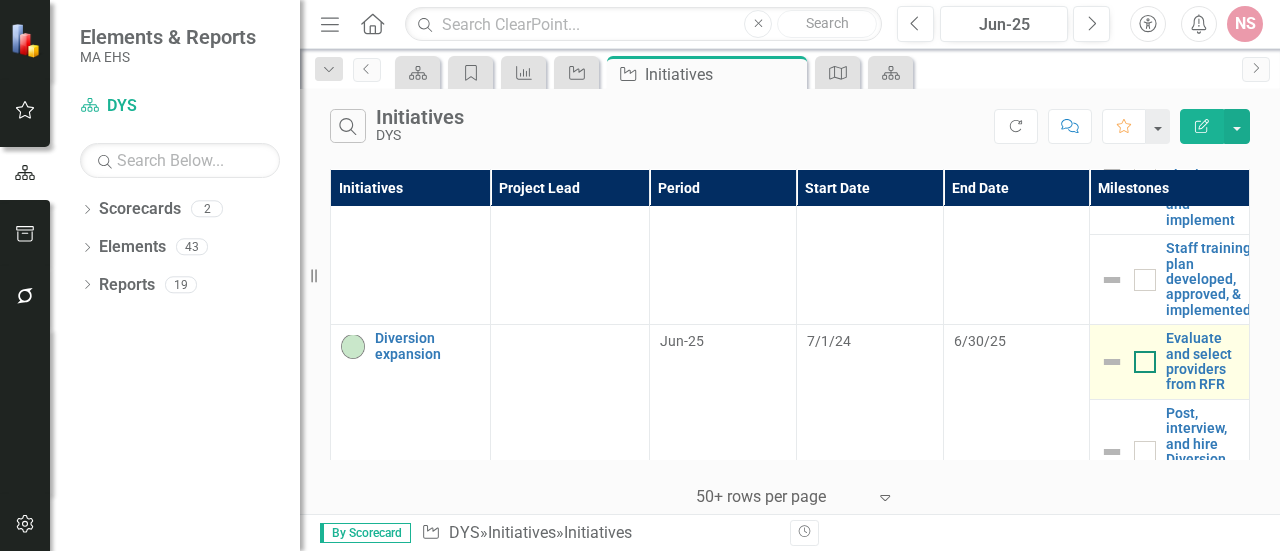 click at bounding box center [1140, 357] 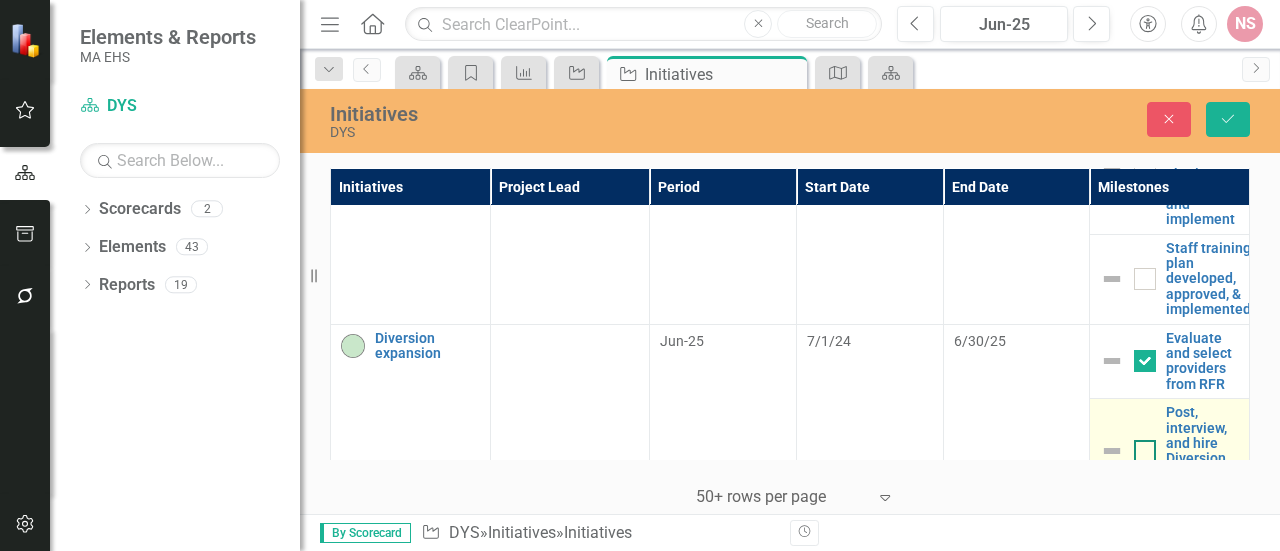 click at bounding box center [1145, 451] 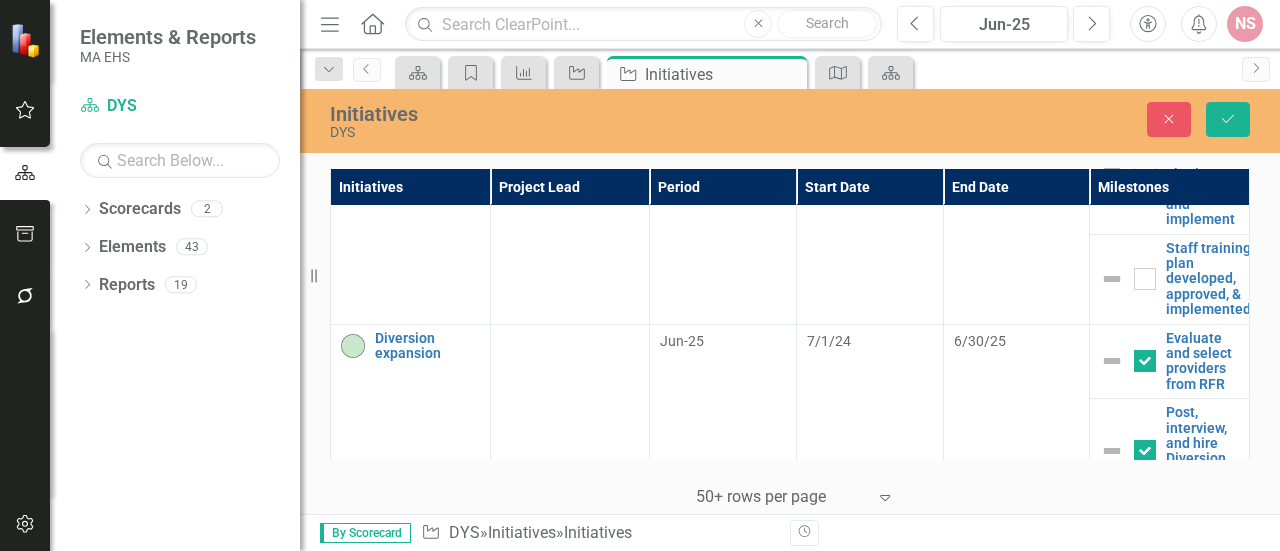 scroll, scrollTop: 514, scrollLeft: 0, axis: vertical 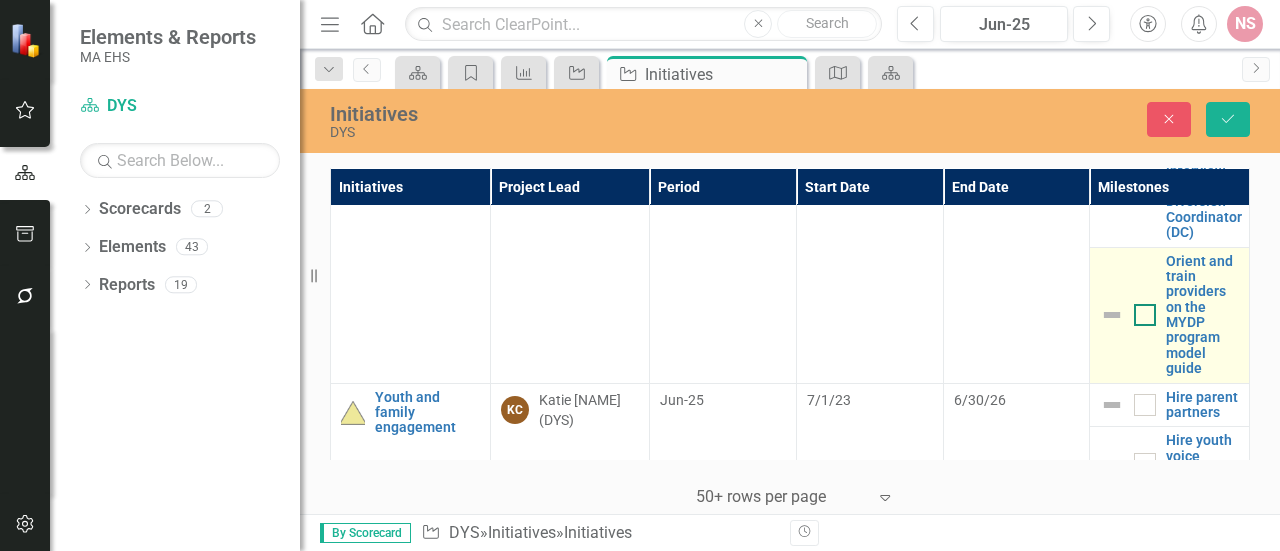click at bounding box center (1145, 315) 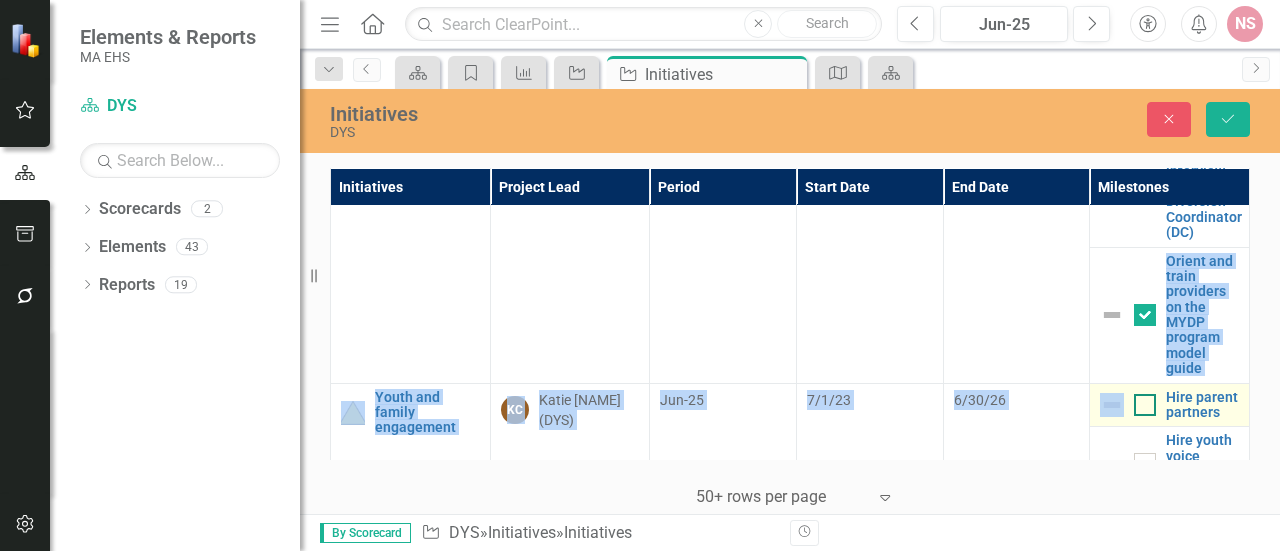 drag, startPoint x: 1136, startPoint y: 303, endPoint x: 1138, endPoint y: 402, distance: 99.0202 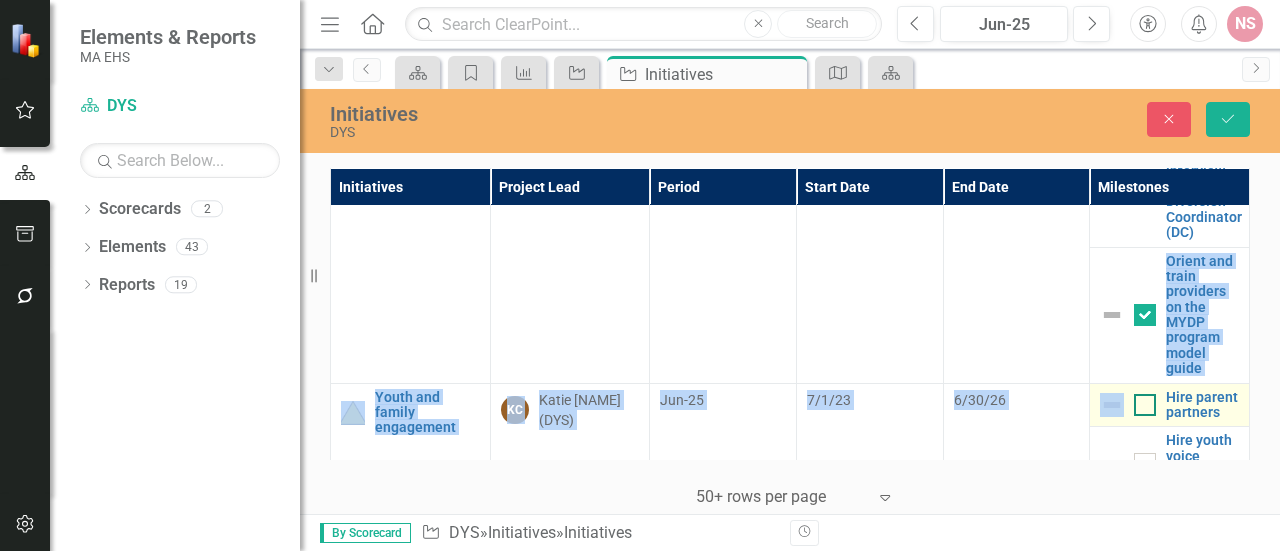 click on "Youth and staff safety Edit Edit Initiative Link Open Element NC Nancy [NAME] (DYS) Jun-25 1/1/24 6/30/25 Research de-escalation/disengagement techniques across Commonwealth & nation Edit Edit Milestone Link Open Element Evaluate effectiveness of DYS' existing de-escalation/disengagement techniques Edit Edit Milestone Link Open Element Develop staff training plan, obtain approval, and implement Edit Edit Milestone Link Open Element Staff training plan developed, approved, & implemented Edit Edit Milestone Link Open Element Diversion expansion Edit Edit Initiative Link Open Element Jun-25 7/1/24 6/30/25 Evaluate and select providers from RFR Edit Edit Milestone Link Open Element Post, interview, and hire Diversion Coordinator (DC) Edit Edit Milestone Link Open Element Orient and train providers on the MYDP program model guide Edit Edit Milestone Link Open Element Youth and family engagement Edit Edit Initiative Link Open Element KC Katie [NAME] (DYS)" at bounding box center [790, 685] 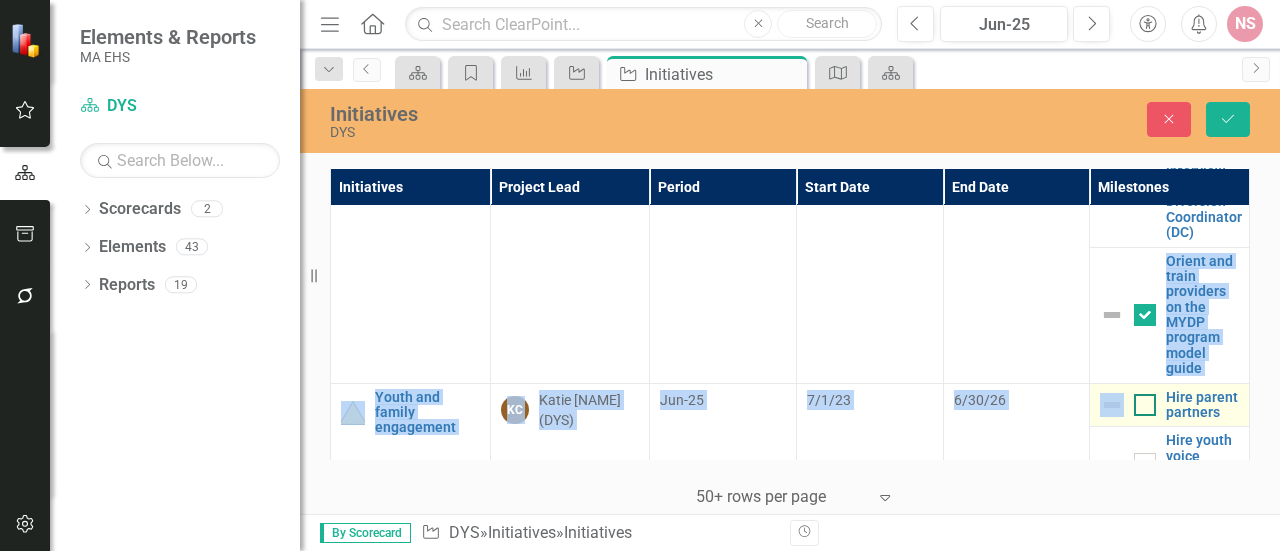 click at bounding box center [1140, 400] 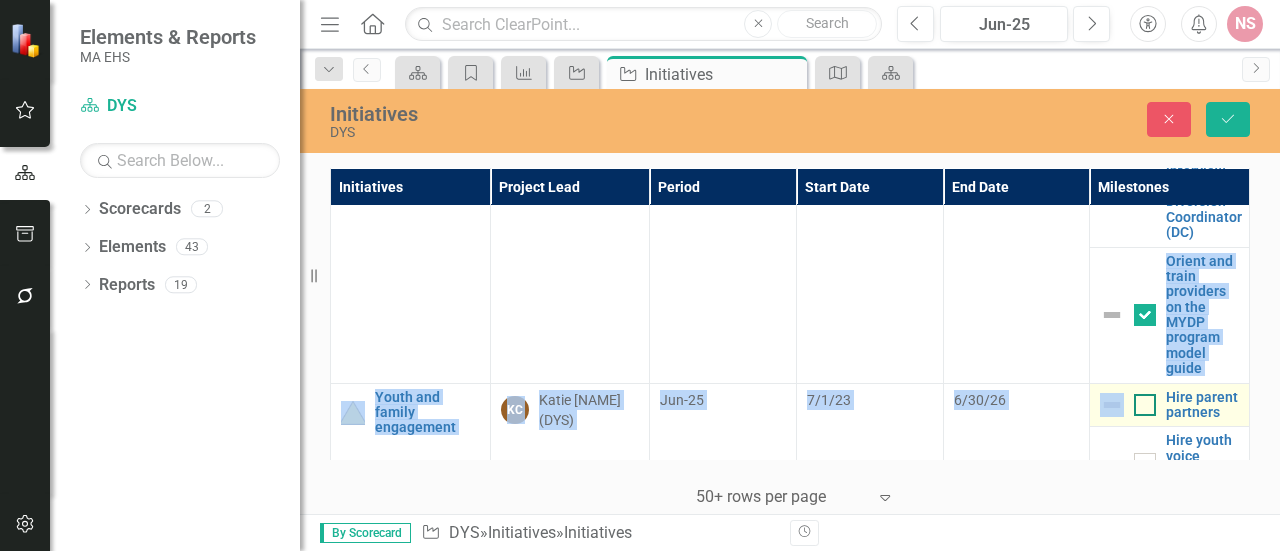 checkbox on "true" 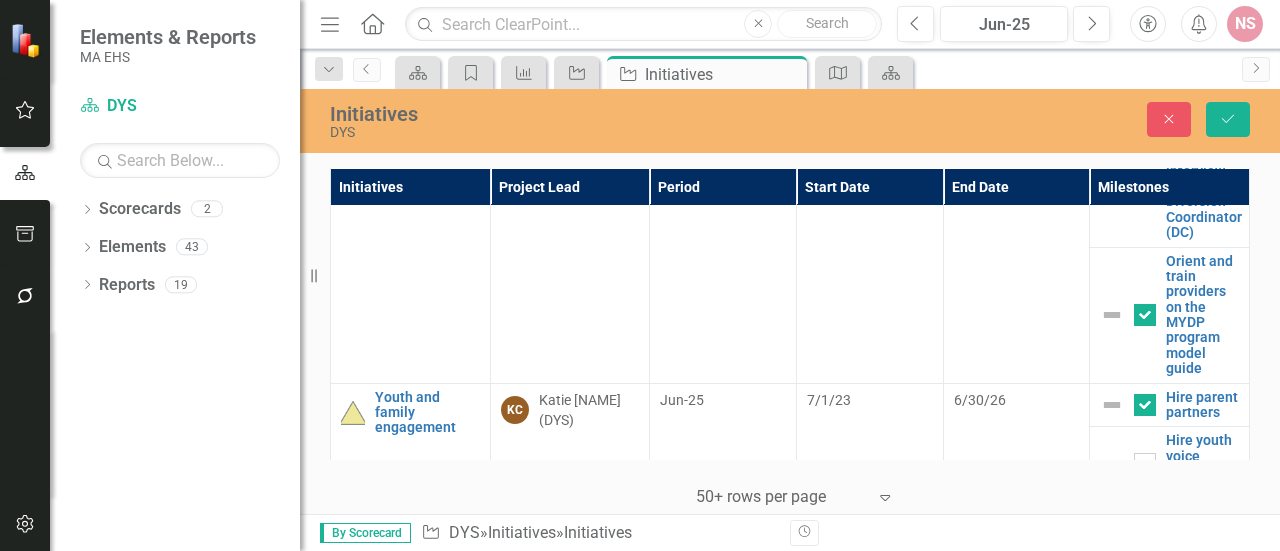 scroll, scrollTop: 772, scrollLeft: 0, axis: vertical 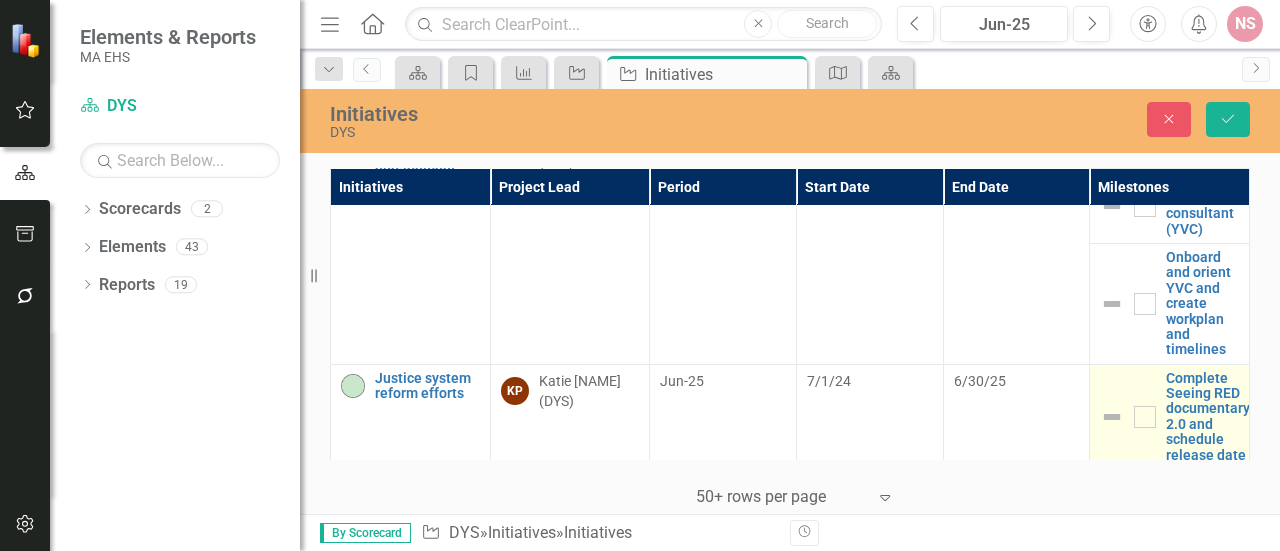 click on "Complete Seeing RED documentary 2.0 and schedule release date" at bounding box center [1169, 417] 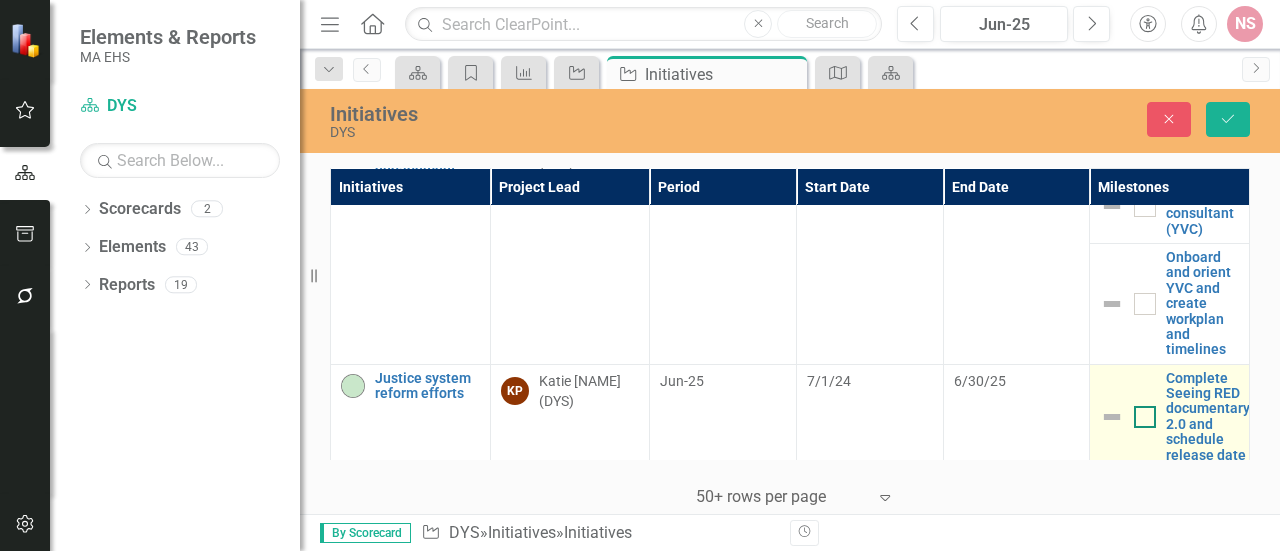 click at bounding box center (1145, 417) 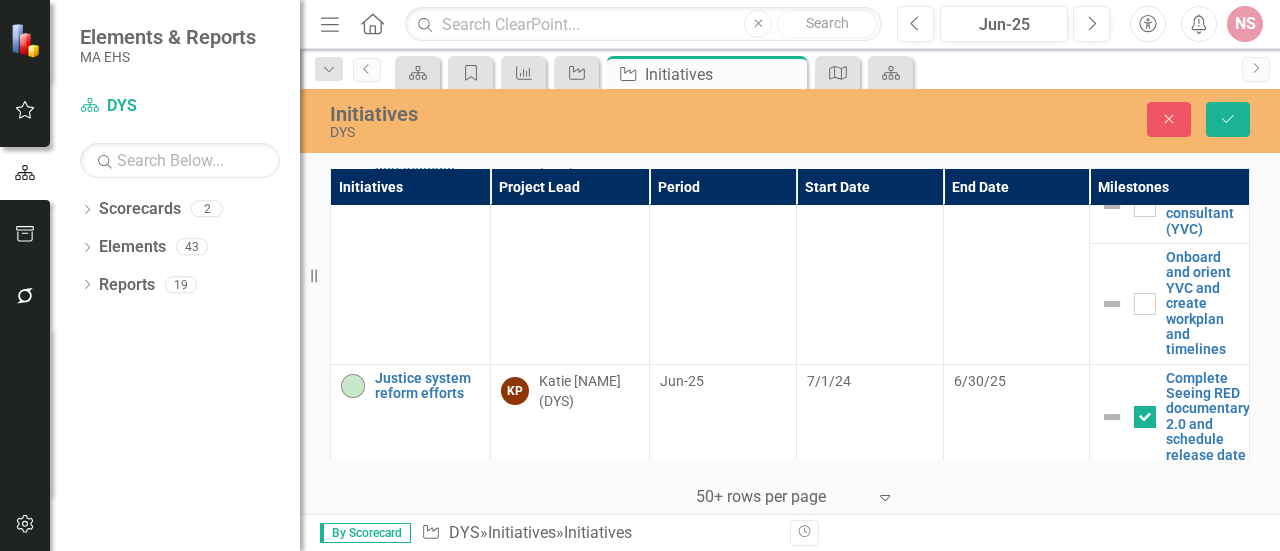 scroll, scrollTop: 1029, scrollLeft: 0, axis: vertical 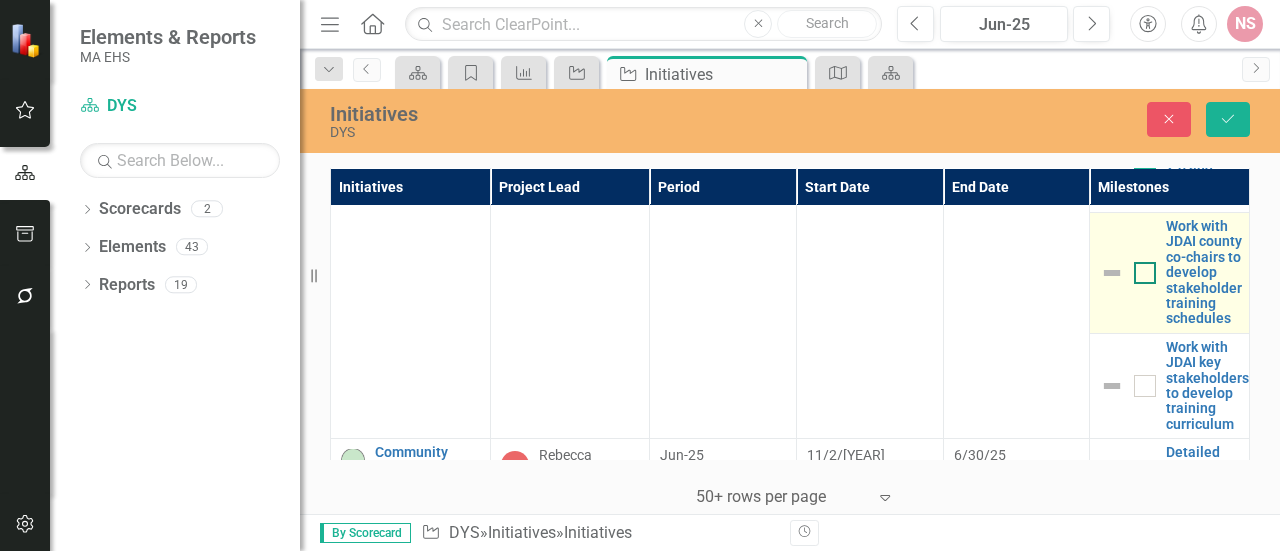 click at bounding box center (1145, 273) 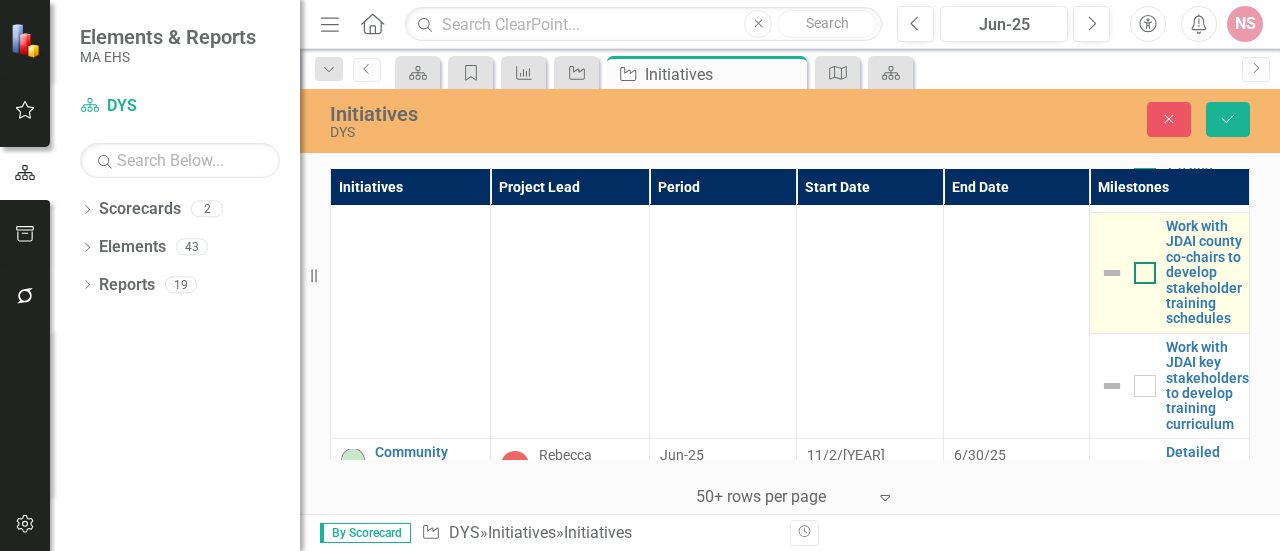 click at bounding box center (1140, 268) 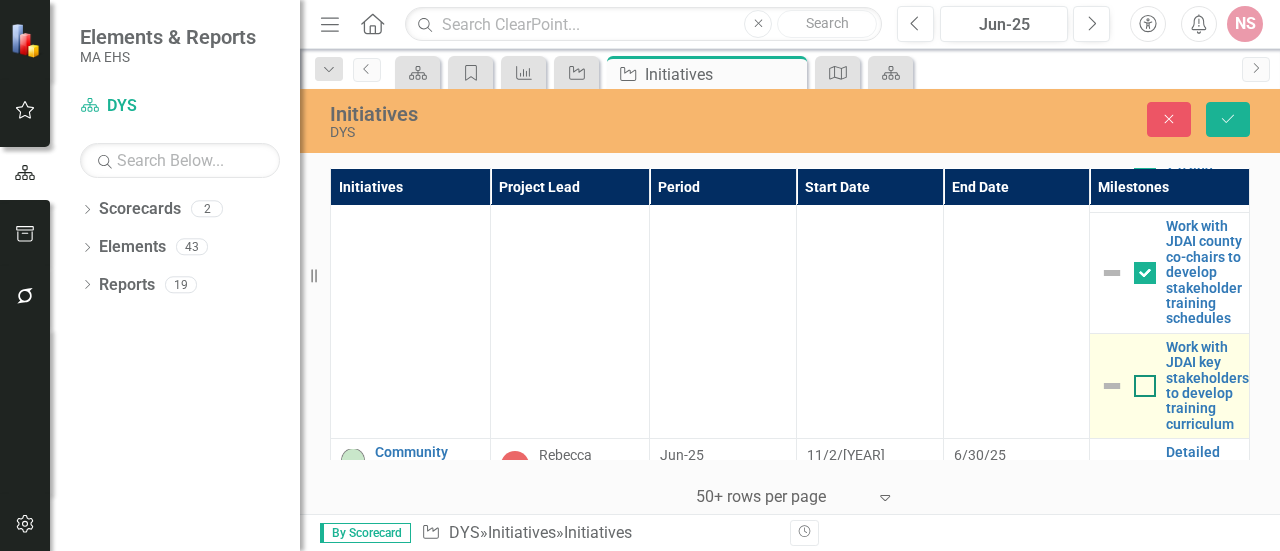 click at bounding box center [1140, 381] 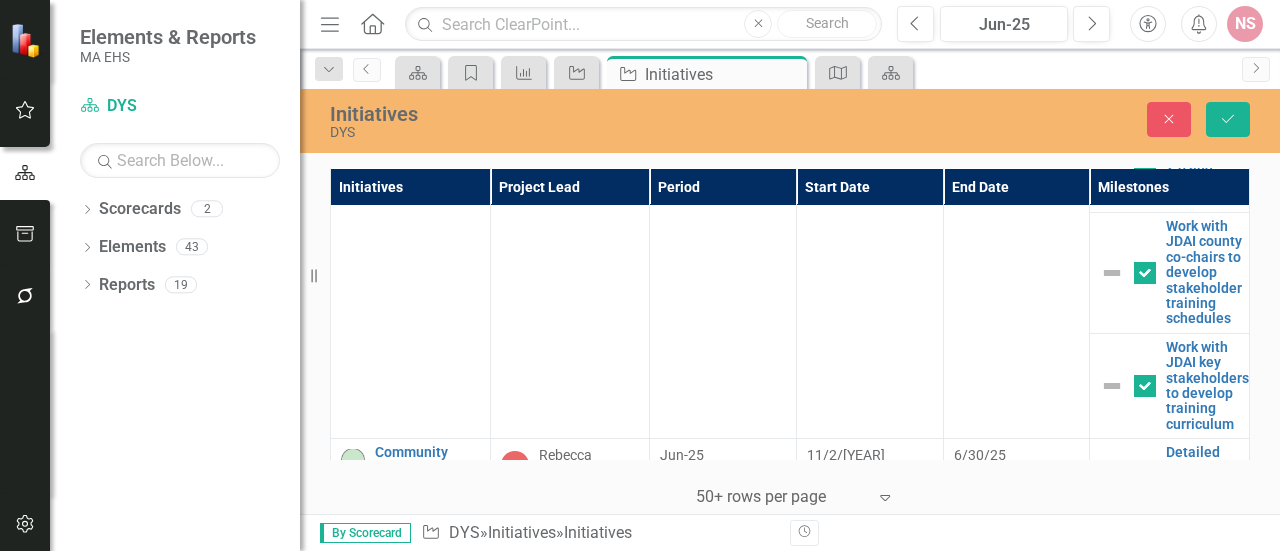 scroll, scrollTop: 1286, scrollLeft: 0, axis: vertical 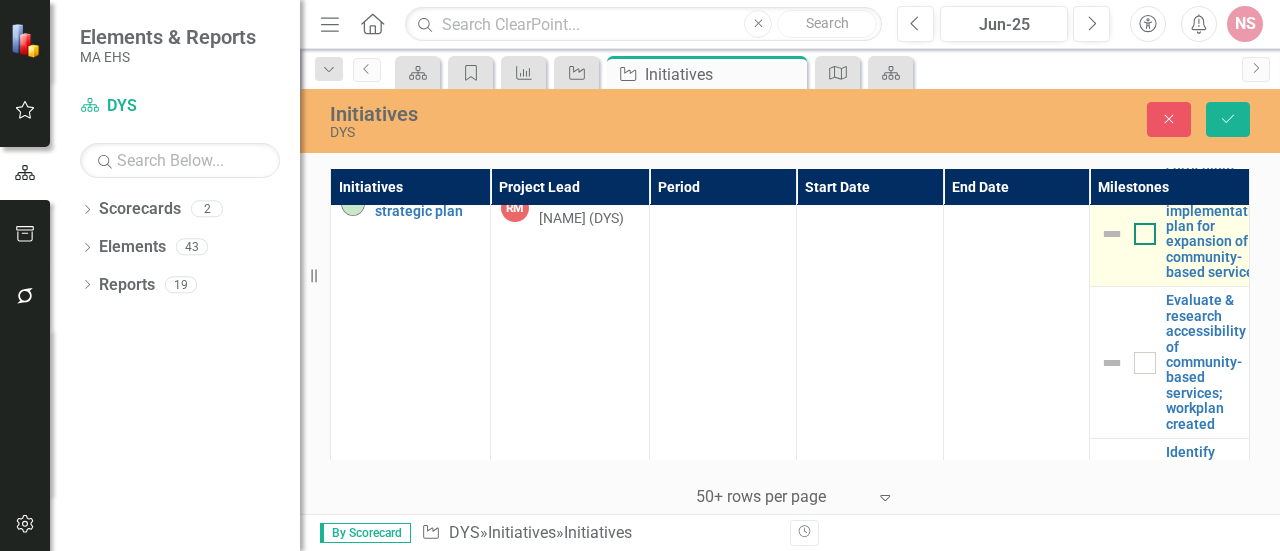 click at bounding box center [1140, 229] 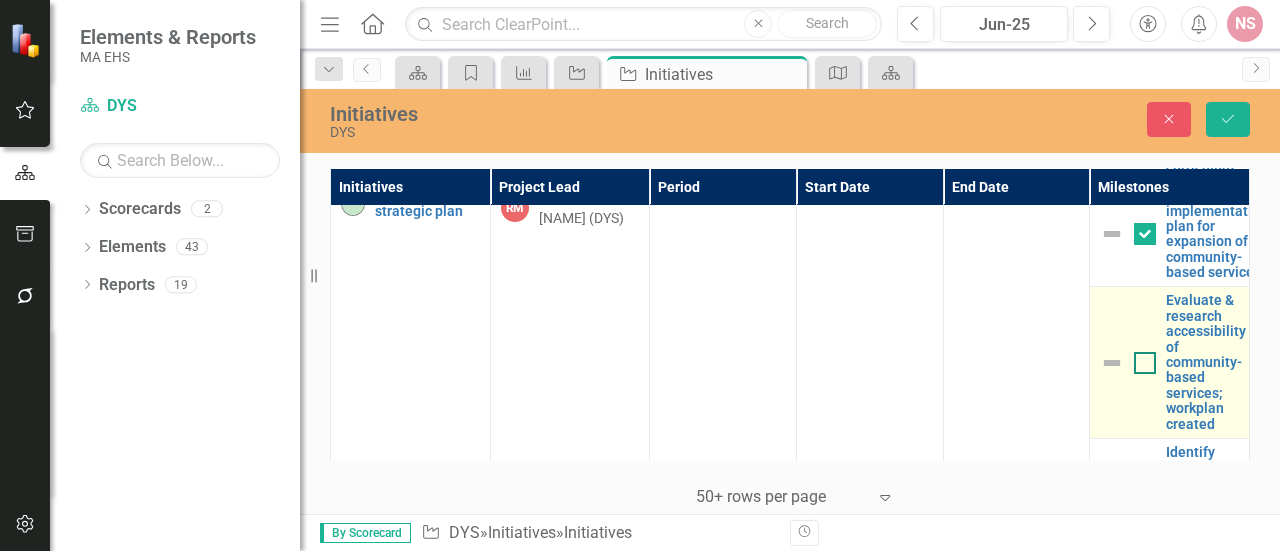 click at bounding box center (1145, 363) 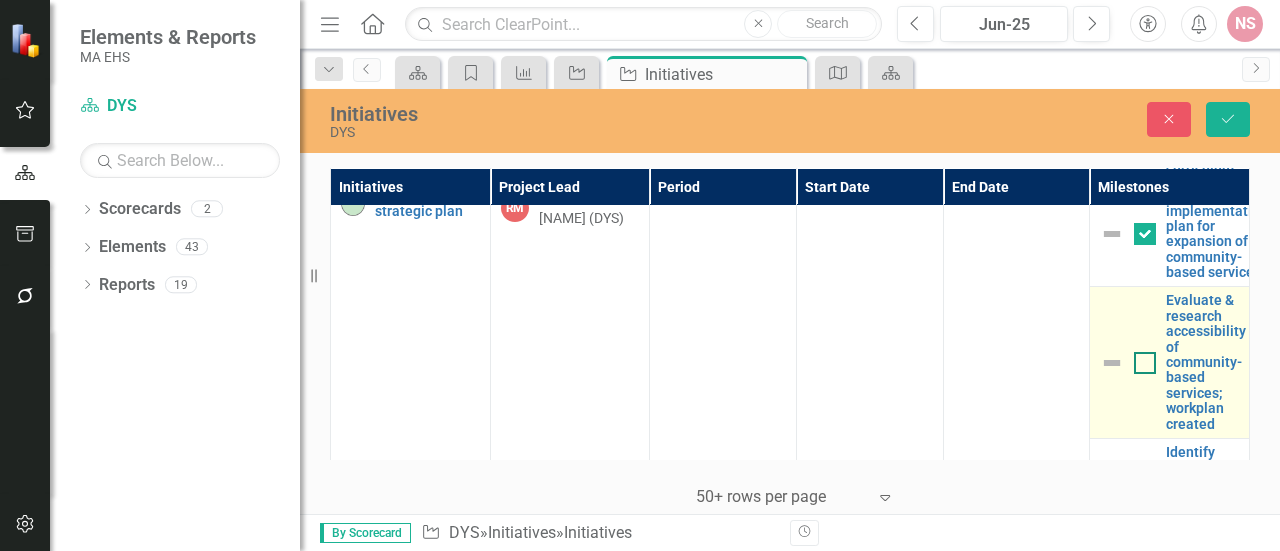 click at bounding box center [1140, 358] 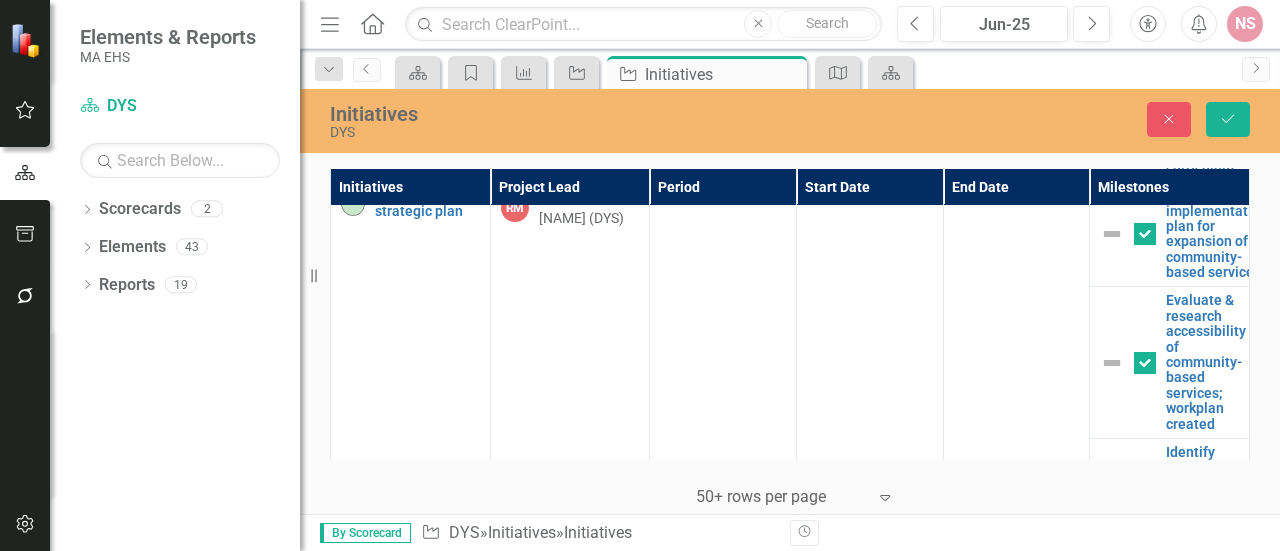 scroll, scrollTop: 1543, scrollLeft: 0, axis: vertical 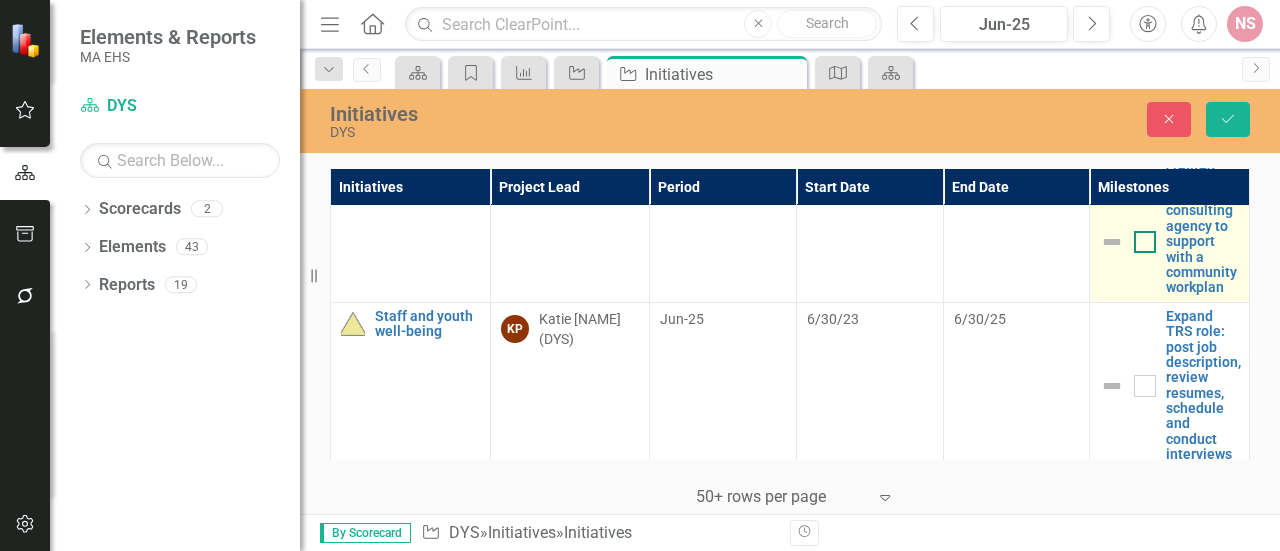 click at bounding box center [1145, 242] 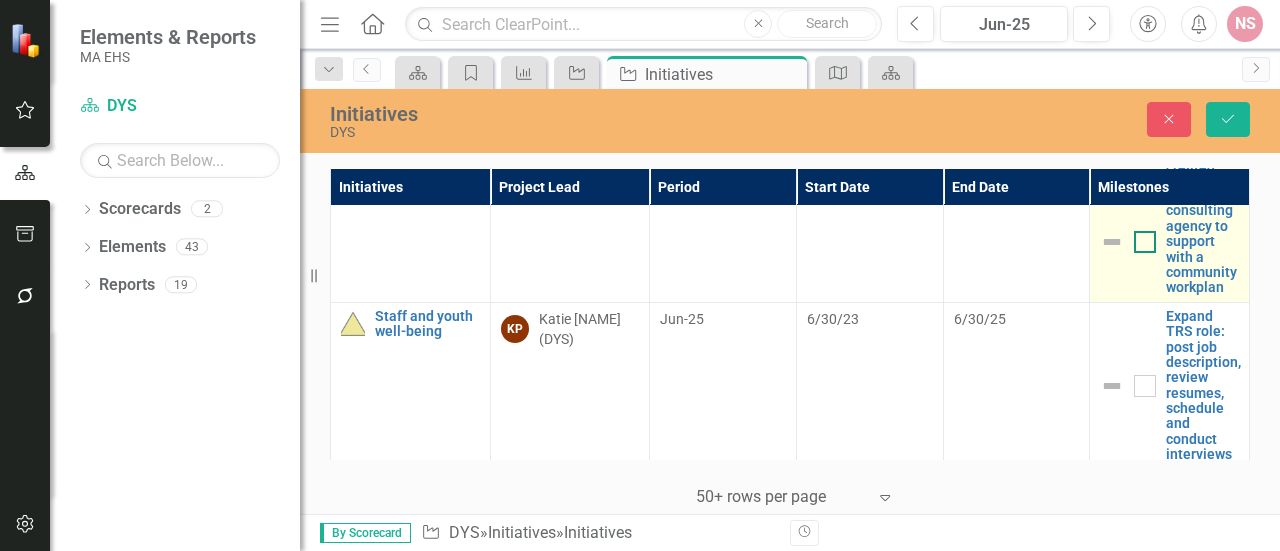 click at bounding box center [1140, 237] 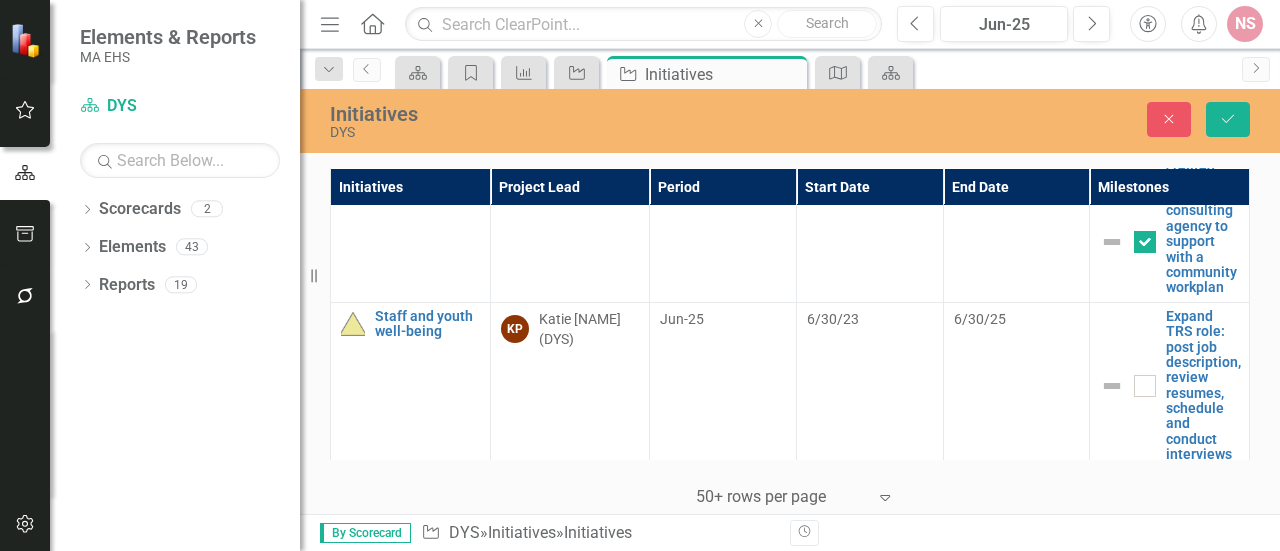 scroll, scrollTop: 1754, scrollLeft: 0, axis: vertical 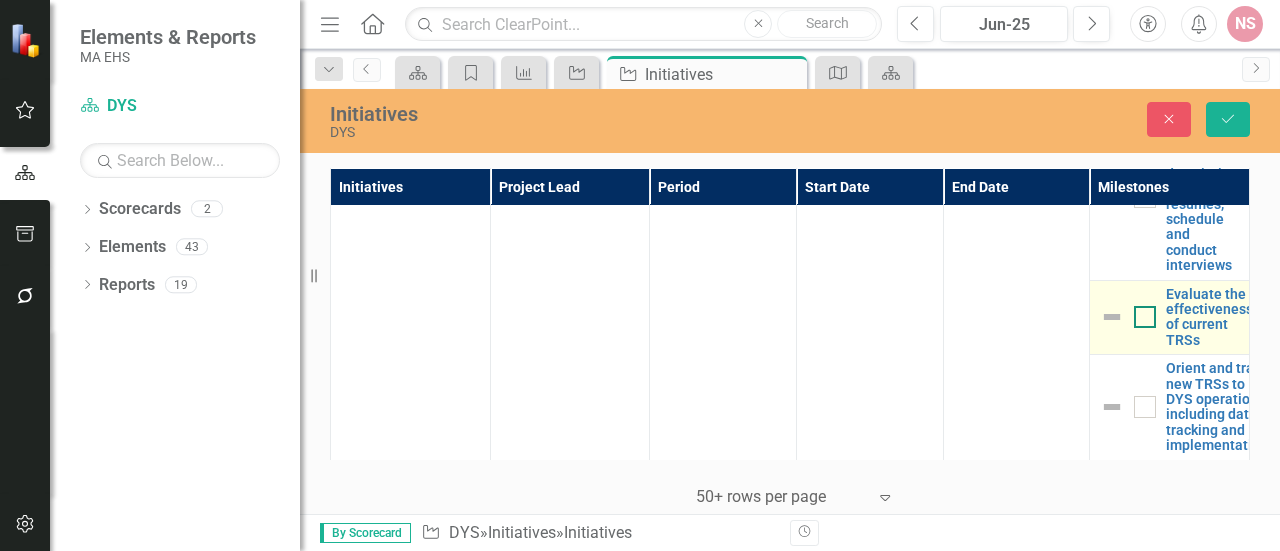 click at bounding box center [1140, 312] 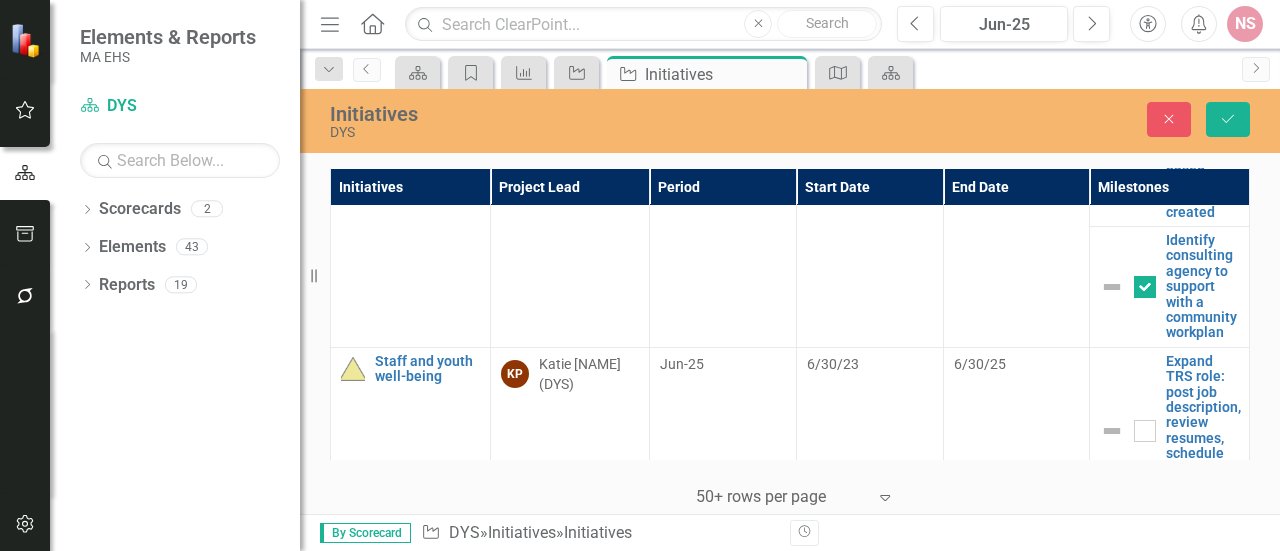 scroll, scrollTop: 1497, scrollLeft: 0, axis: vertical 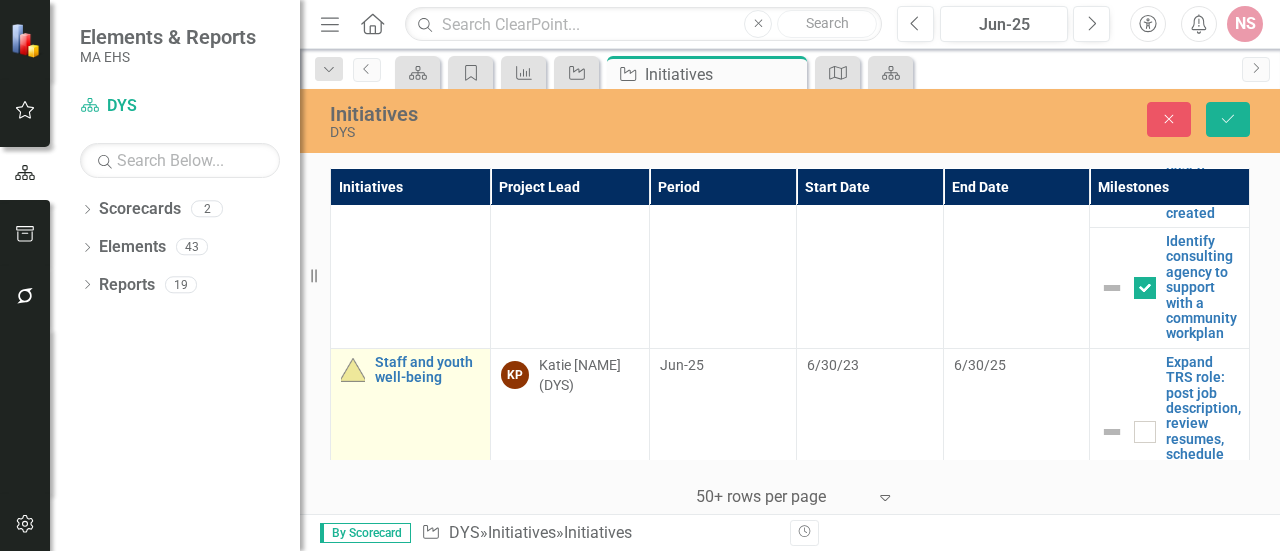 click on "Staff and youth well-being" at bounding box center (410, 370) 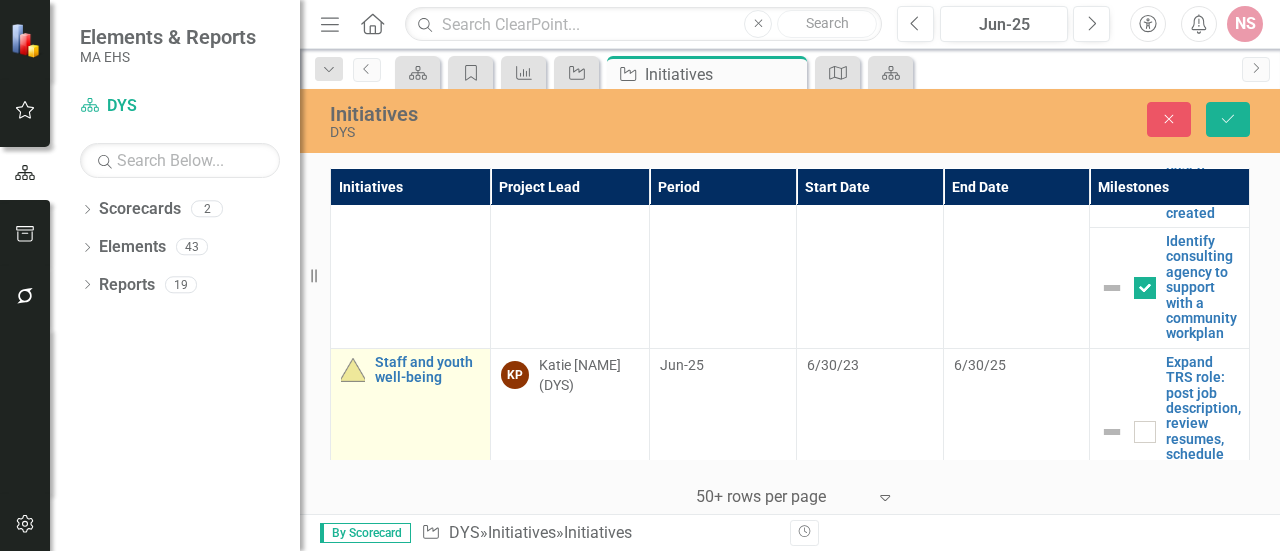 click on "Staff and youth well-being" at bounding box center (410, 370) 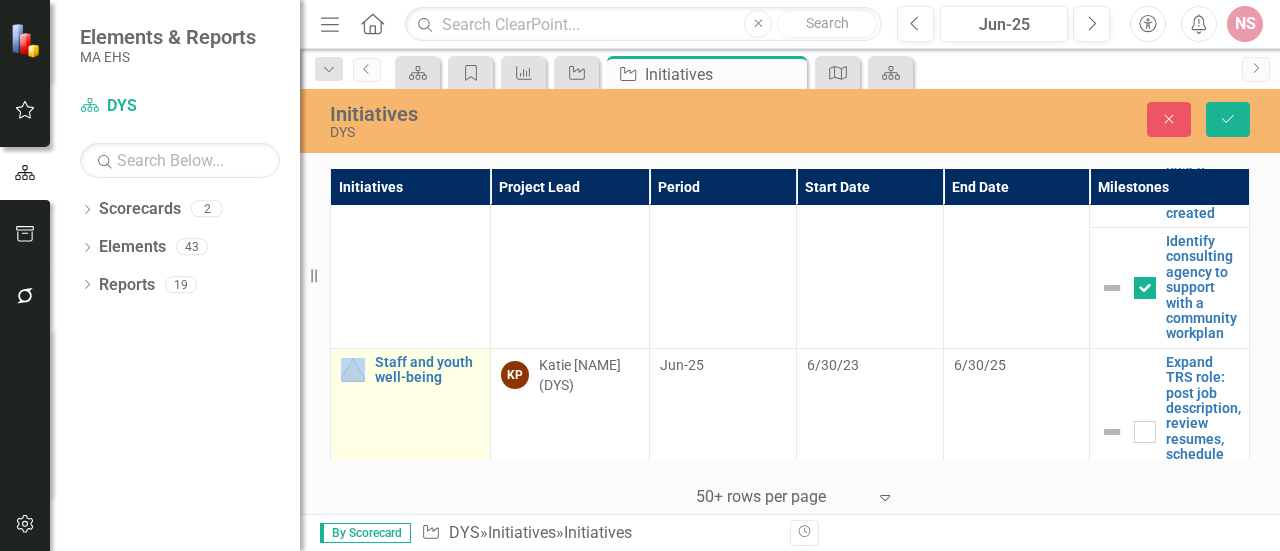 click on "Staff and youth well-being" at bounding box center (410, 370) 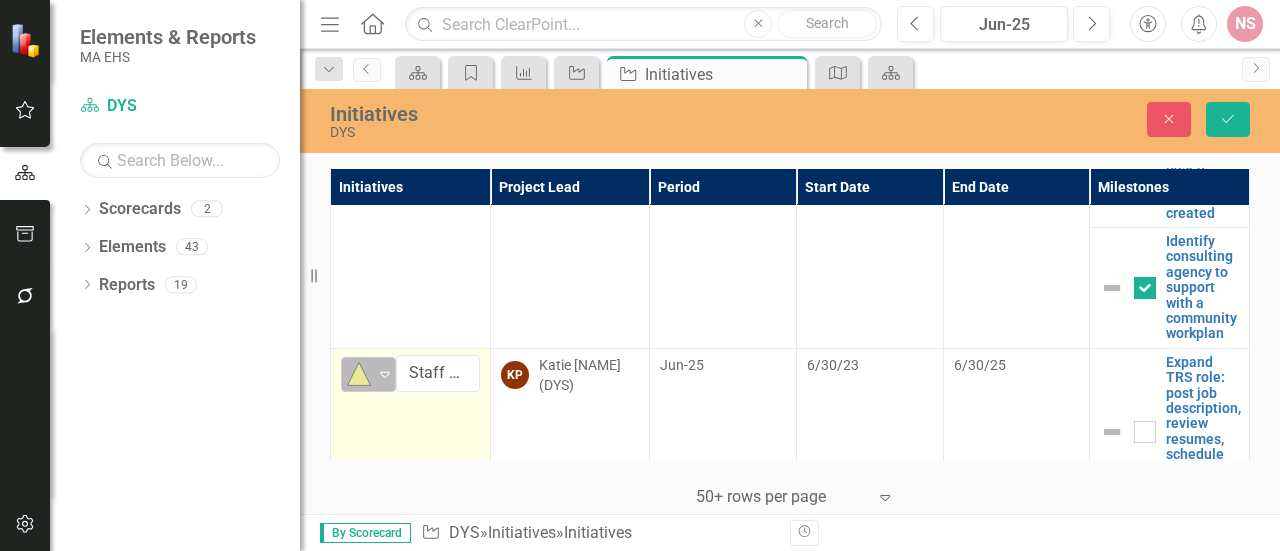 click on "Expand" 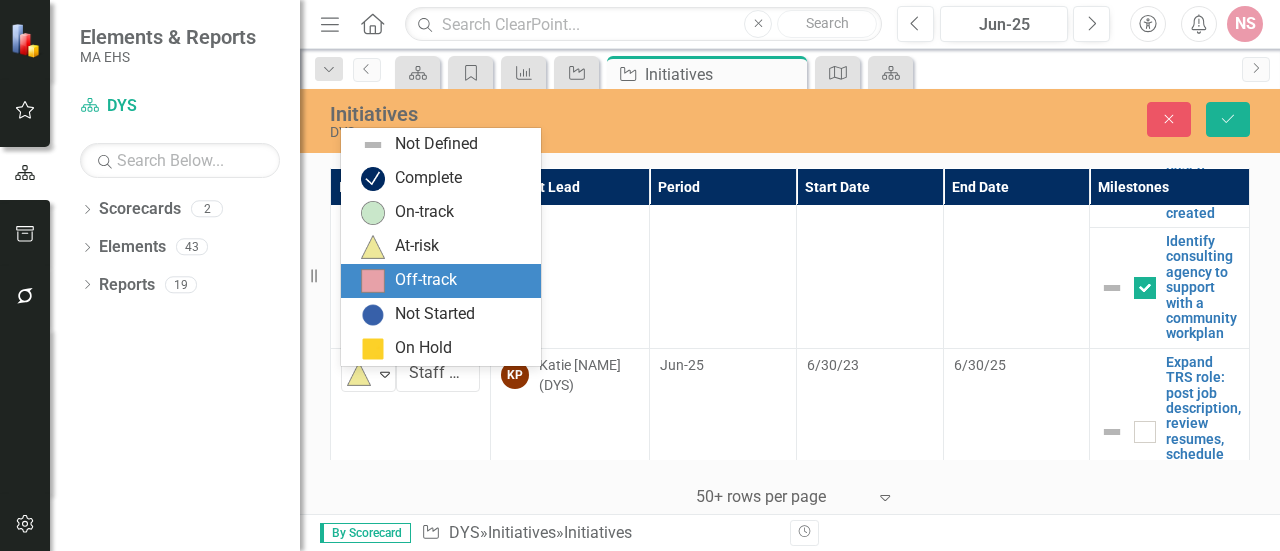 click at bounding box center (373, 281) 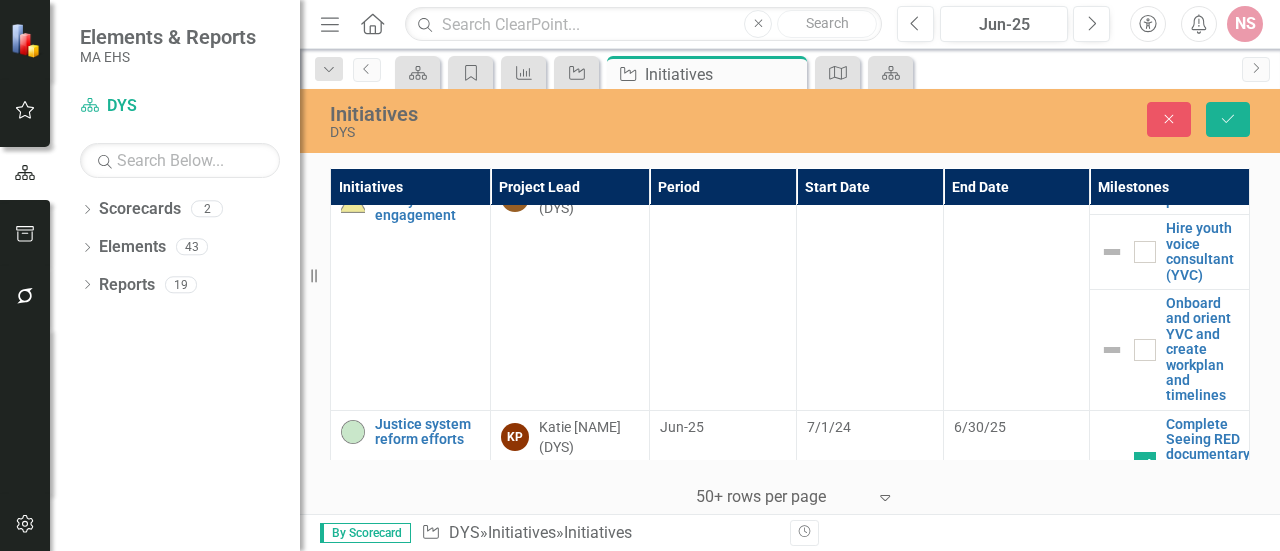 scroll, scrollTop: 468, scrollLeft: 0, axis: vertical 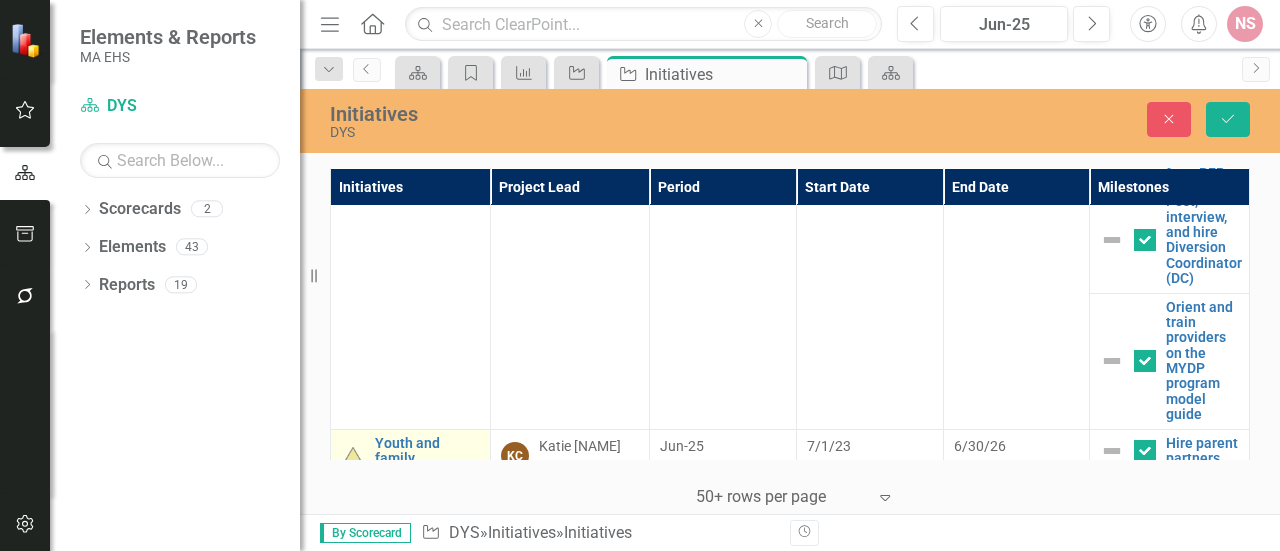 click at bounding box center (353, 459) 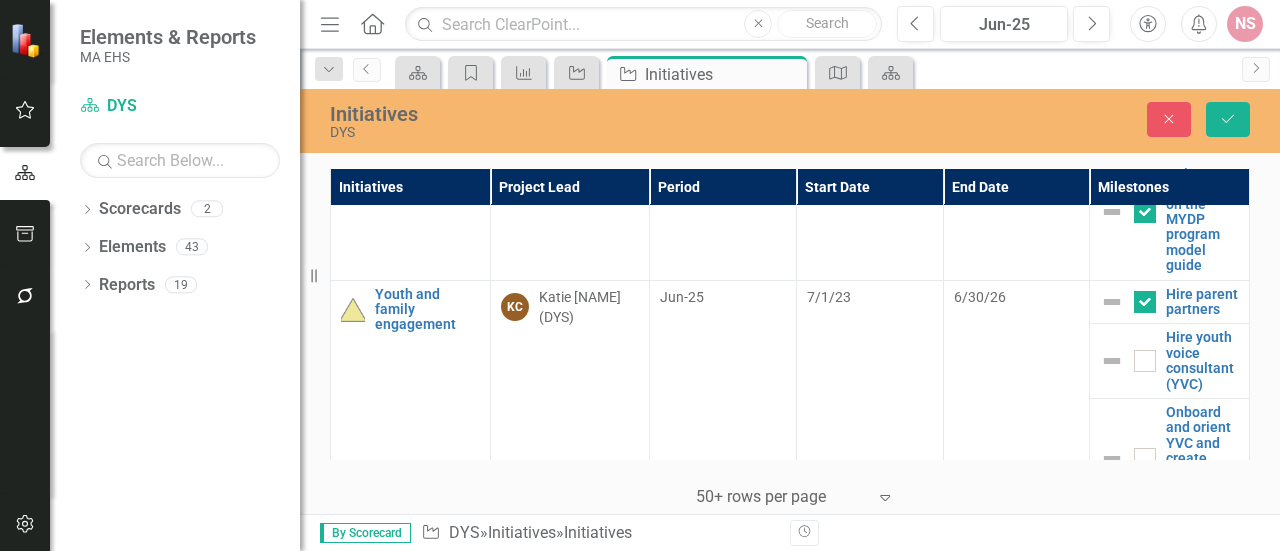 scroll, scrollTop: 608, scrollLeft: 0, axis: vertical 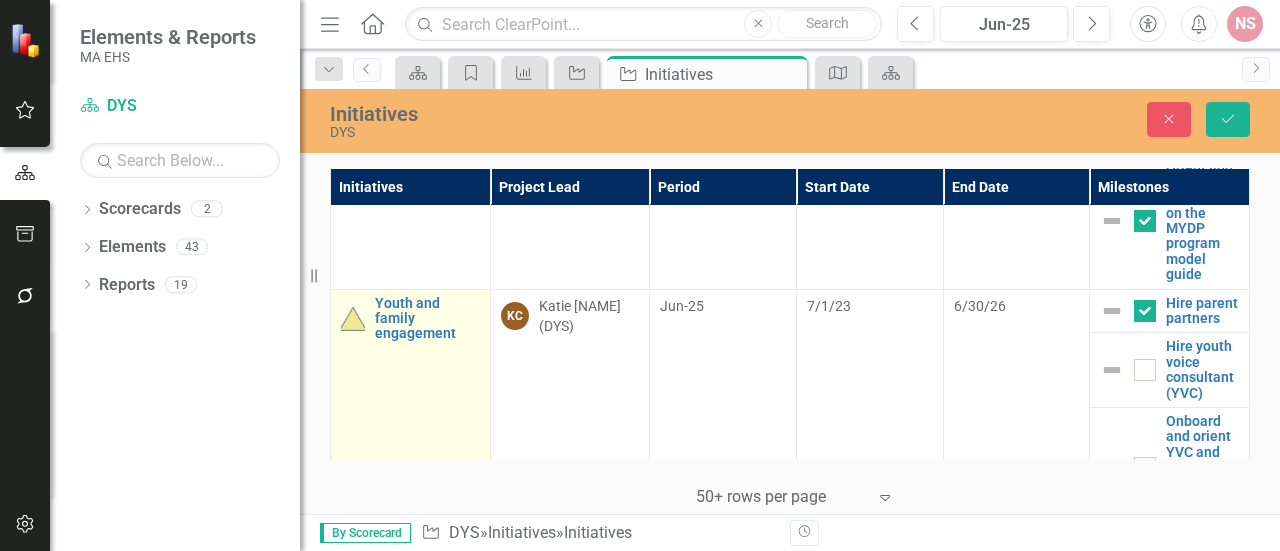 click at bounding box center [353, 319] 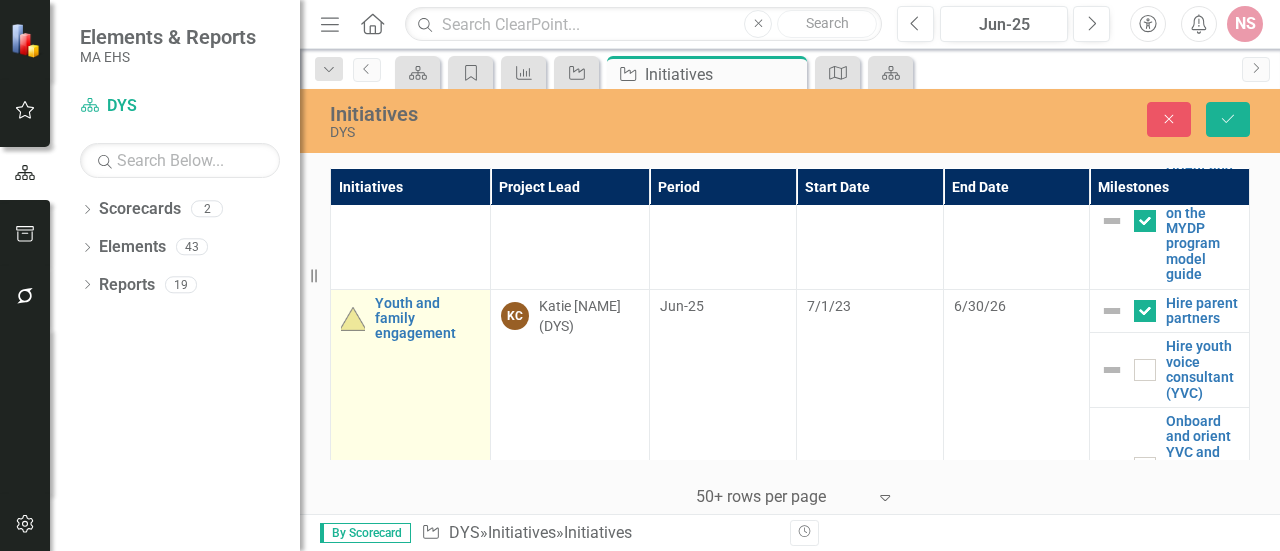 click at bounding box center (353, 319) 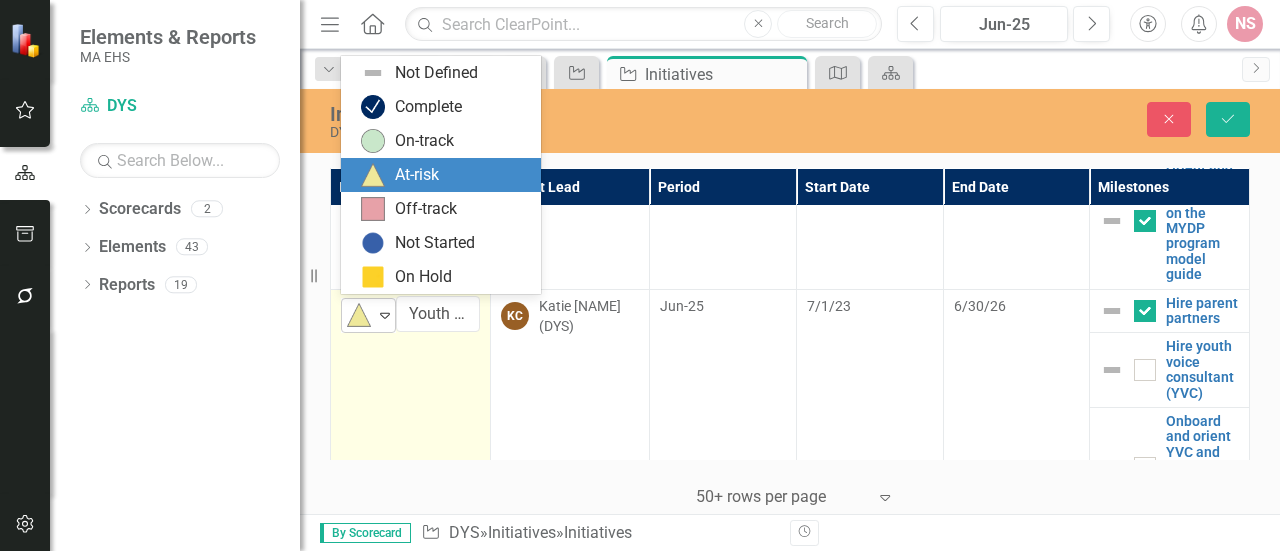 click on "Expand" 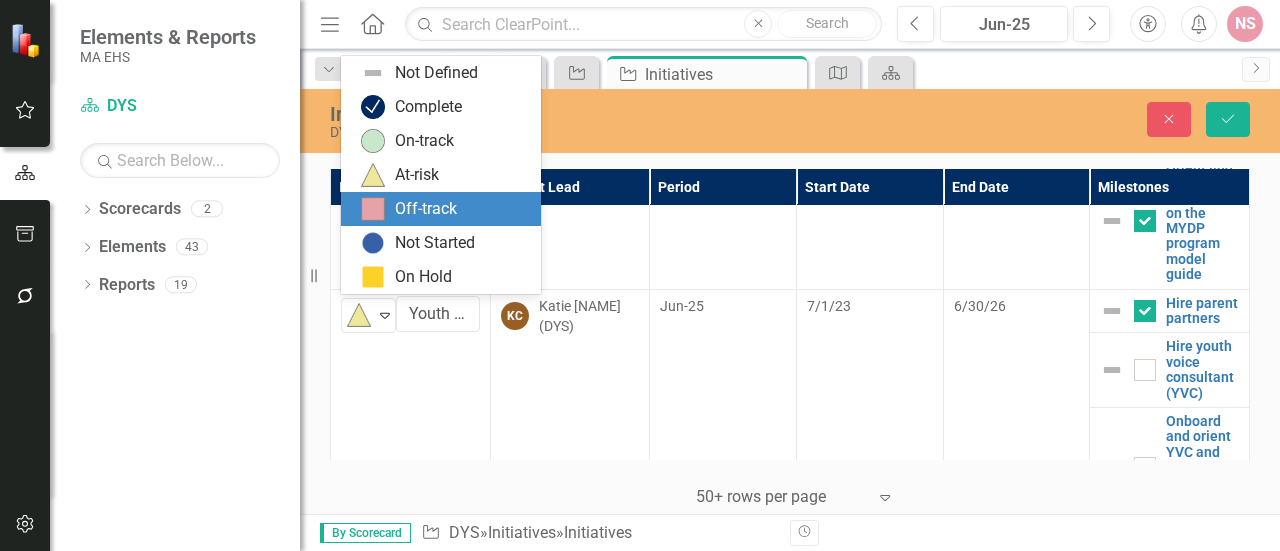 click on "Off-track" at bounding box center (445, 209) 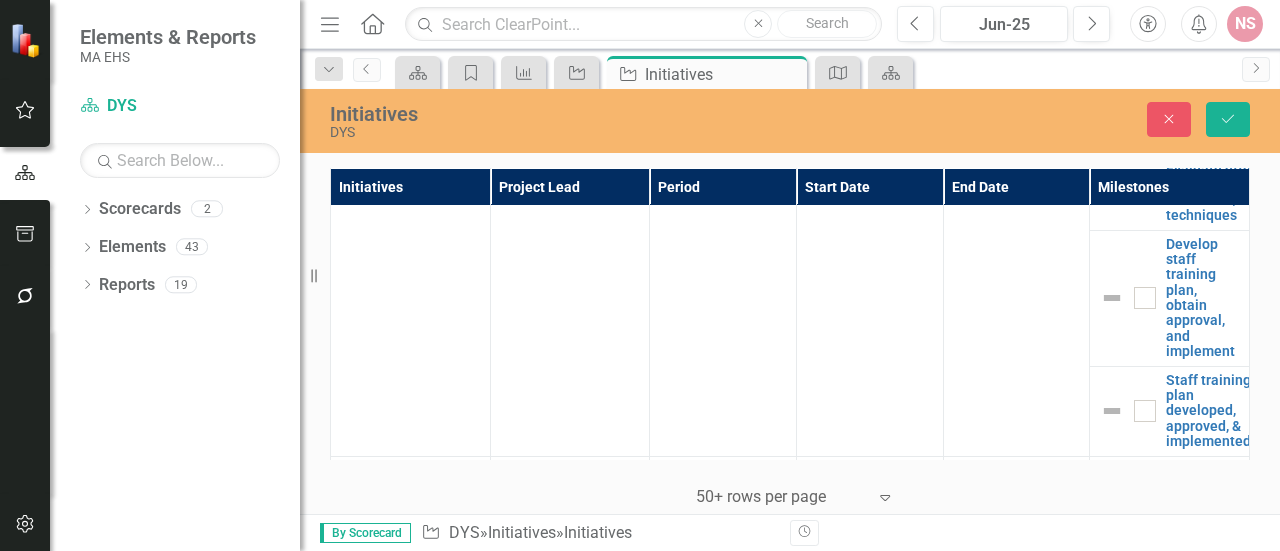 scroll, scrollTop: 0, scrollLeft: 0, axis: both 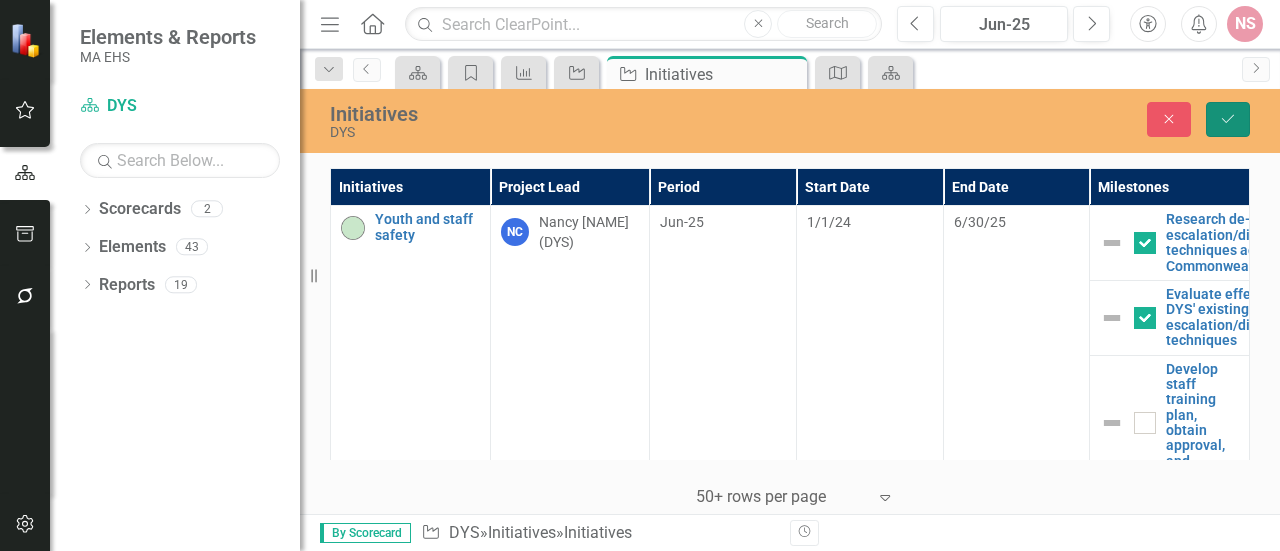 click on "Save" at bounding box center [1228, 119] 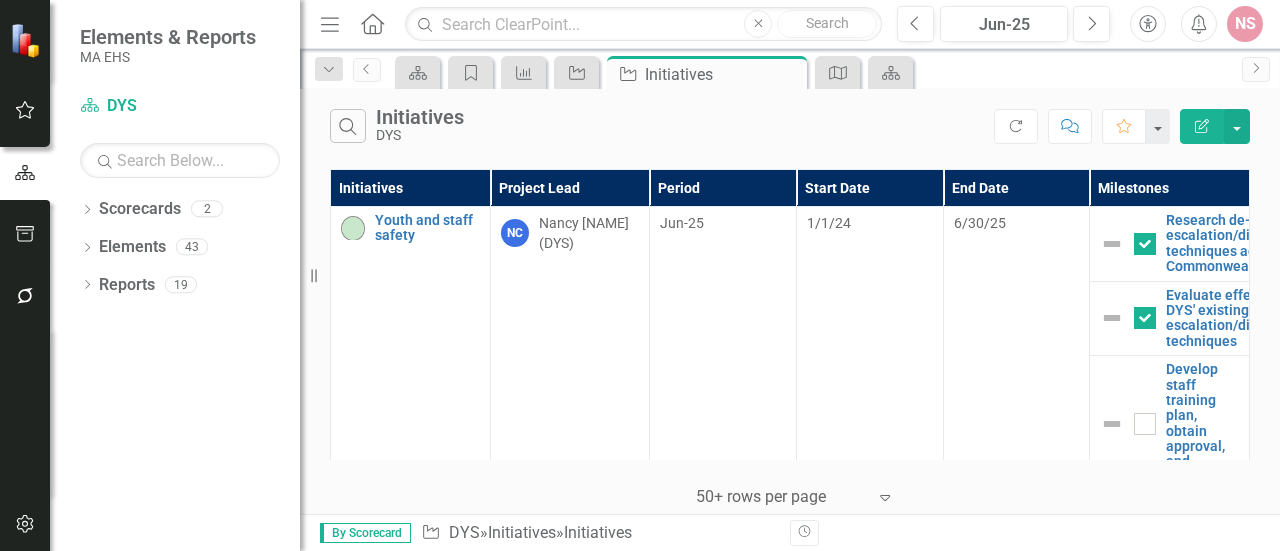 click on "Initiatives Project Lead Period Start Date End Date Milestones Youth and staff safety Edit Edit Initiative Link Open Element NC Nancy [NAME] (DYS) Jun-25 1/1/24 6/30/25 Research de-escalation/disengagement techniques across Commonwealth & nation Edit Edit Milestone Link Open Element Evaluate effectiveness of DYS' existing de-escalation/disengagement techniques Edit Edit Milestone Link Open Element Develop staff training plan, obtain approval, and implement Edit Edit Milestone Link Open Element Staff training plan developed, approved, & implemented Edit Edit Milestone Link Open Element Diversion expansion Edit Edit Initiative Link Open Element Jun-25 7/1/24 6/30/25 Evaluate and select providers from RFR Edit Edit Milestone Link Open Element Post, interview, and hire Diversion Coordinator (DC) Edit Edit Milestone Link Open Element Orient and train providers on the MYDP program model guide Edit Edit Milestone Link Open Element Youth and family engagement Edit Edit Initiative Link Open Element KC Katie [NAME] (DYS)" at bounding box center [790, 339] 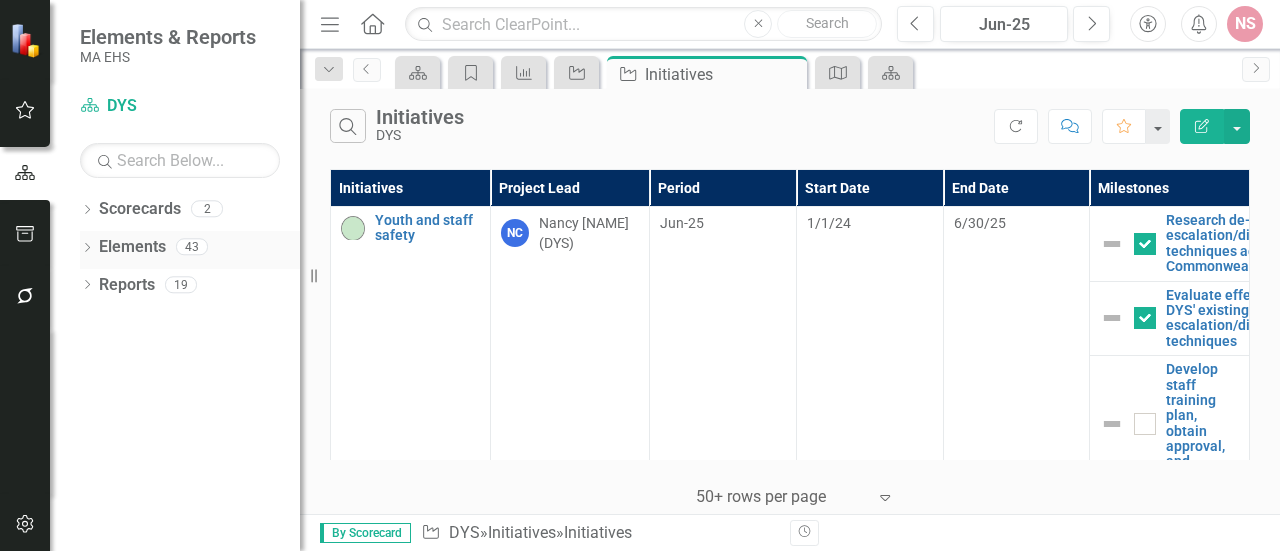 click on "Elements 43" at bounding box center [199, 250] 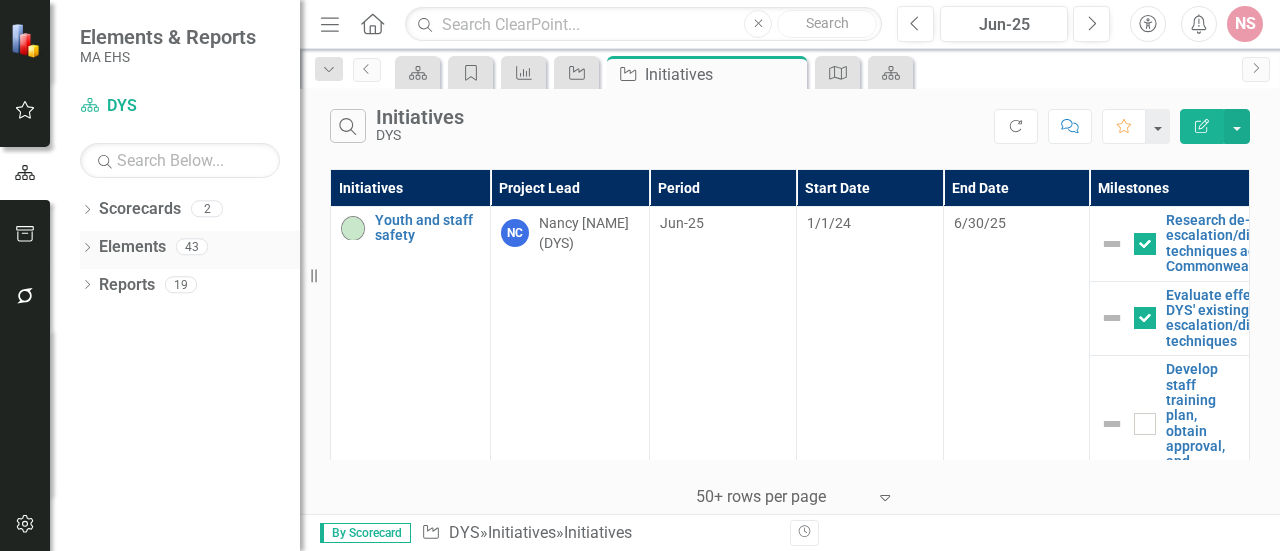 click on "Elements" at bounding box center [132, 247] 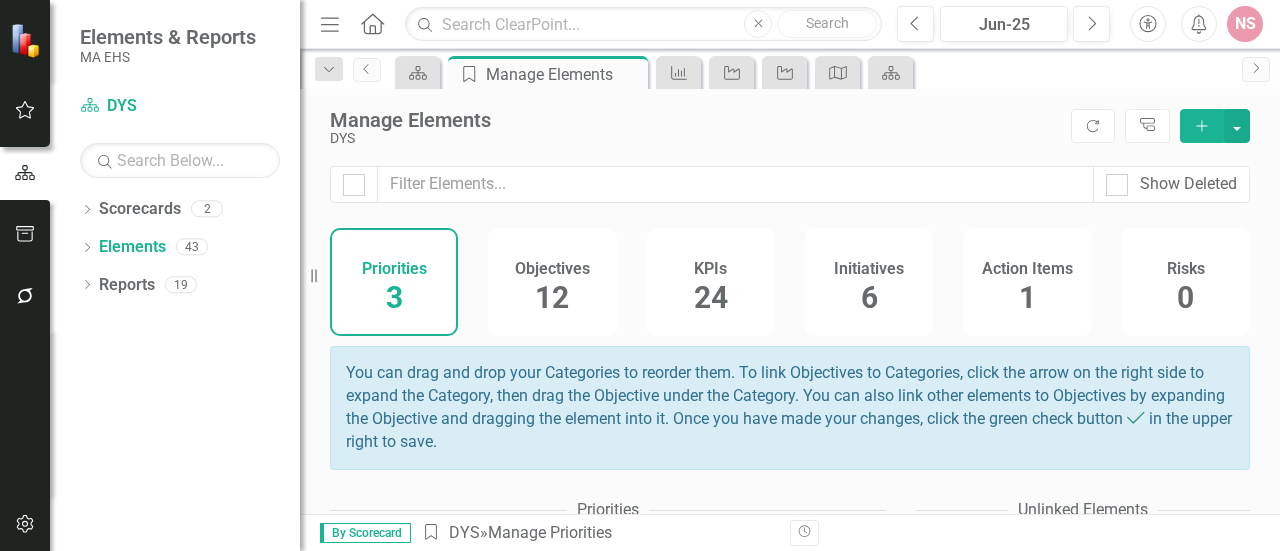click on "24" at bounding box center [711, 297] 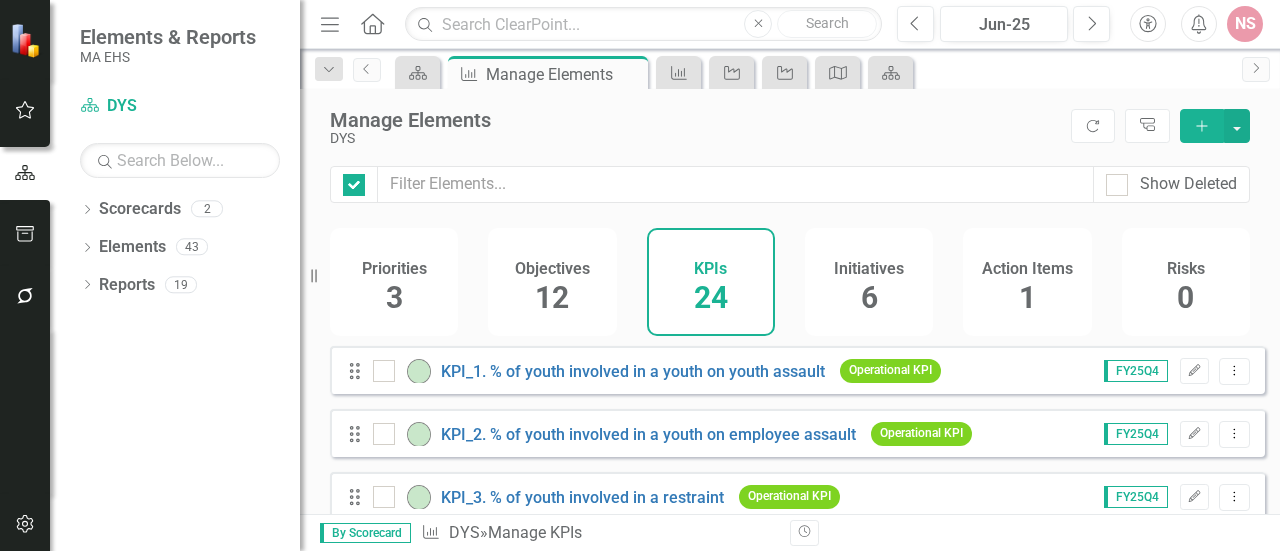 checkbox on "false" 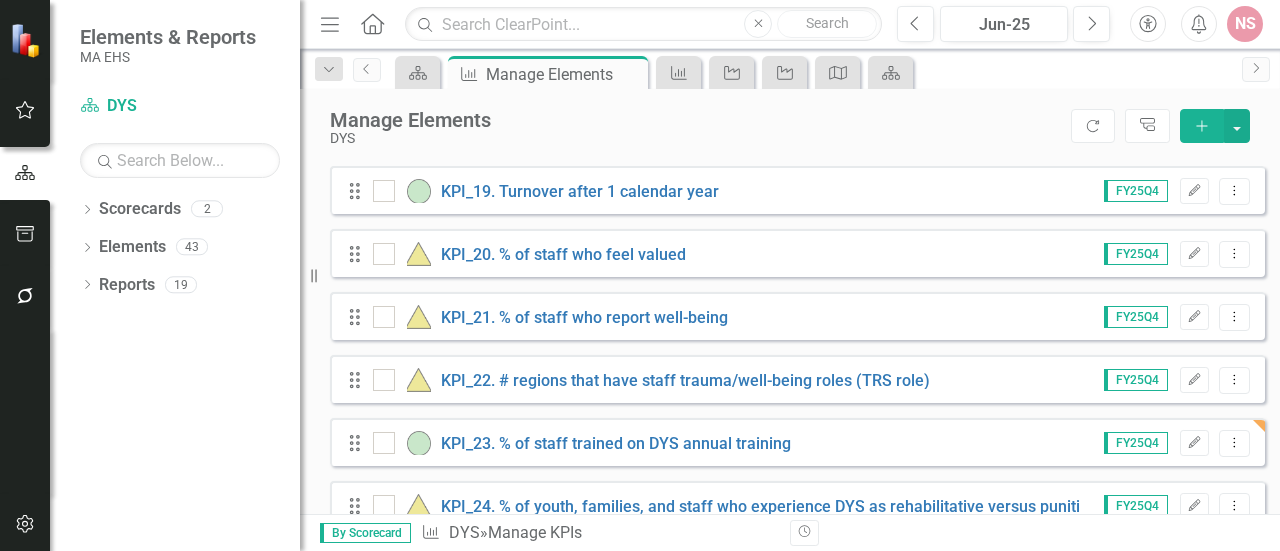 scroll, scrollTop: 1357, scrollLeft: 0, axis: vertical 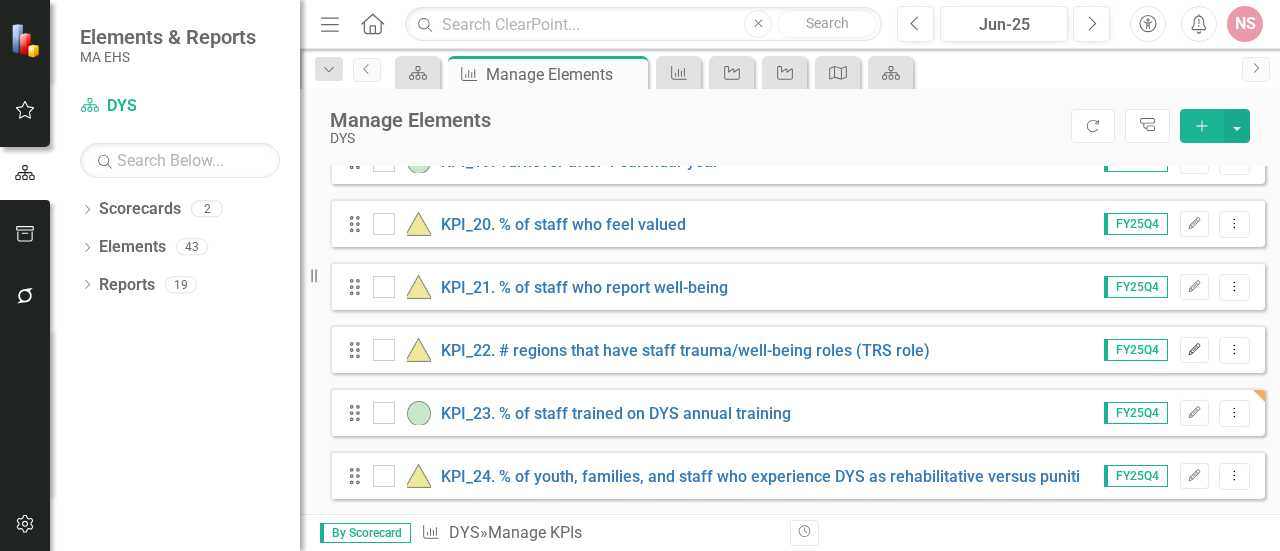 click on "Edit" at bounding box center [1194, 350] 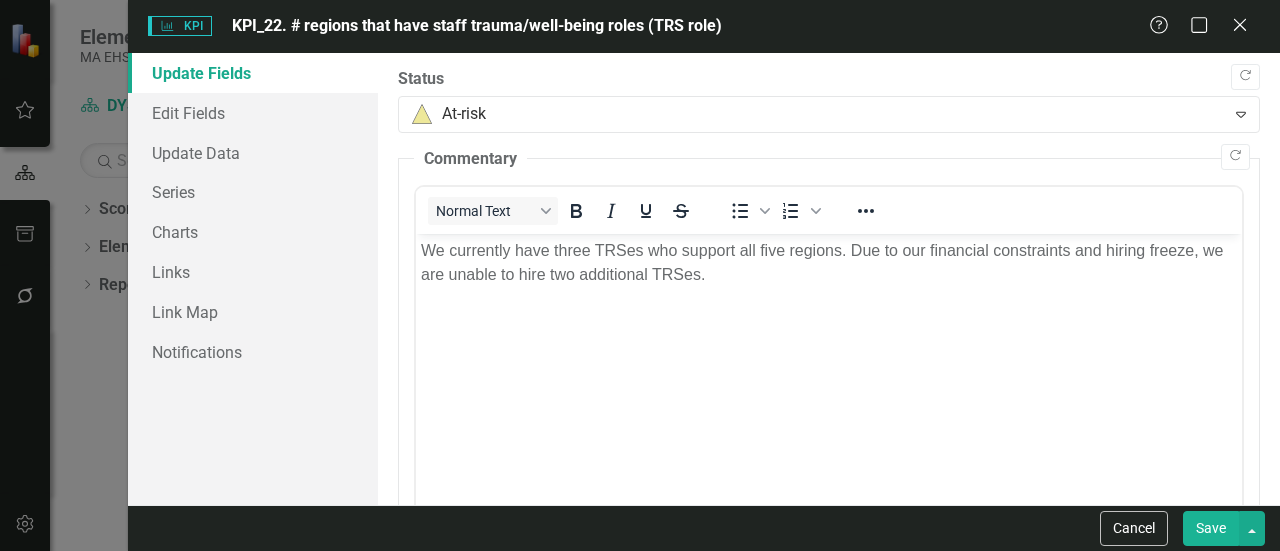 scroll, scrollTop: 0, scrollLeft: 0, axis: both 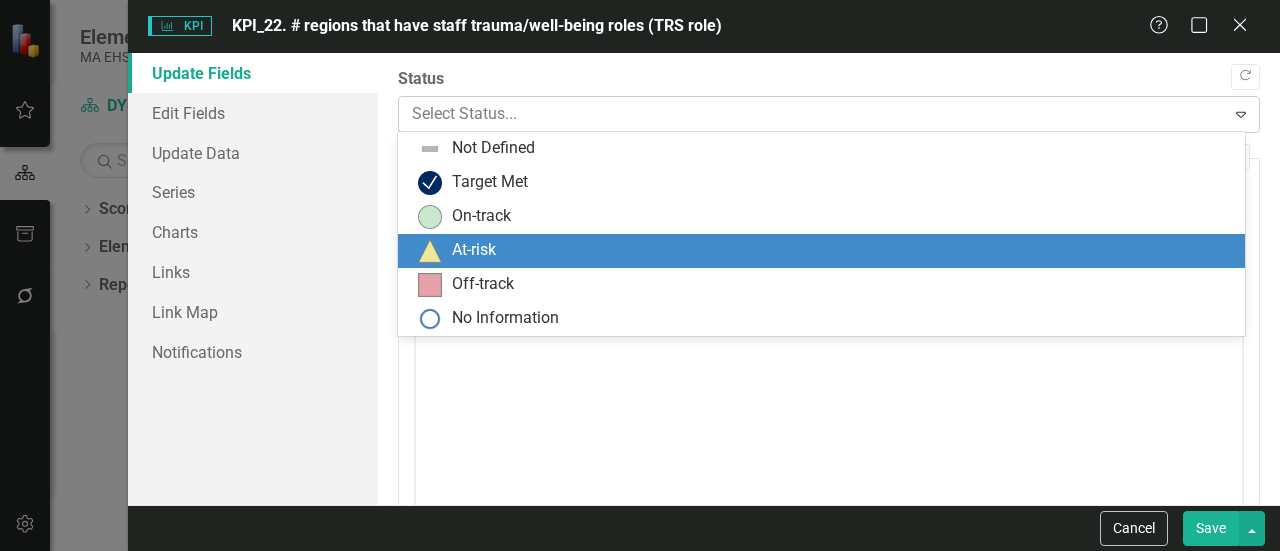 click at bounding box center (812, 114) 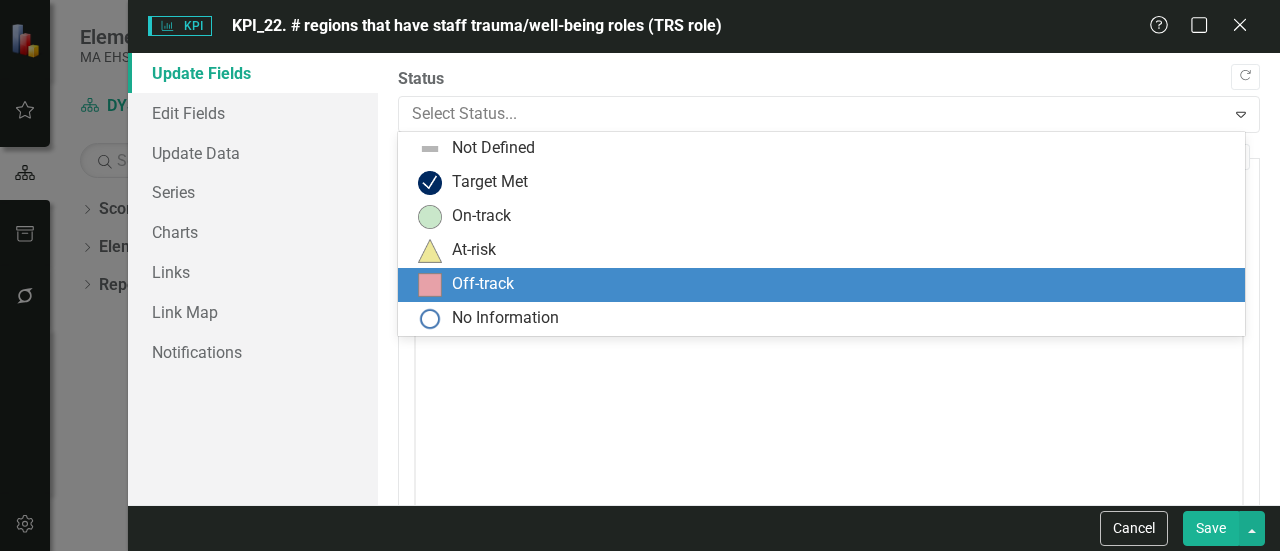 click at bounding box center (430, 285) 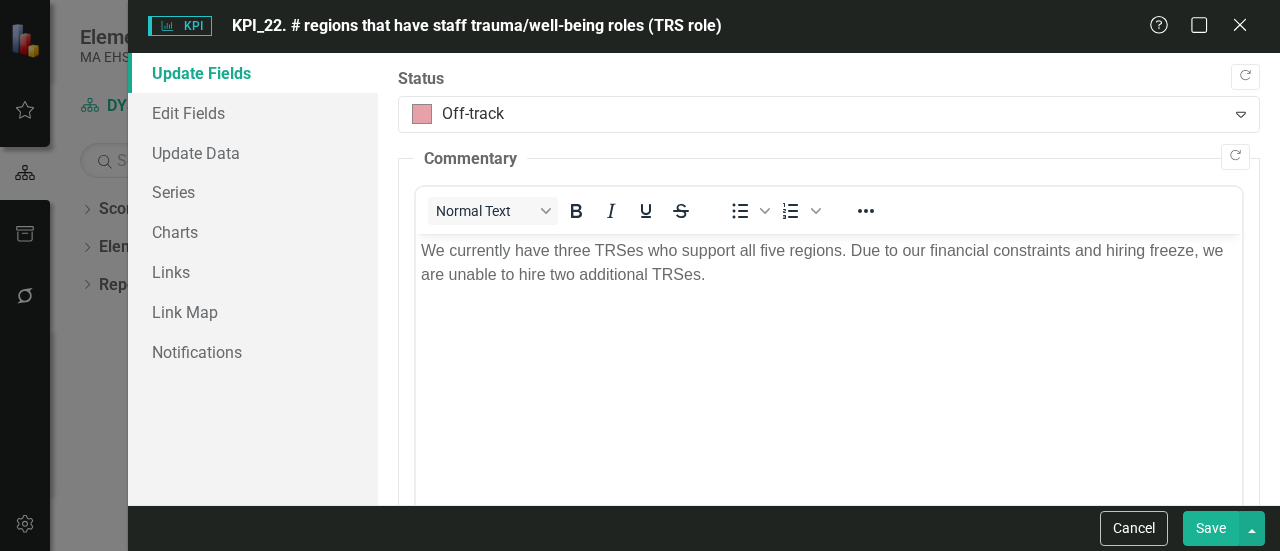 click on "Save" at bounding box center (1211, 528) 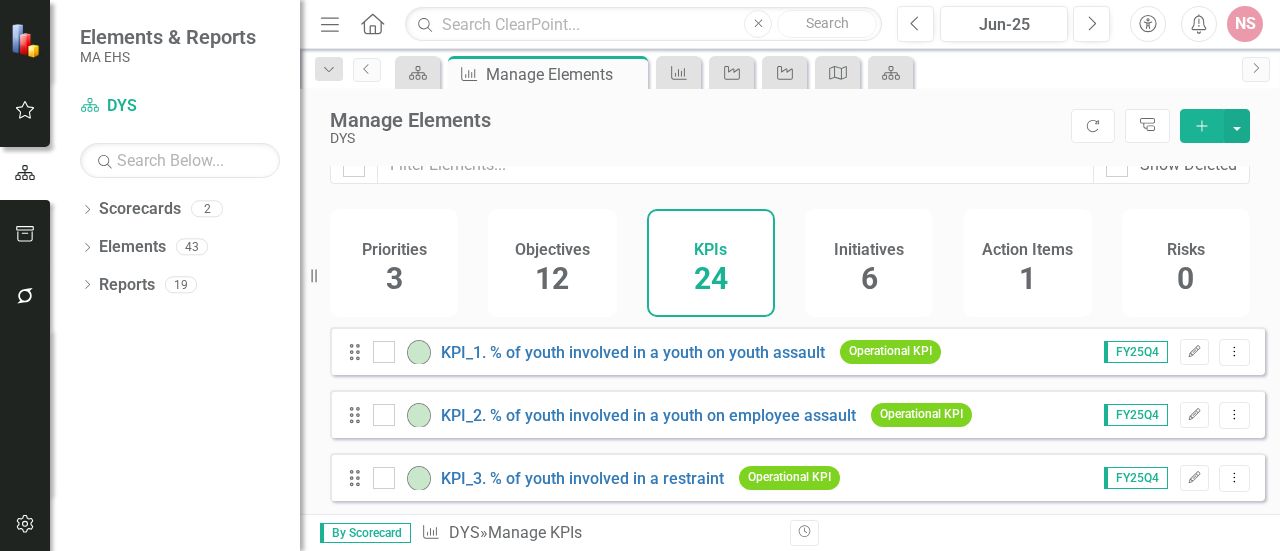 scroll, scrollTop: 6, scrollLeft: 0, axis: vertical 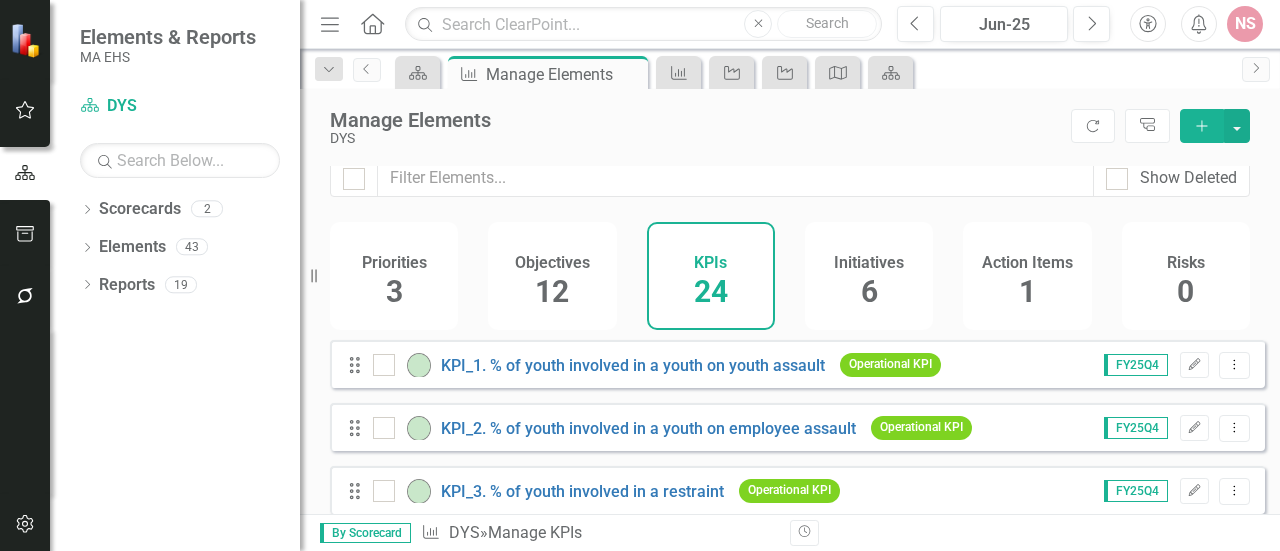 click on "Initiatives 6" at bounding box center [869, 276] 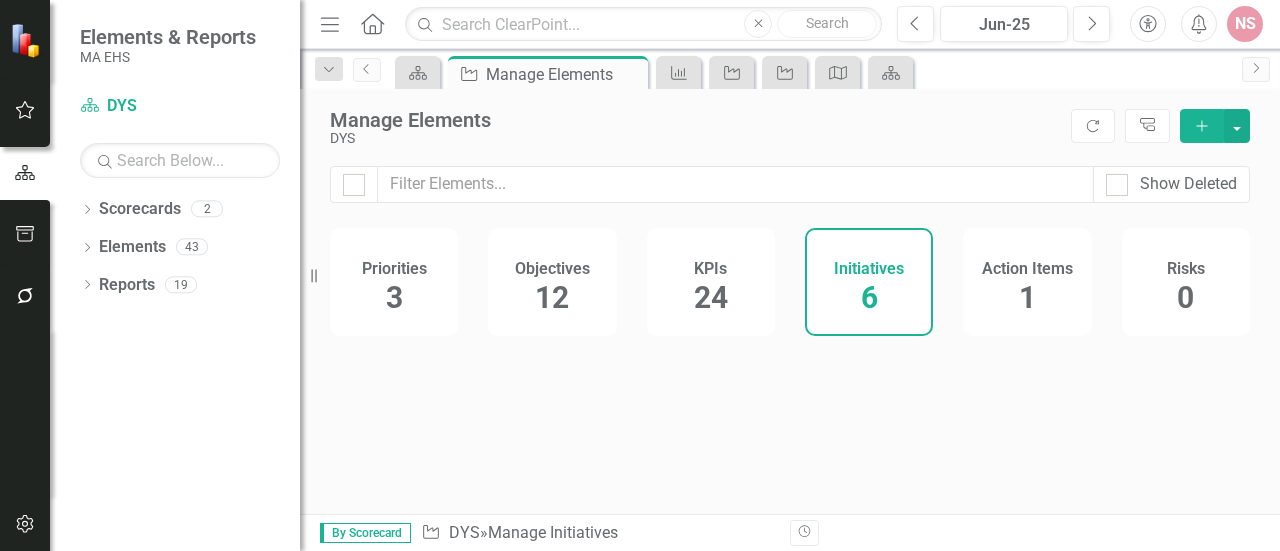 scroll, scrollTop: 0, scrollLeft: 0, axis: both 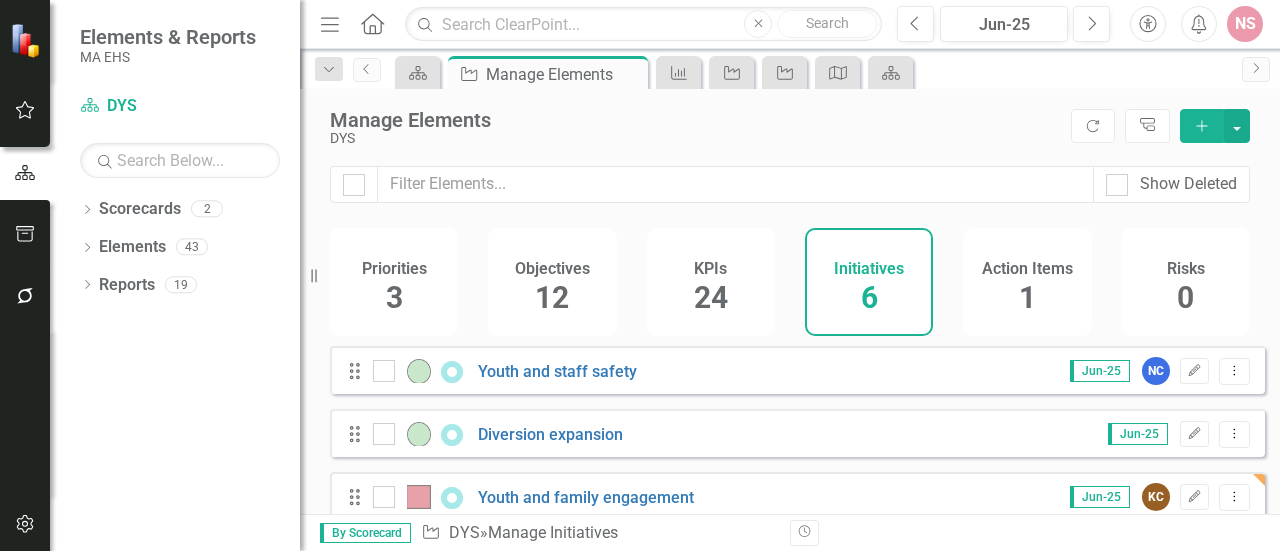 click on "Action Items 1" at bounding box center [1027, 282] 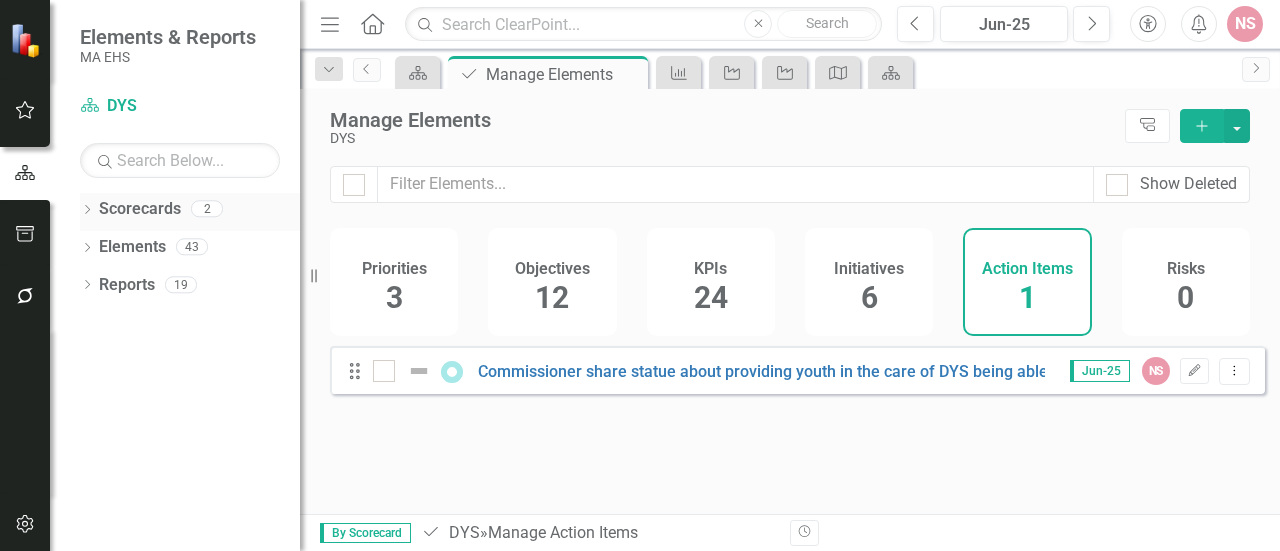 click on "Scorecards" at bounding box center (140, 209) 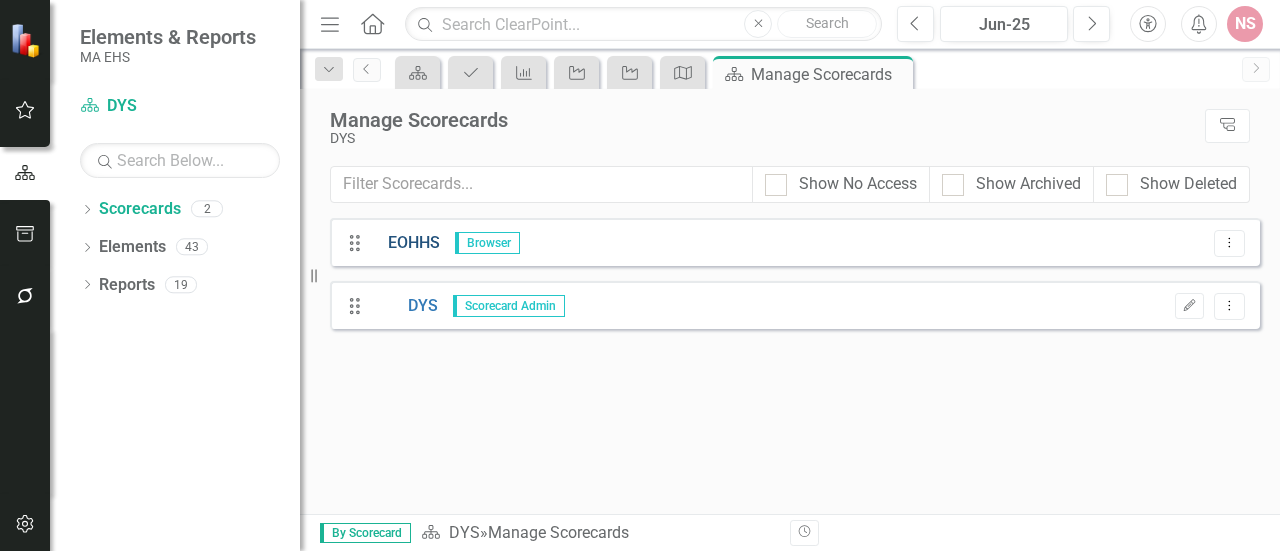 click on "EOHHS" at bounding box center (406, 243) 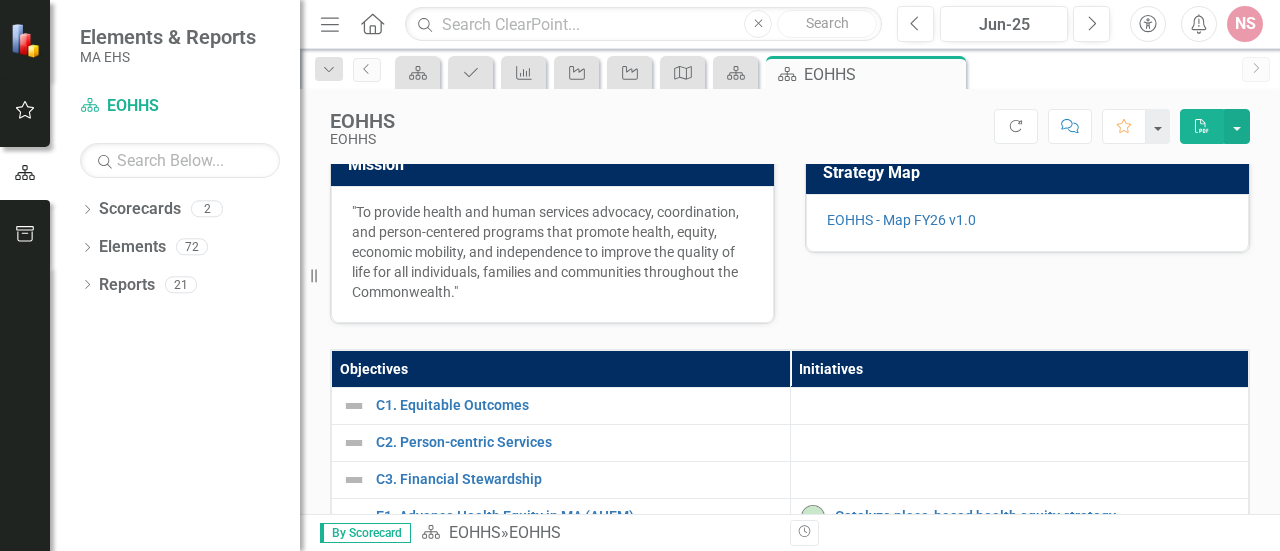 scroll, scrollTop: 614, scrollLeft: 0, axis: vertical 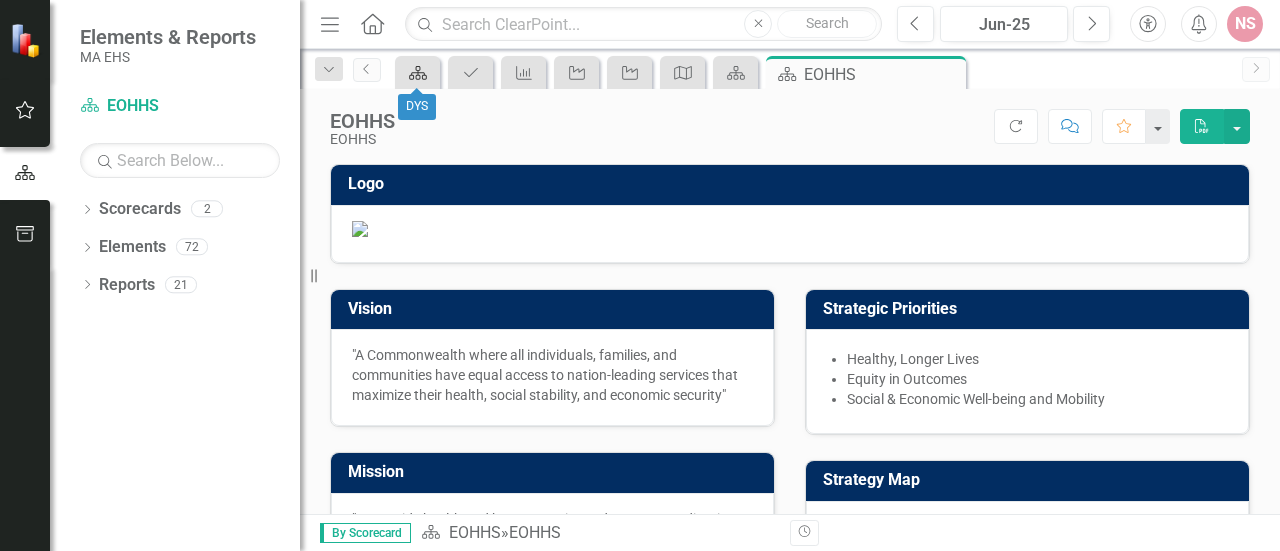 click on "Scorecard" 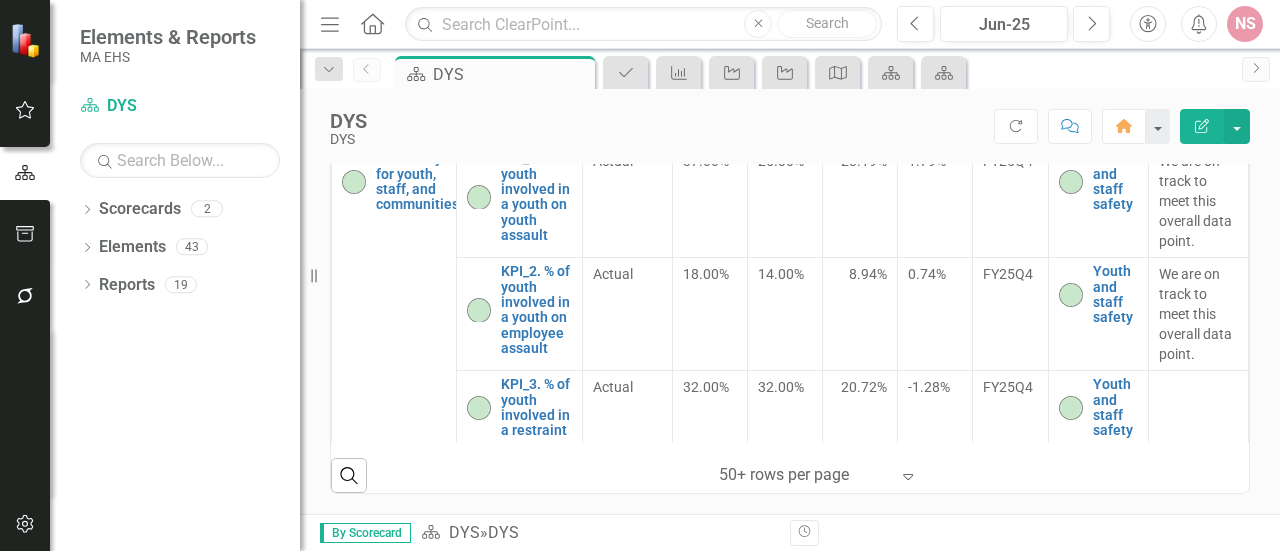 scroll, scrollTop: 903, scrollLeft: 0, axis: vertical 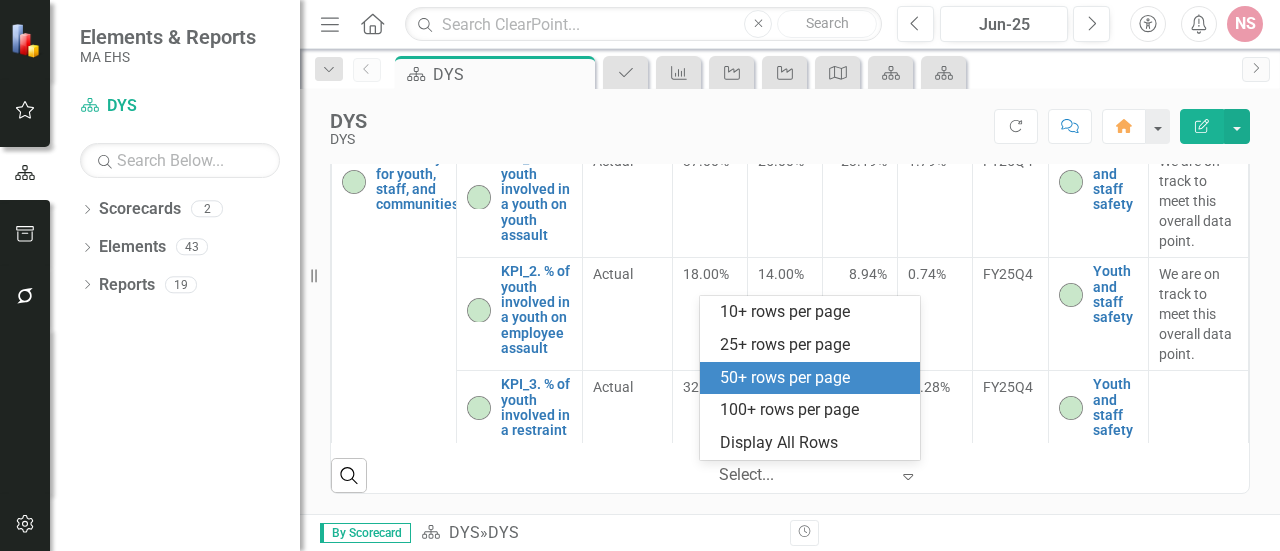 click on "Expand" 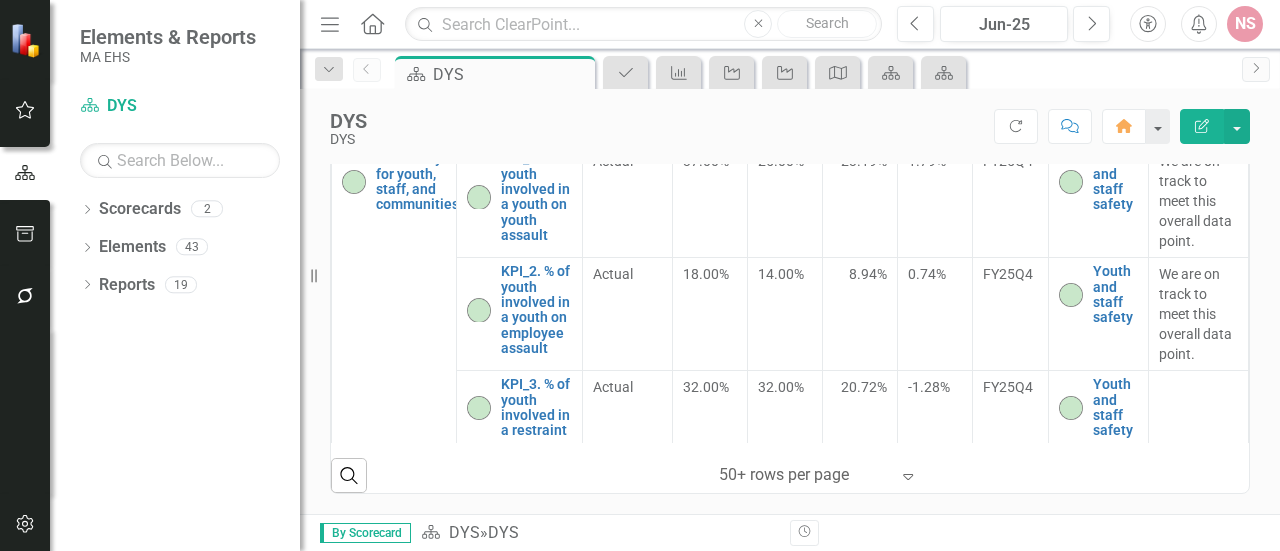 click on "Expand" 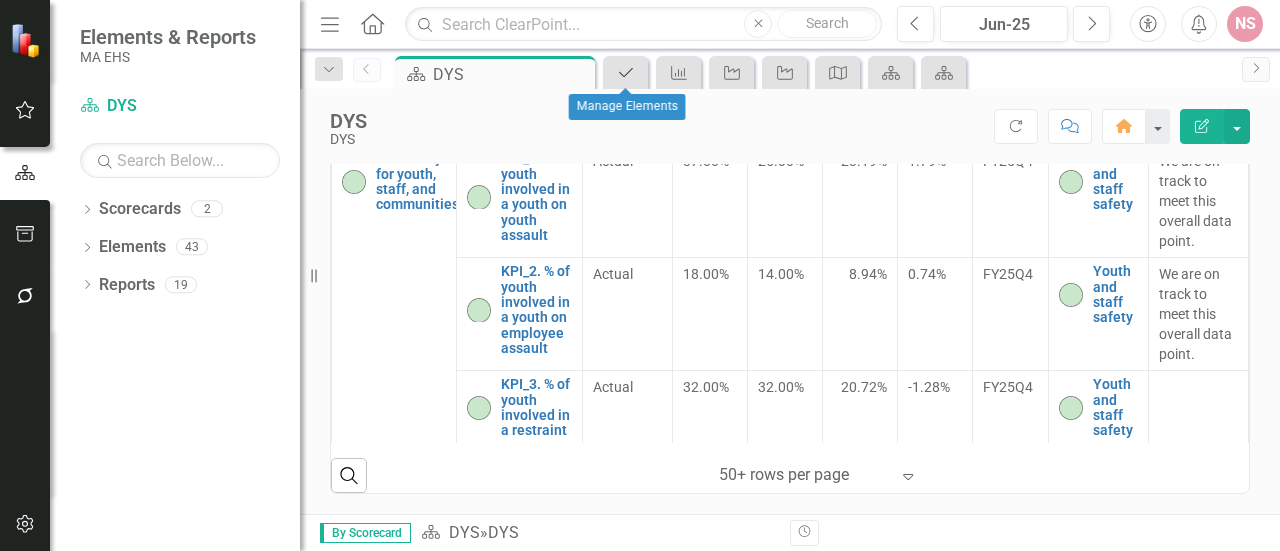 click on "Action Item" 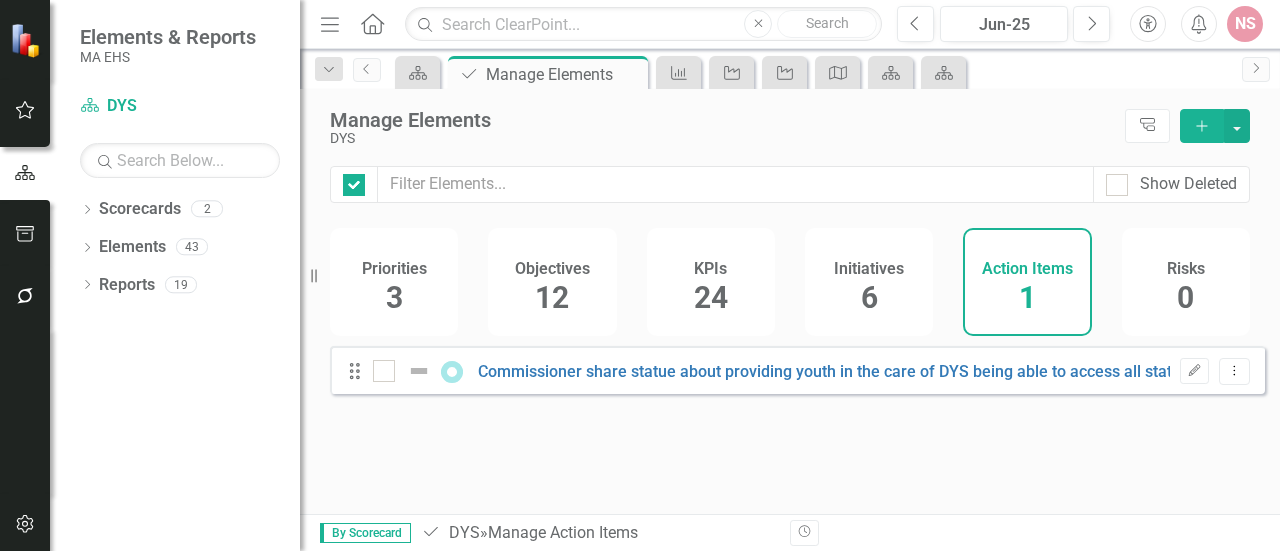 checkbox on "false" 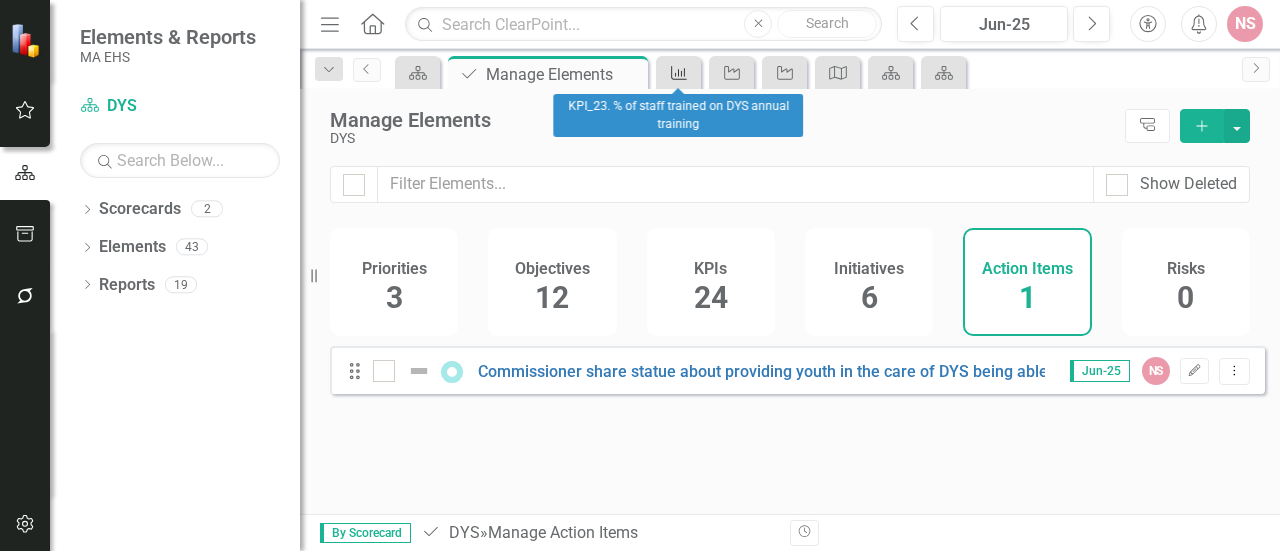 click on "KPI" at bounding box center [678, 72] 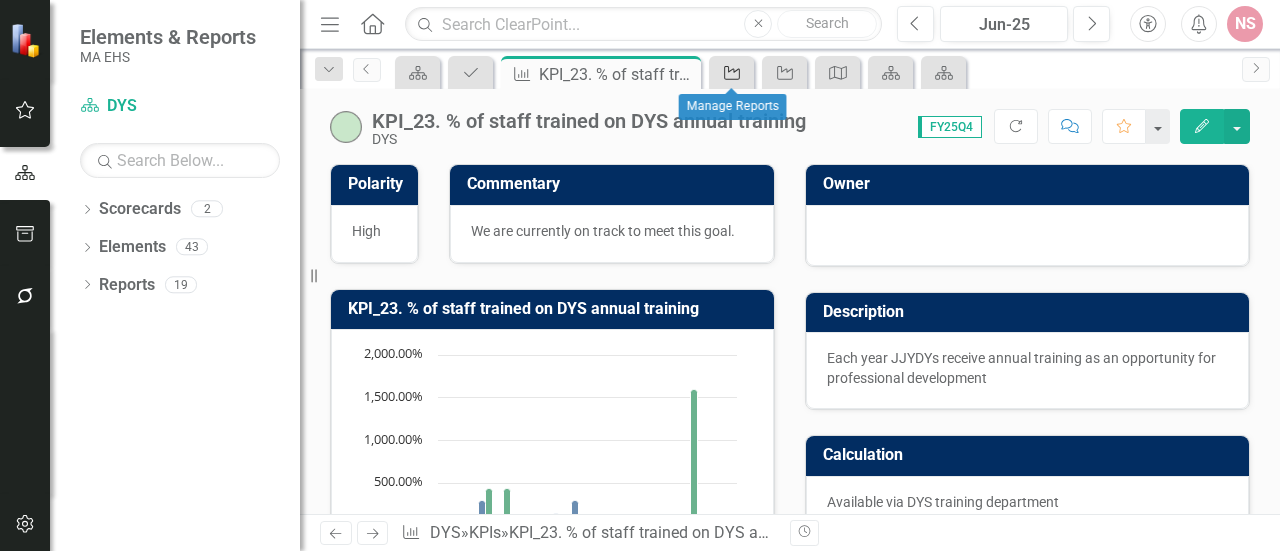 click on "Initiative" 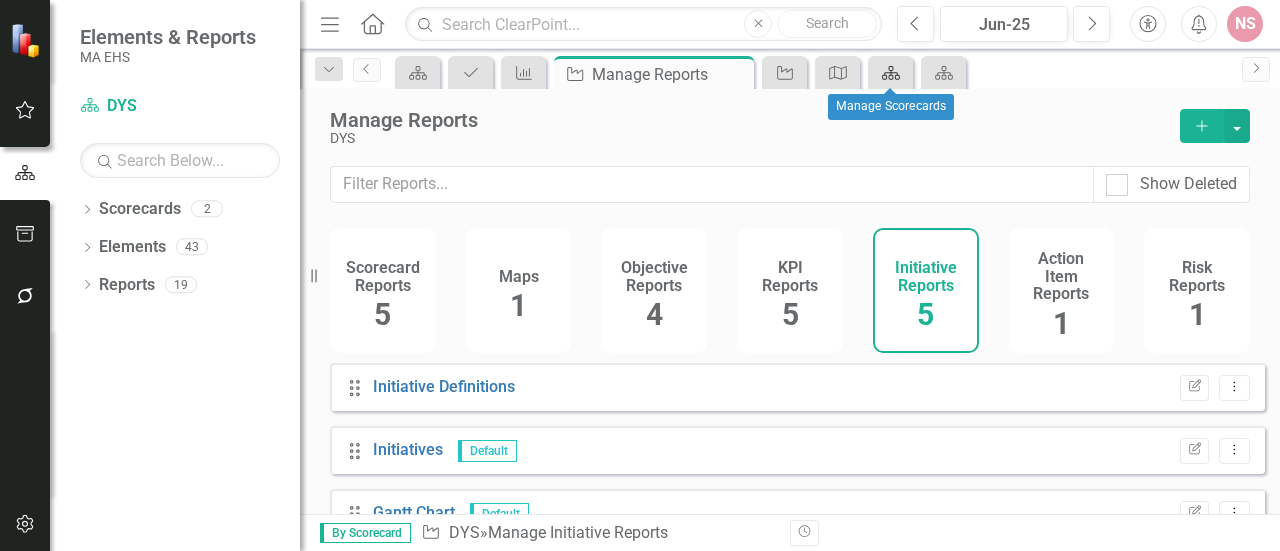 click on "Scorecard" 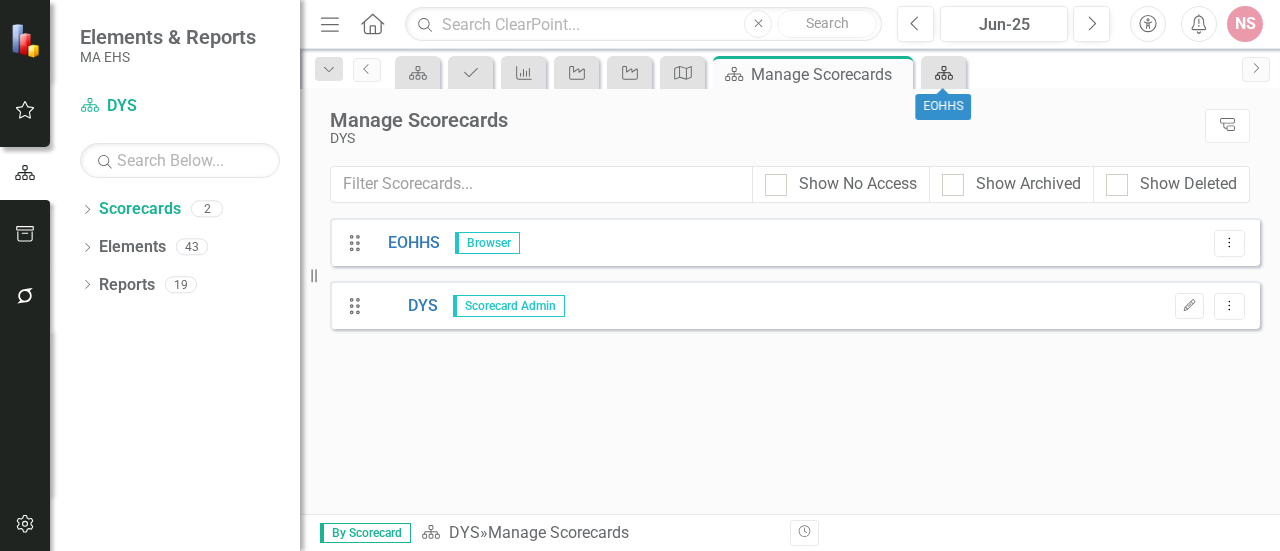 click 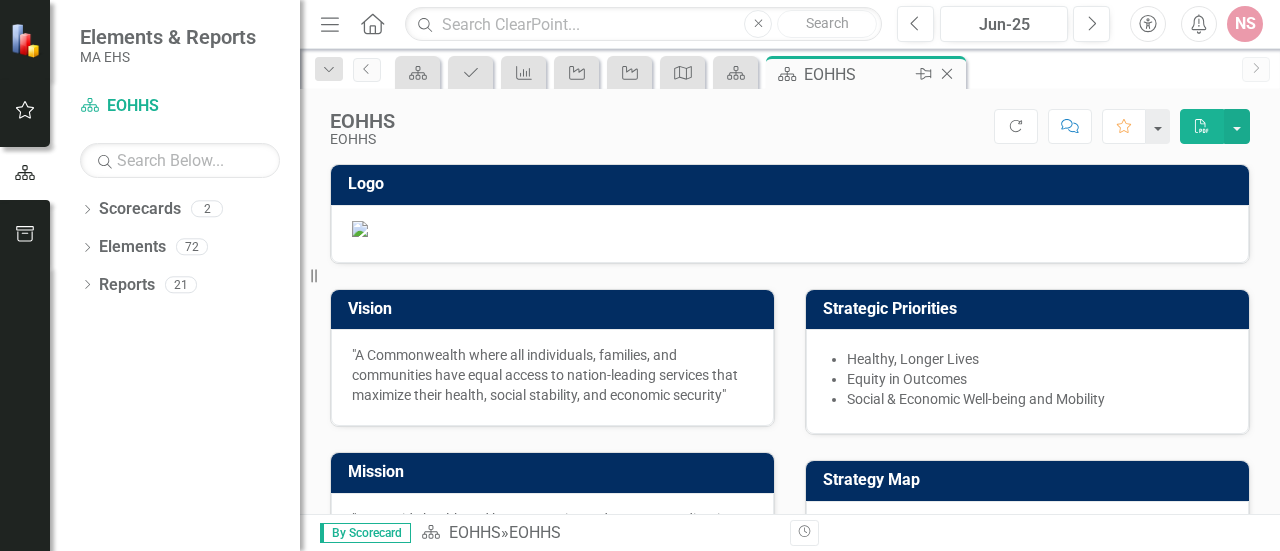 click on "EOHHS" at bounding box center [857, 74] 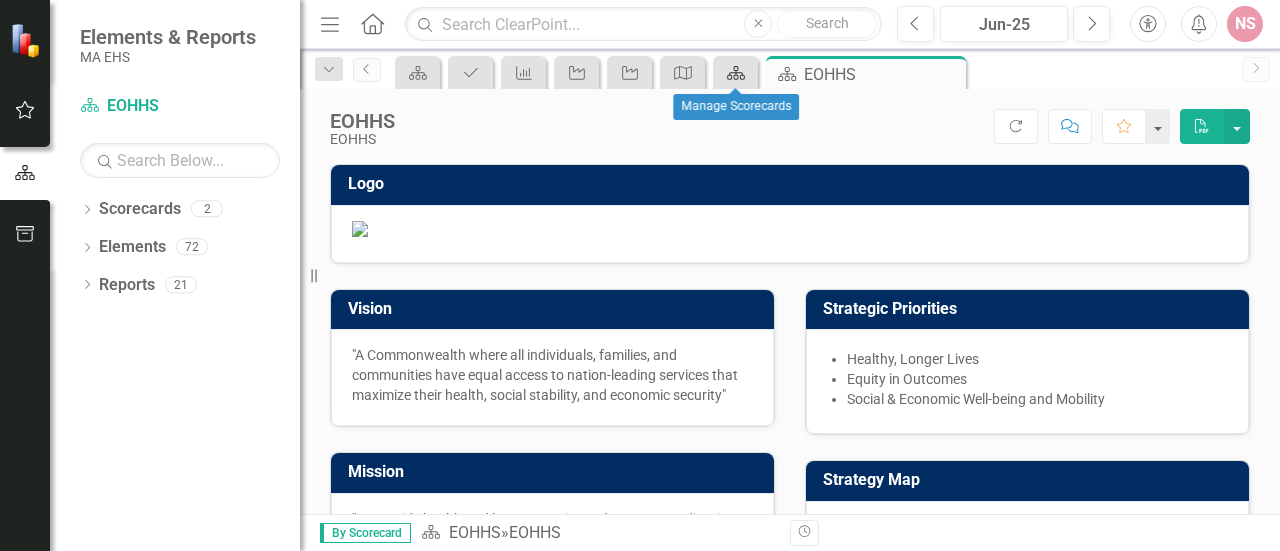 click 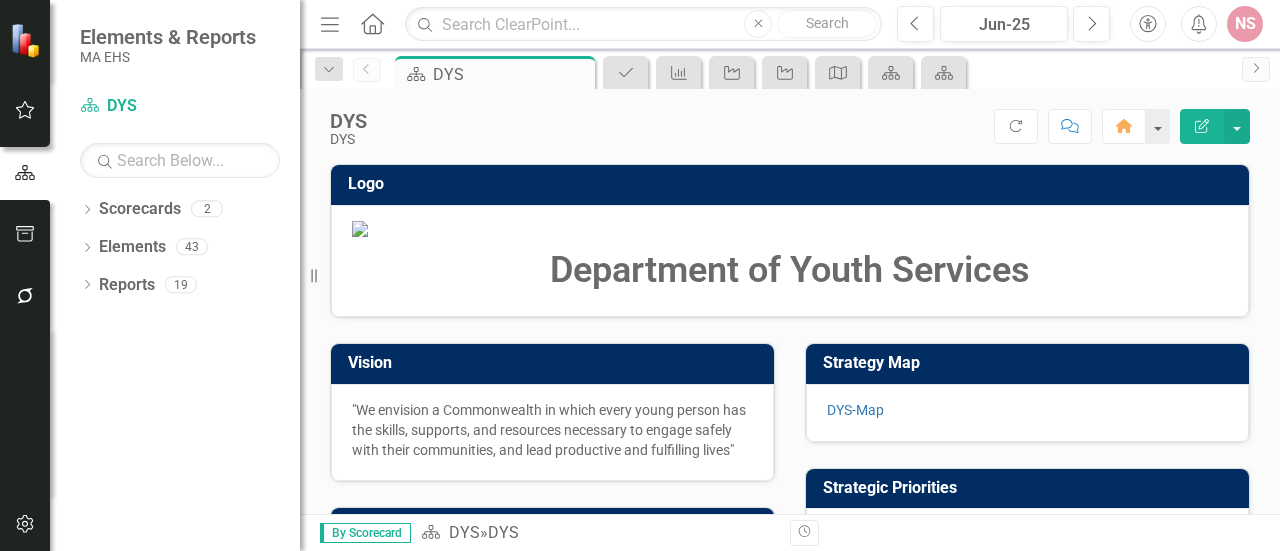 click on "Logo
Department of Youth Services Vision "We envision a Commonwealth in which every young person has the skills, supports, and resources necessary to engage safely with their communities, and lead productive and fulfilling lives" Mission "The Department of Youth Services fosters positive outcomes for youth, builds safer communities, and collaborates for an equitable and fair justice system" Strategy Map DYS-Map Strategic Priorities
Every youth in DYS care has personalized support to successfully live, learn and work
Collaboration toward prevention and an equitable, fair, and supportive Juvenile Justice System
Sustain an equitable, healthy, agile, innovative, and excellent workforce and organization
Equity in outcomes and the experience of youth / families in DYS care and custody
Objectives KPIs Subgroup FY27Q2 Target Quarterly Target Current Value Variance from last quarter Current Value Timeframe Initiatives Commentary We are on track to meet this goal. Edit Edit Objective Link Edit Link" at bounding box center [790, 681] 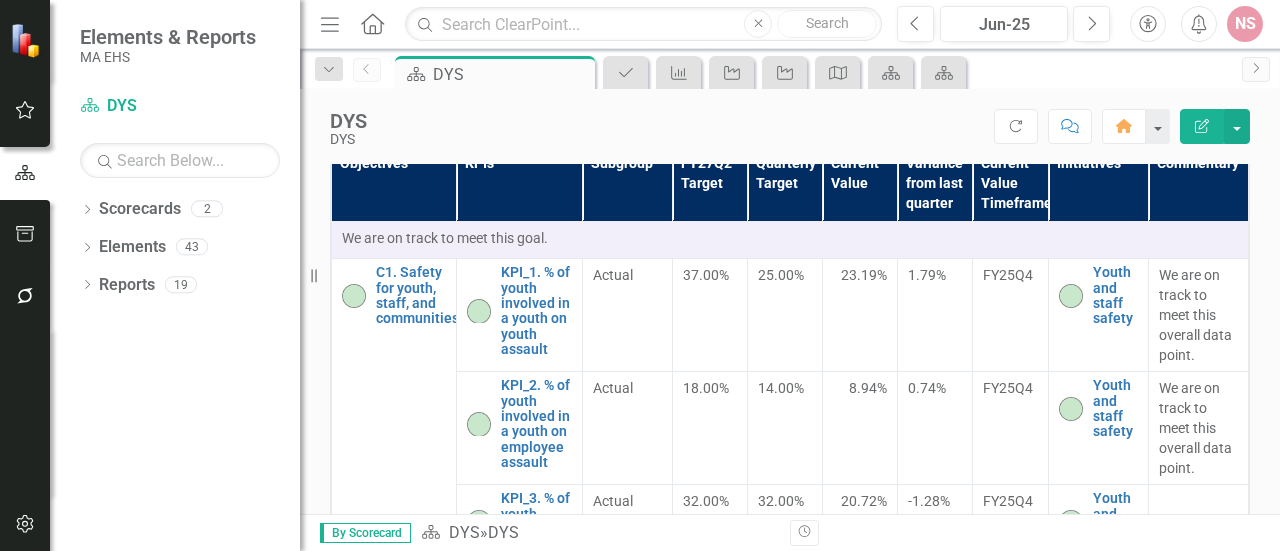 scroll, scrollTop: 288, scrollLeft: 0, axis: vertical 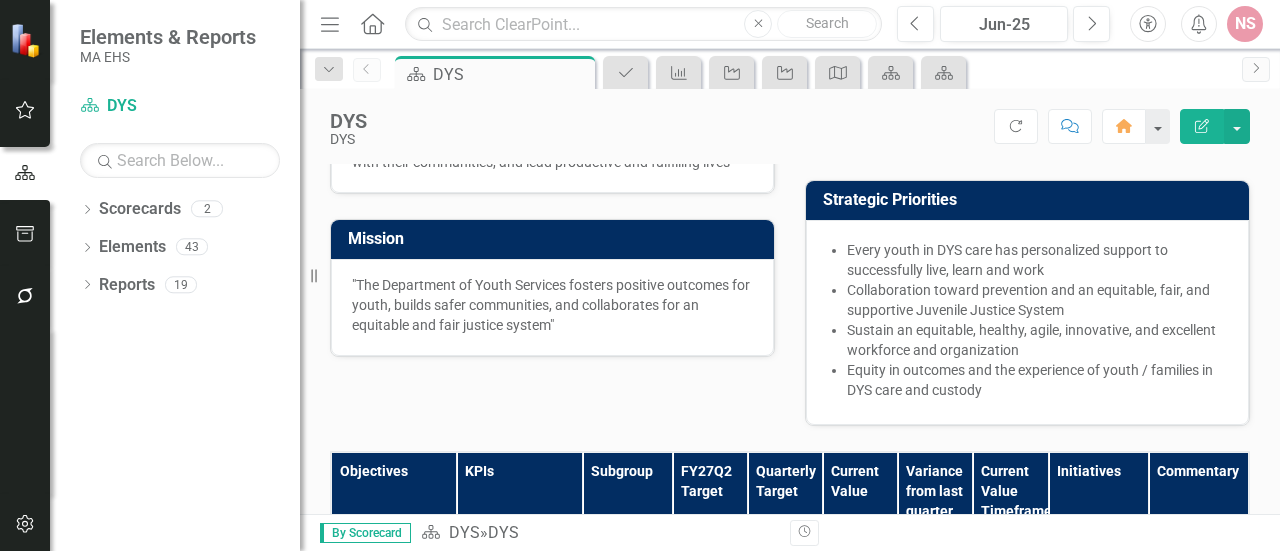 click on "DYS-Map" at bounding box center (855, 122) 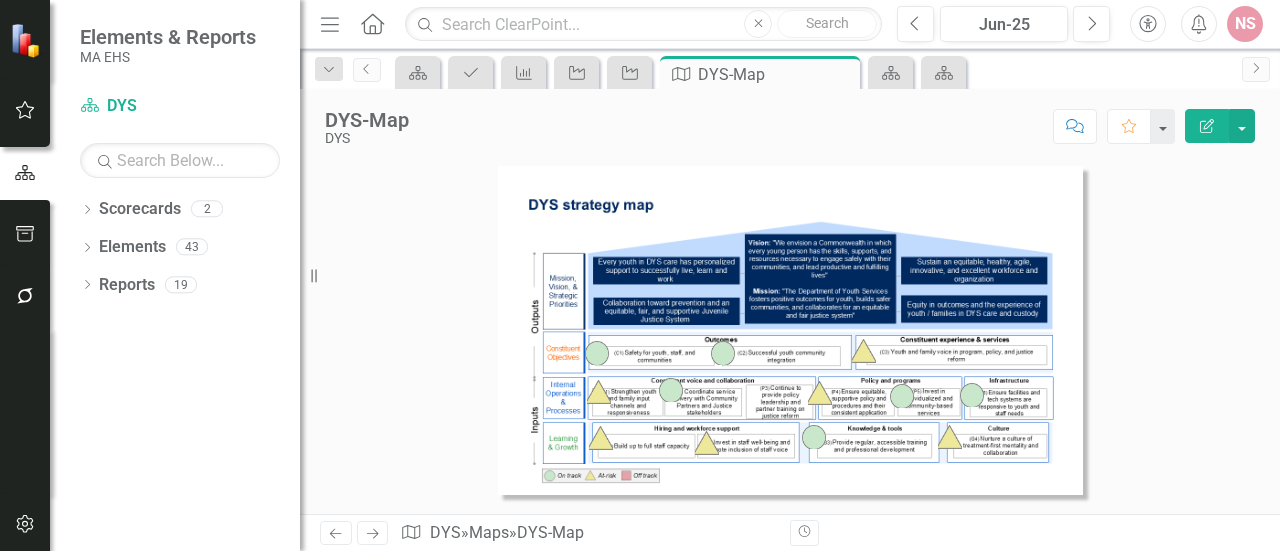 click at bounding box center [790, 330] 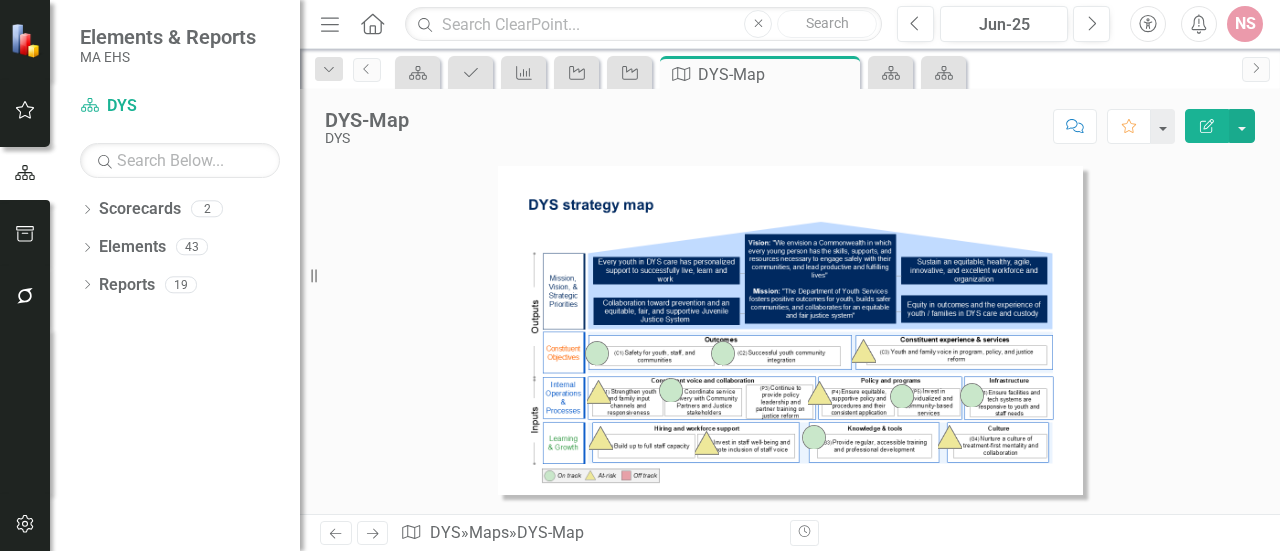 click at bounding box center (790, 330) 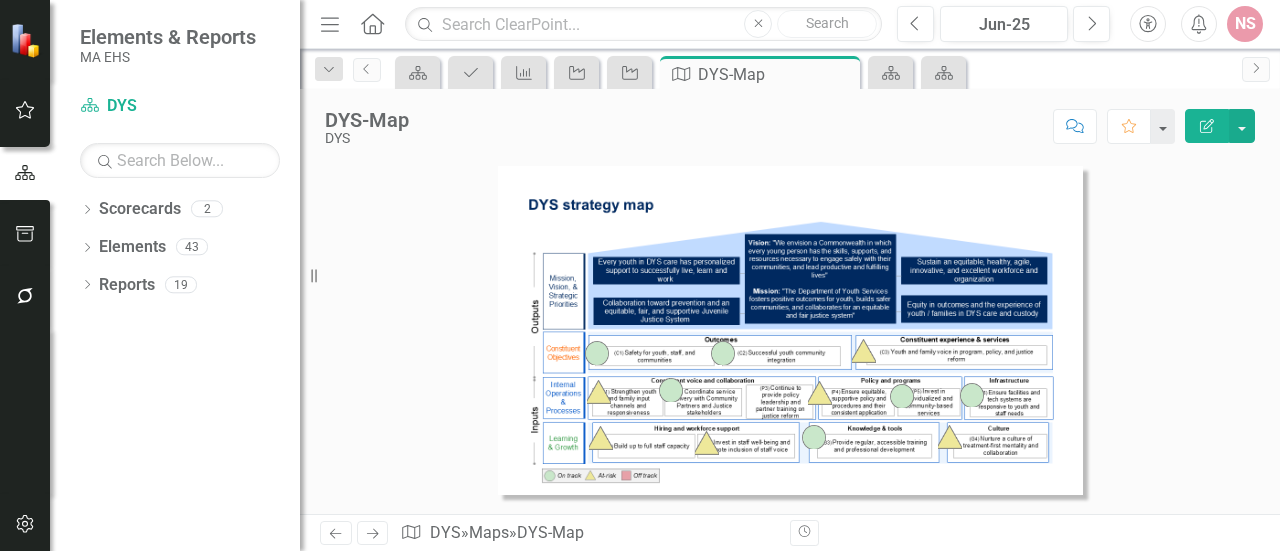 click at bounding box center (790, 340) 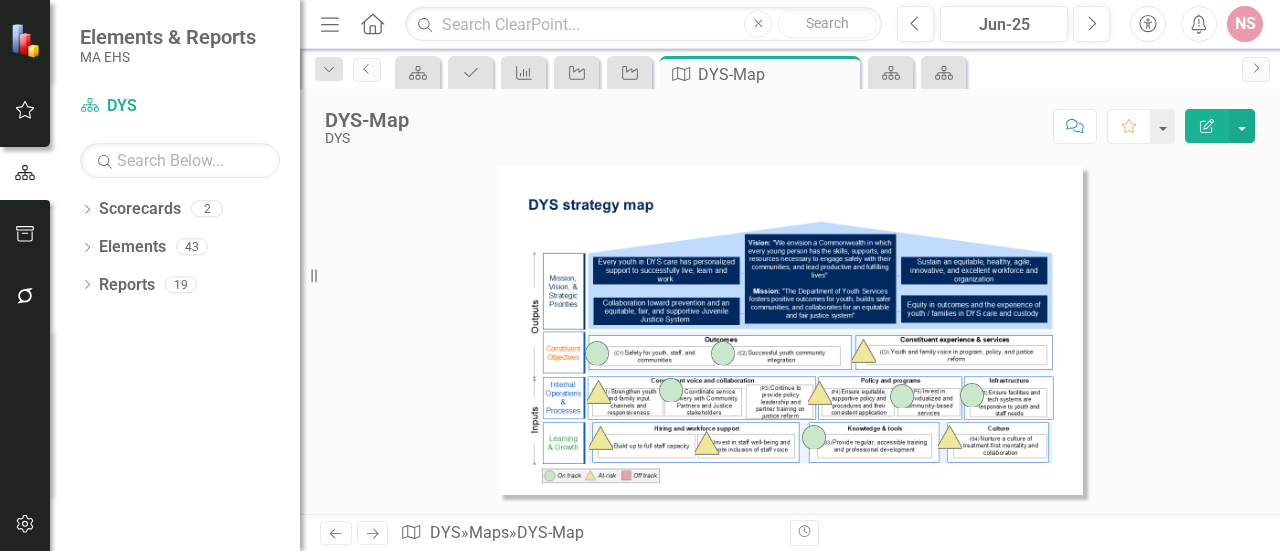click at bounding box center [790, 340] 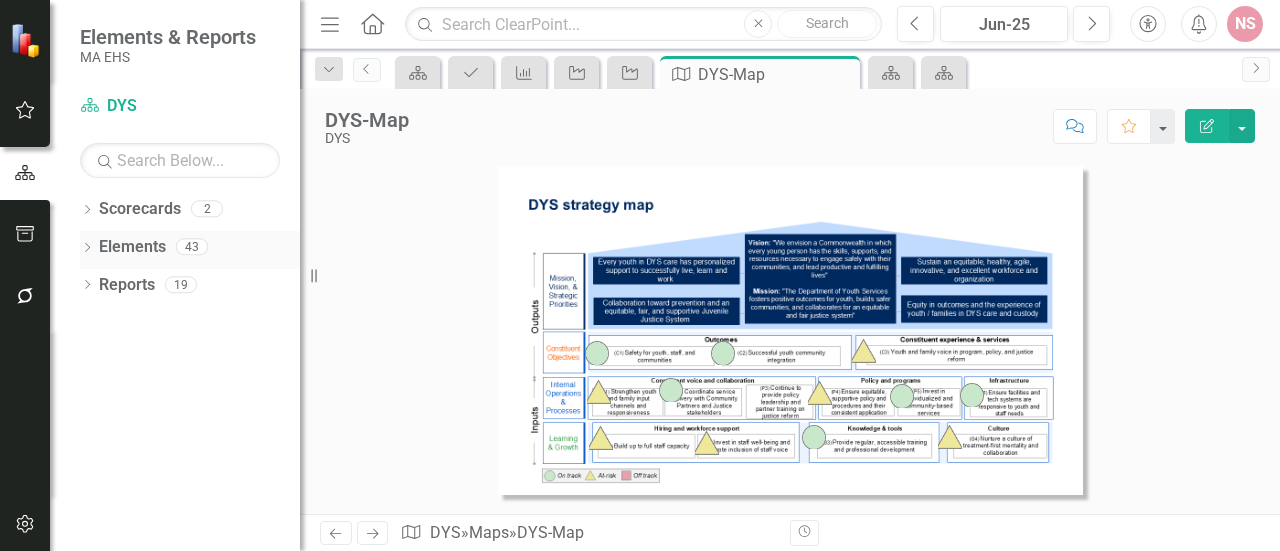 click on "Elements" at bounding box center (132, 247) 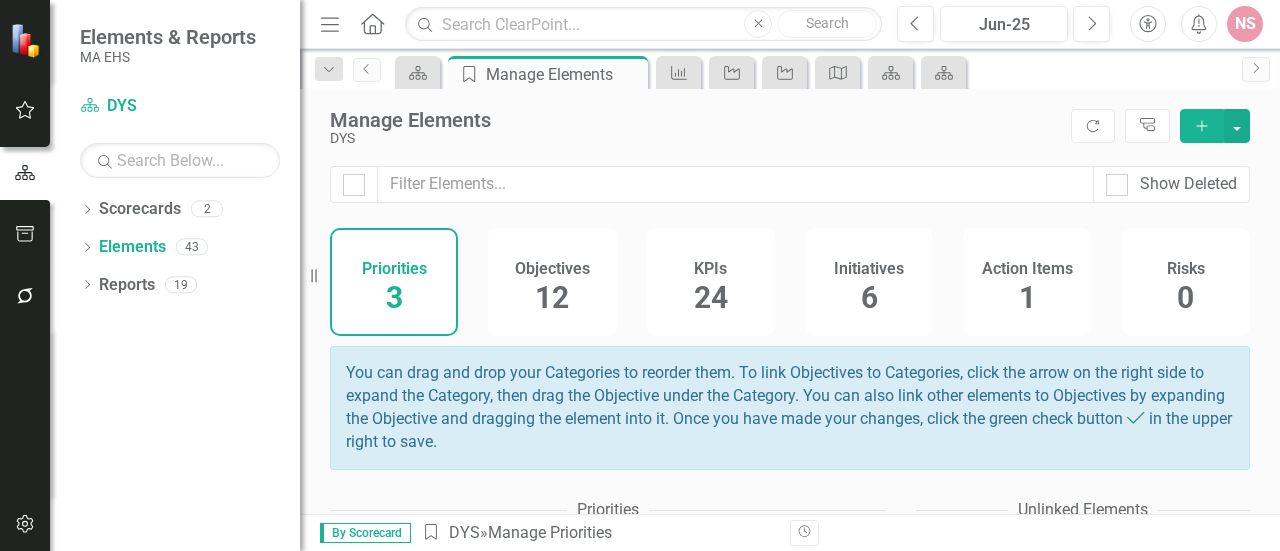 click on "Objectives 12" at bounding box center [552, 282] 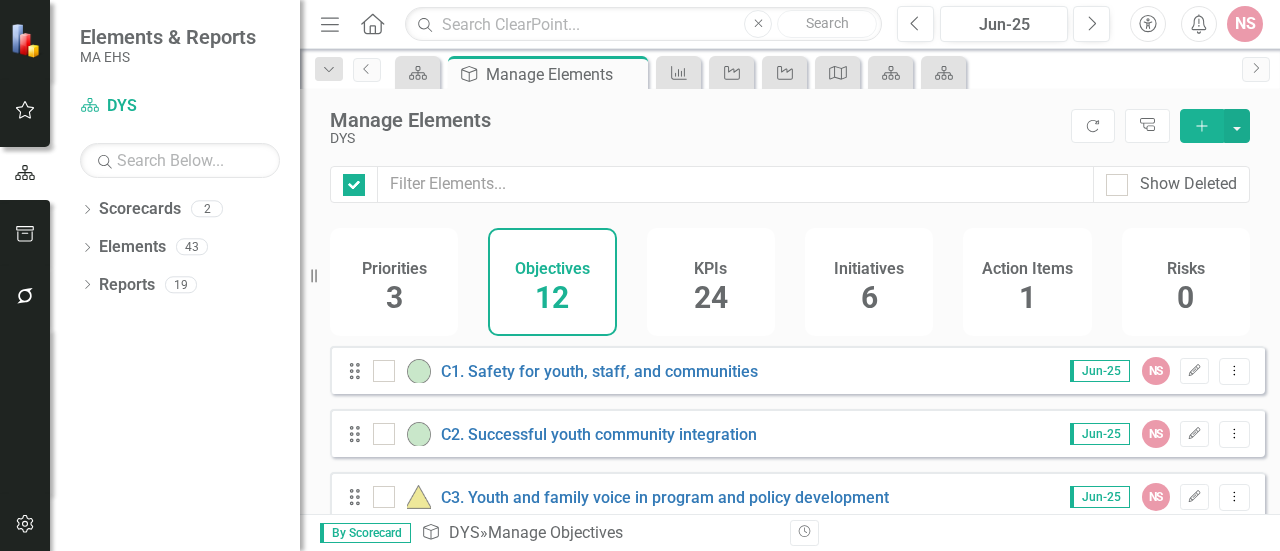 checkbox on "false" 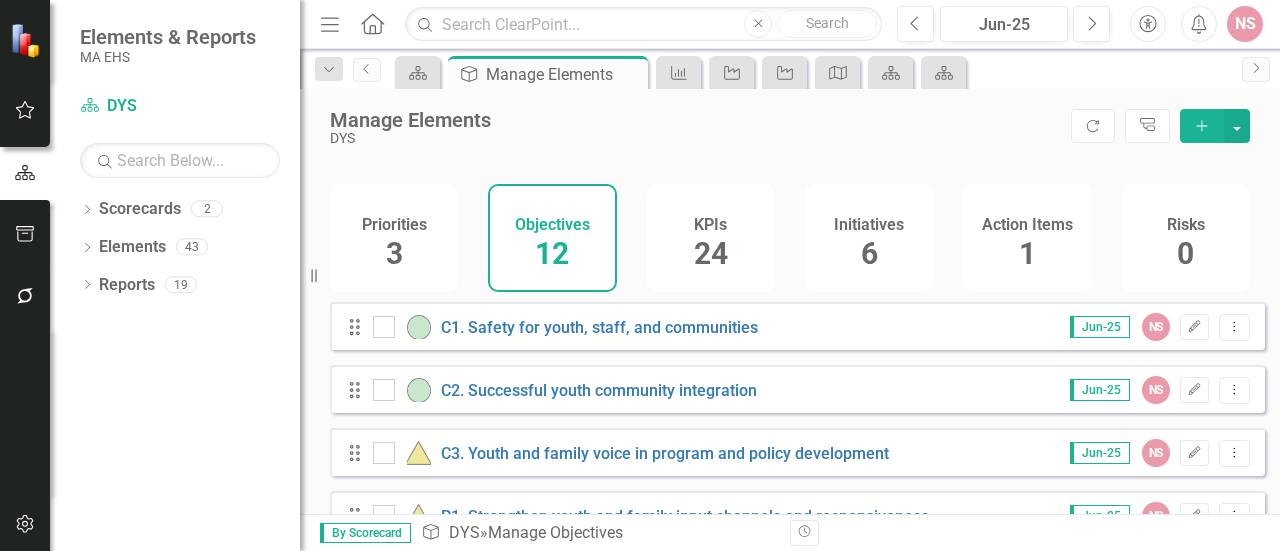 scroll, scrollTop: 0, scrollLeft: 0, axis: both 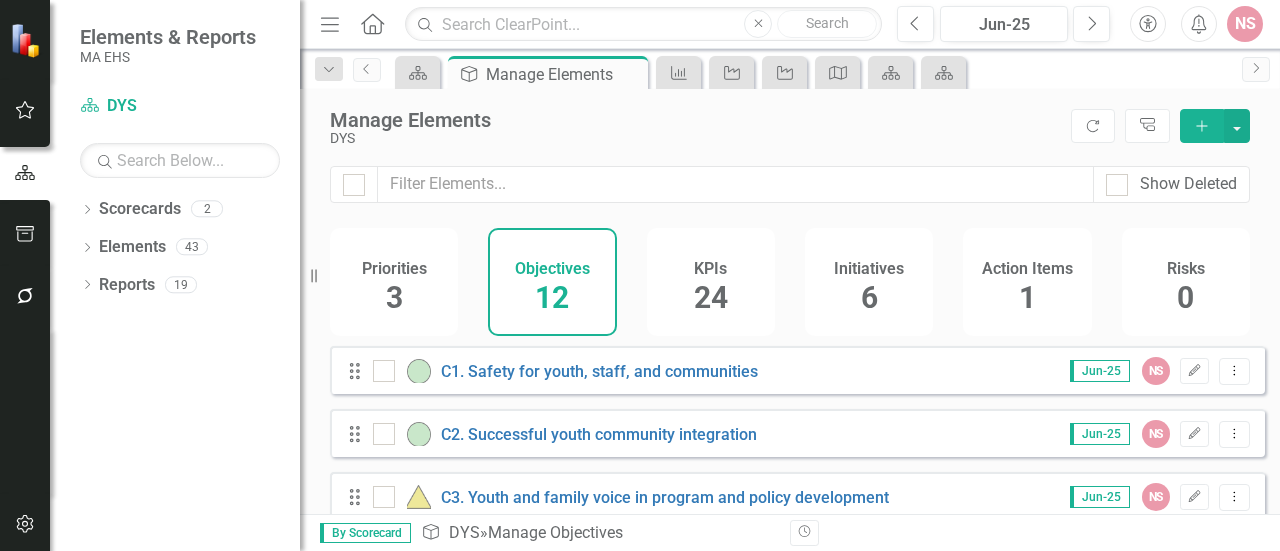 click on "KPIs" at bounding box center [710, 269] 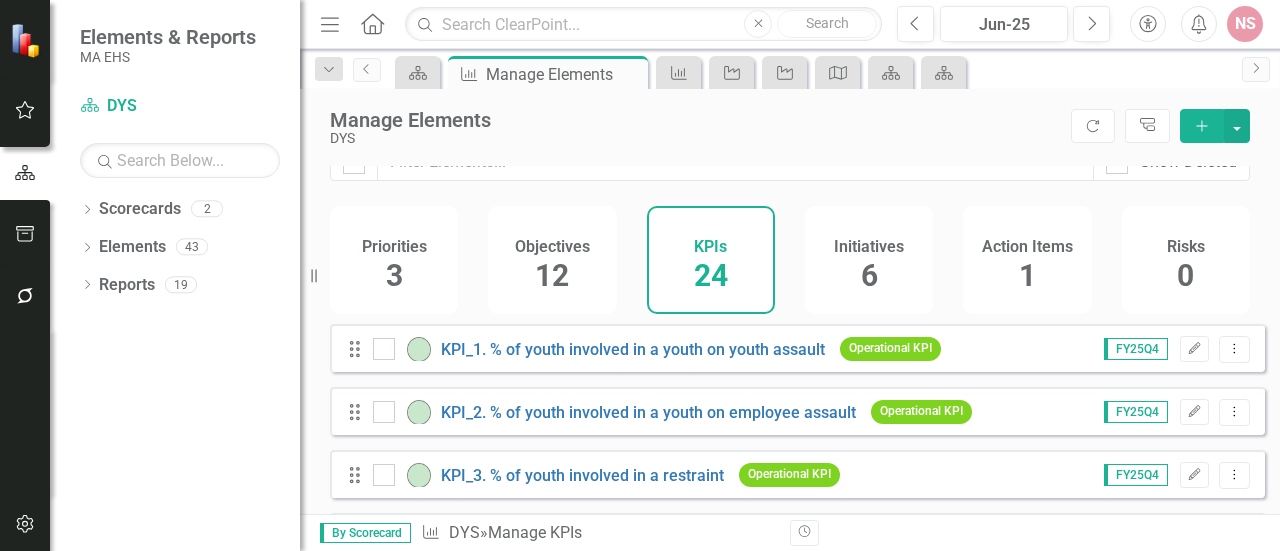 scroll, scrollTop: 0, scrollLeft: 0, axis: both 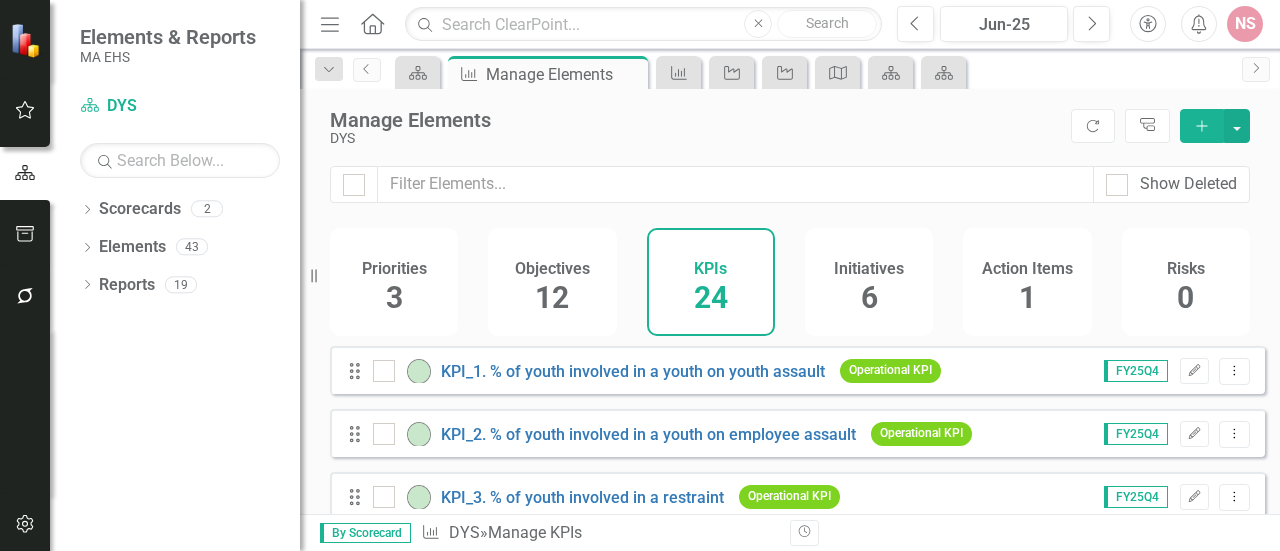 click on "12" at bounding box center [552, 297] 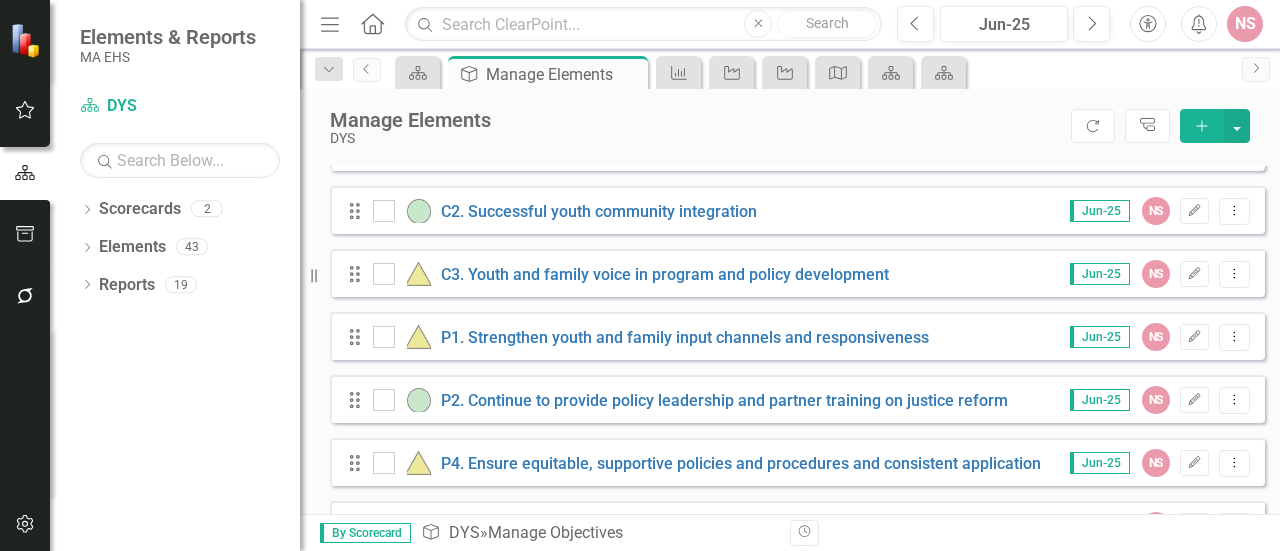 scroll, scrollTop: 232, scrollLeft: 0, axis: vertical 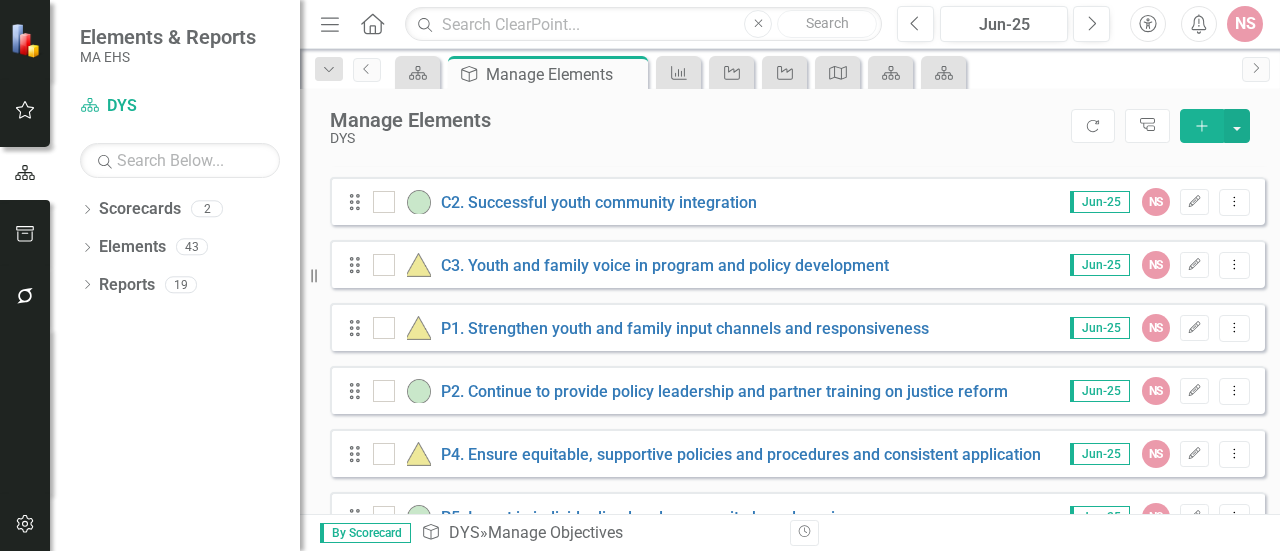 click on "Manage Elements DYS Refresh Tree Explorer Add" at bounding box center [790, 127] 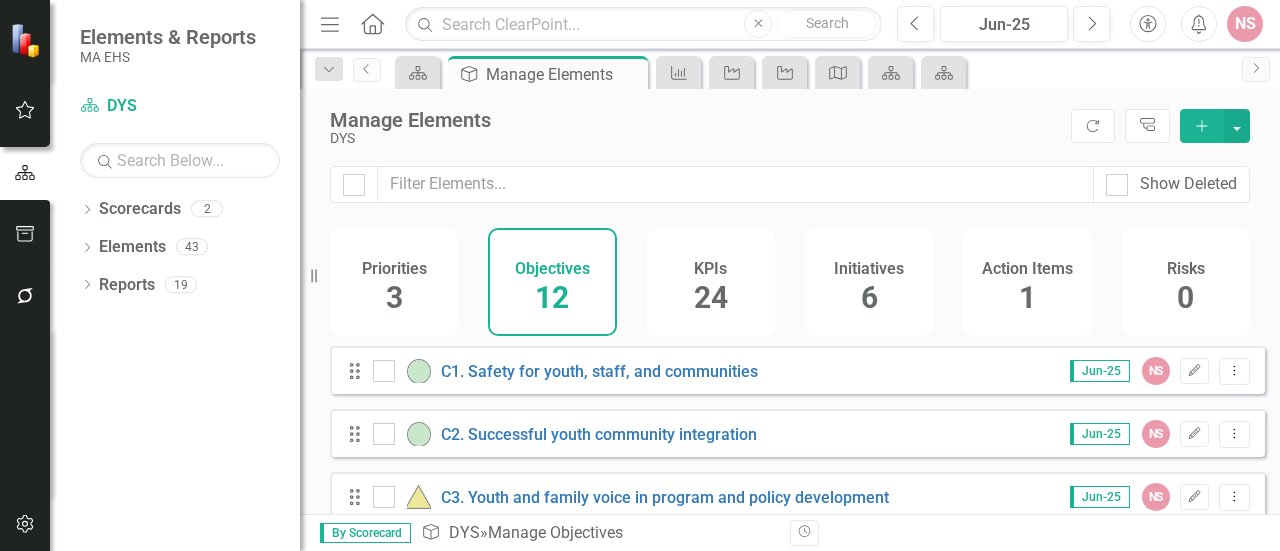 click on "KPIs 24" at bounding box center (711, 282) 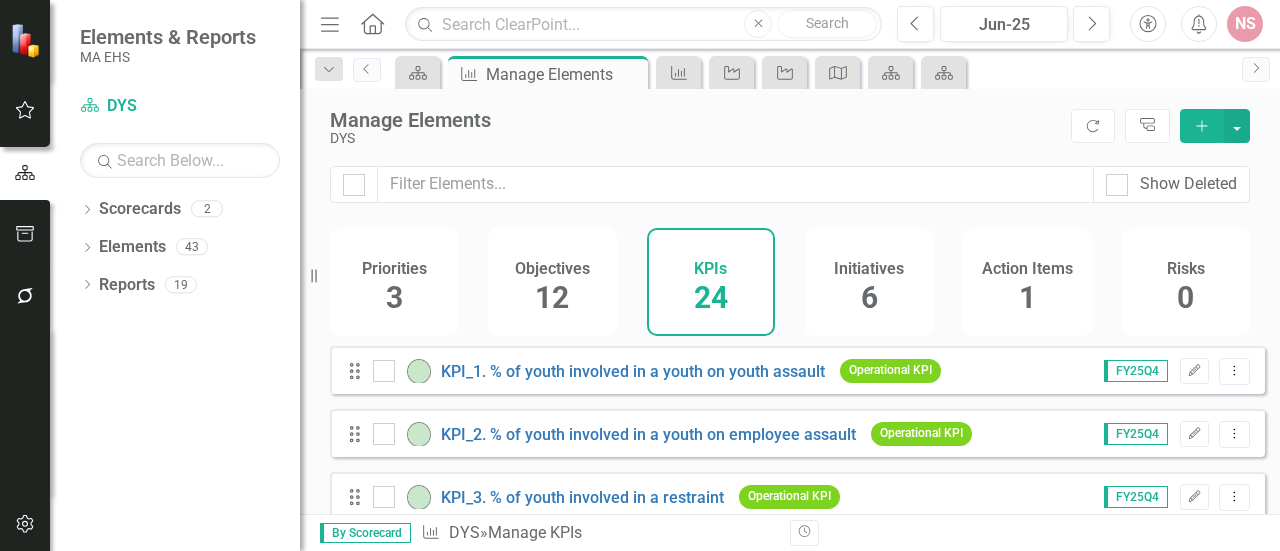 scroll, scrollTop: 306, scrollLeft: 0, axis: vertical 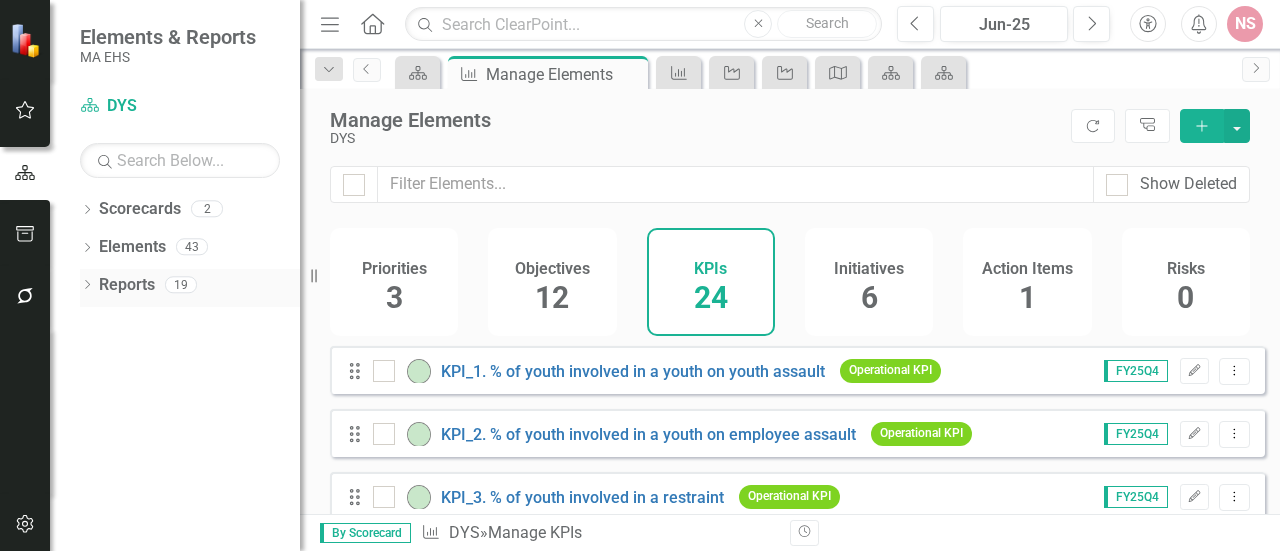 click on "Reports" at bounding box center (127, 285) 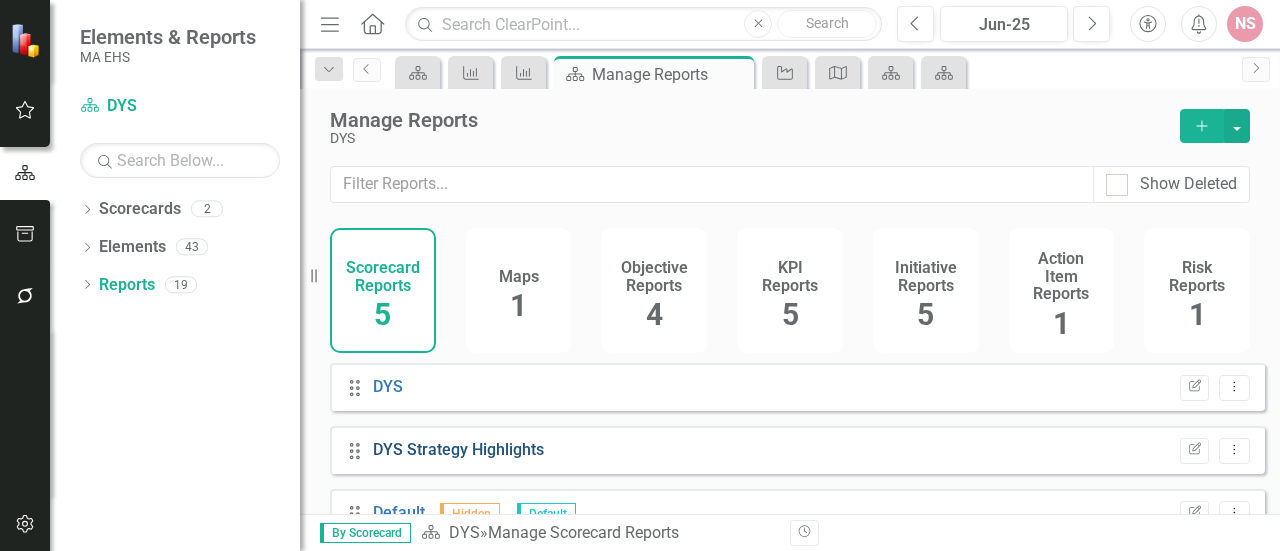 click on "DYS Strategy Highlights" at bounding box center (458, 449) 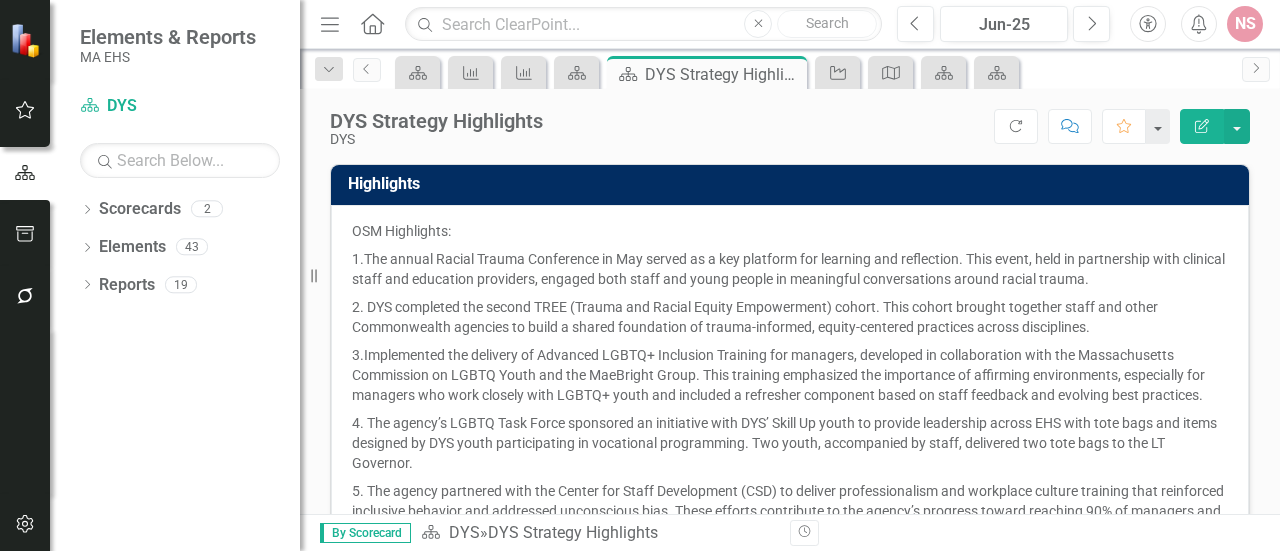 scroll, scrollTop: 307, scrollLeft: 0, axis: vertical 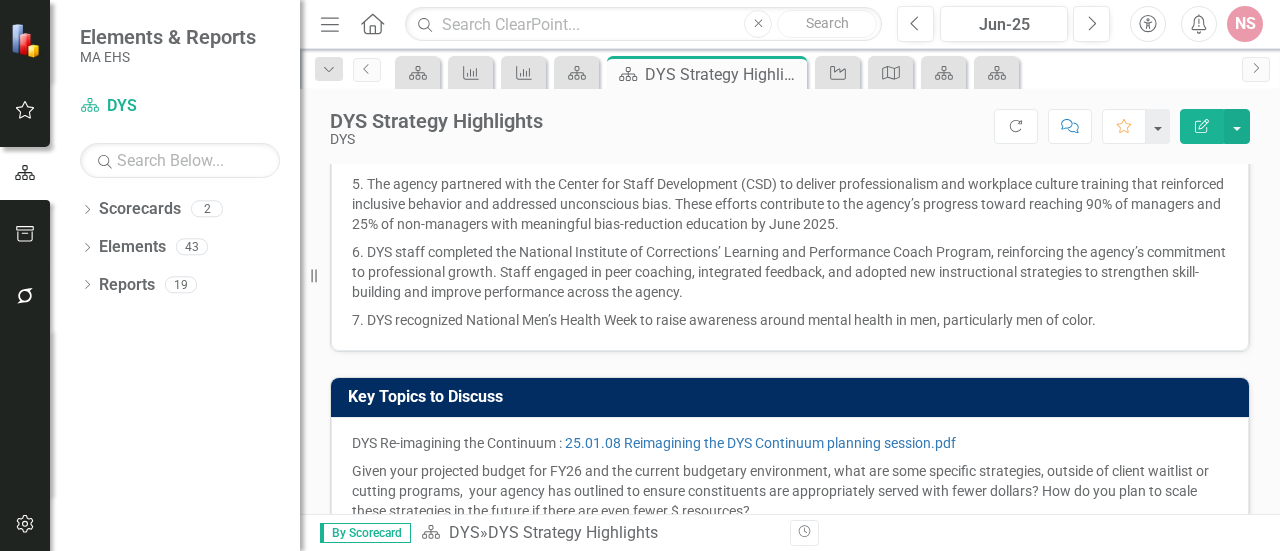 click on "7. DYS recognized National Men’s Health Week to raise awareness around mental health in men, particularly men of color." at bounding box center [790, 318] 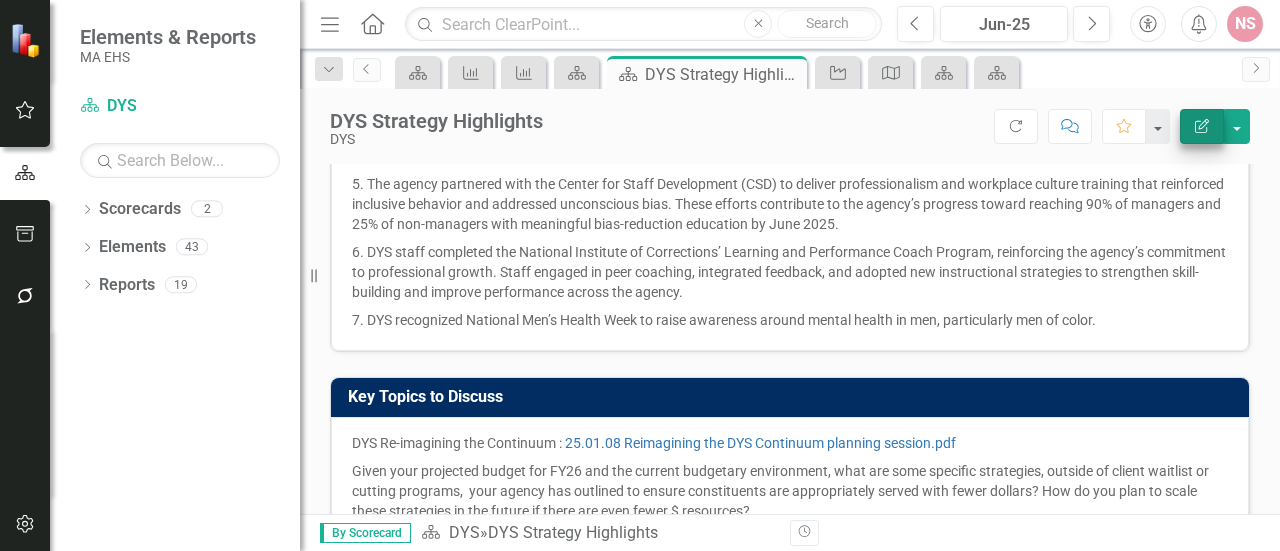 drag, startPoint x: 1120, startPoint y: 309, endPoint x: 1200, endPoint y: 124, distance: 201.55644 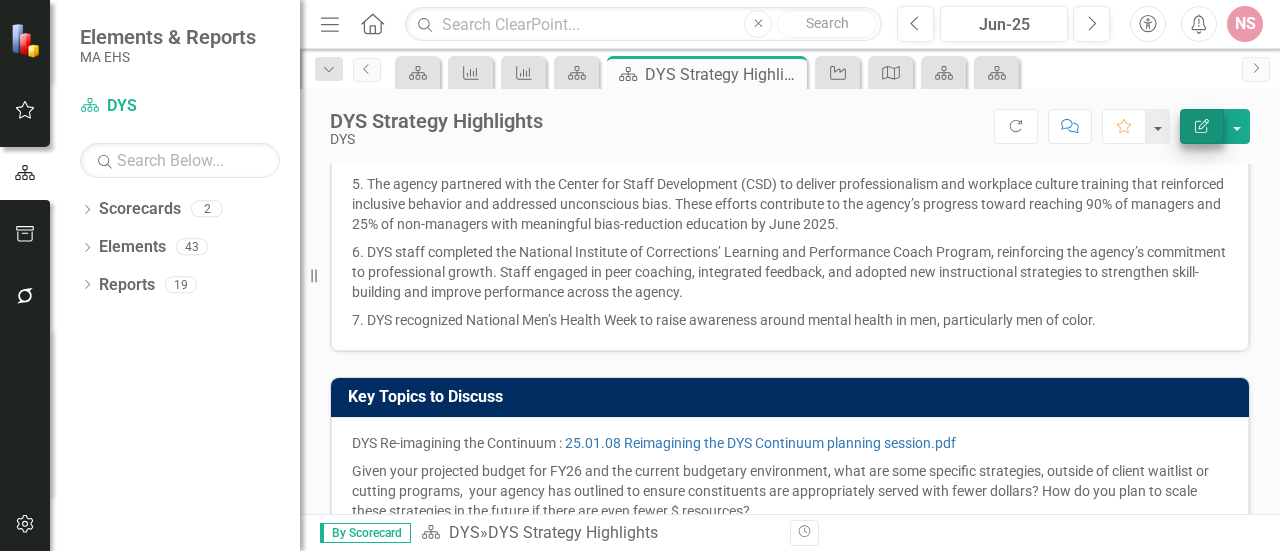 click on "DYS Strategy Highlights DYS Score: N/A Jun-25 Completed Refresh Comment Favorite Edit Report Highlights OSM Highlights:
1.The annual Racial Trauma Conference in May served as a key platform for learning and reflection. This event, held in partnership with clinical staff and education providers, engaged both staff and young people in meaningful conversations around racial trauma.
2. DYS completed the second TREE (Trauma and Racial Equity Empowerment) cohort. This cohort brought together staff and other Commonwealth agencies to build a shared foundation of trauma-informed, equity-centered practices across disciplines.
3.
4. The agency’s LGBTQ Task Force sponsored an initiative with DYS’ Skill Up youth to provide leadership across EHS with tote bags and items designed by DYS youth participating in vocational programming. Two youth, accompanied by staff, delivered two tote bags to the LT Governor.
Key Topics to Discuss DYS Re-imagining the Continuum :" at bounding box center (790, 301) 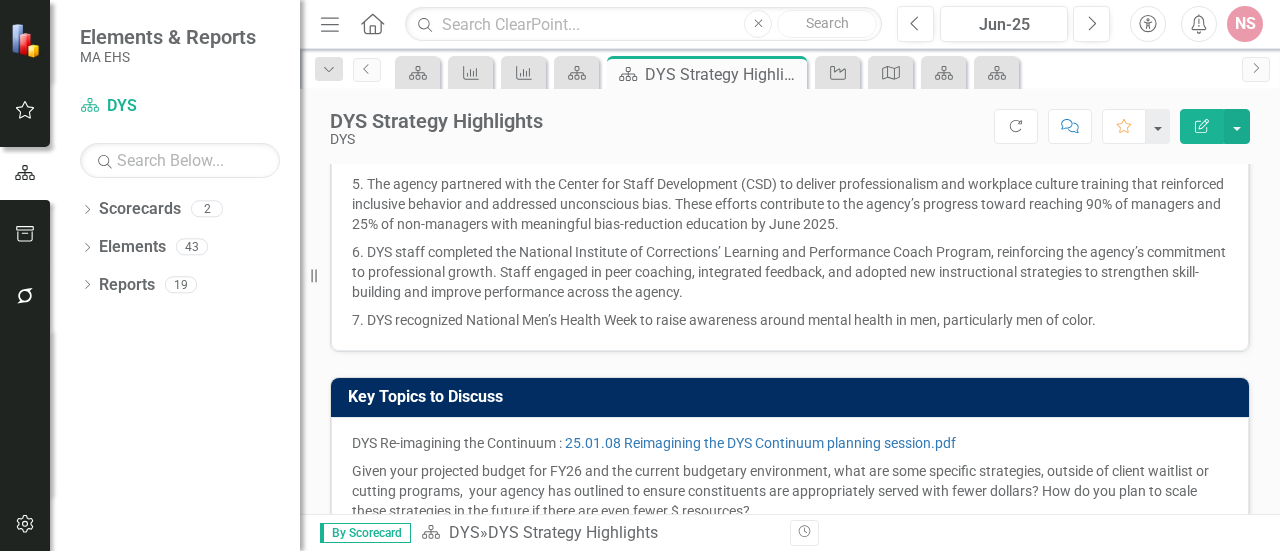 click on "Edit Report" 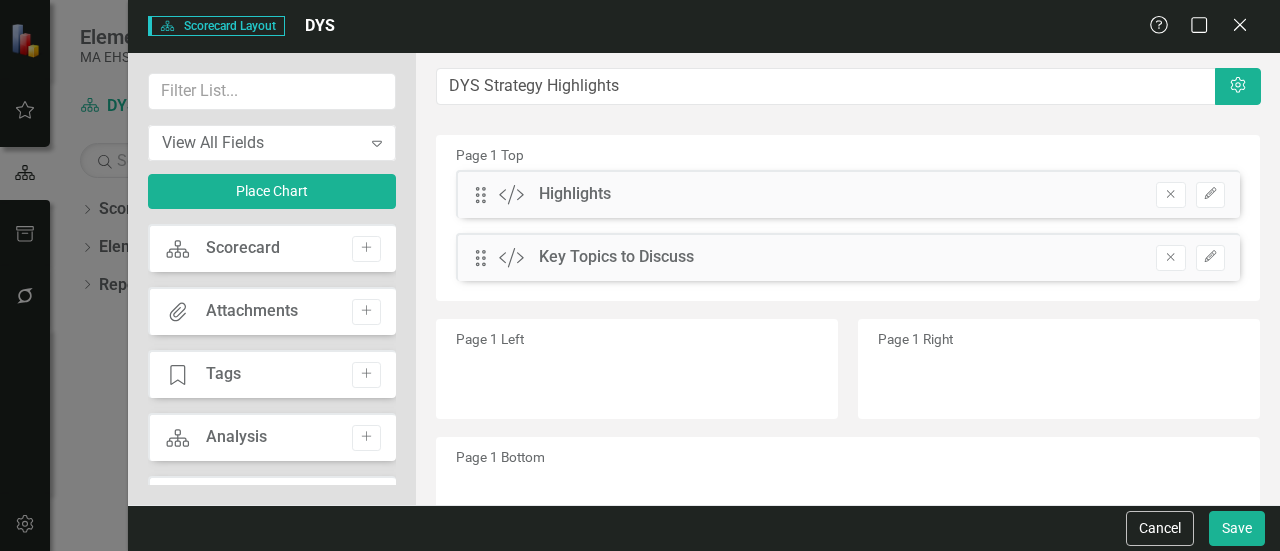 scroll, scrollTop: 87, scrollLeft: 0, axis: vertical 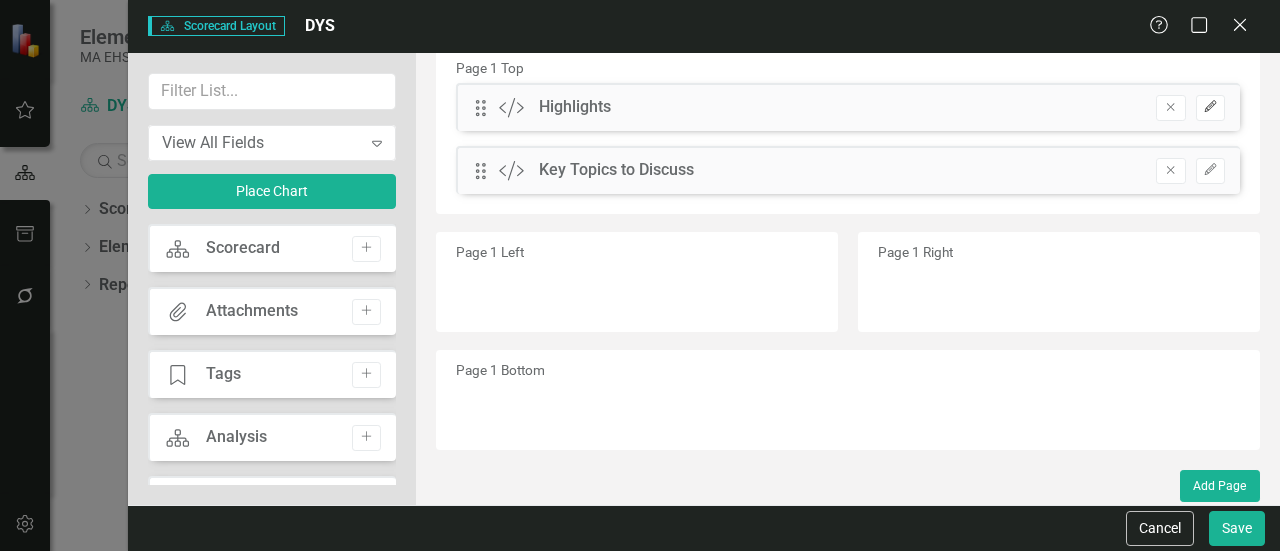 click on "Edit" at bounding box center (1210, 108) 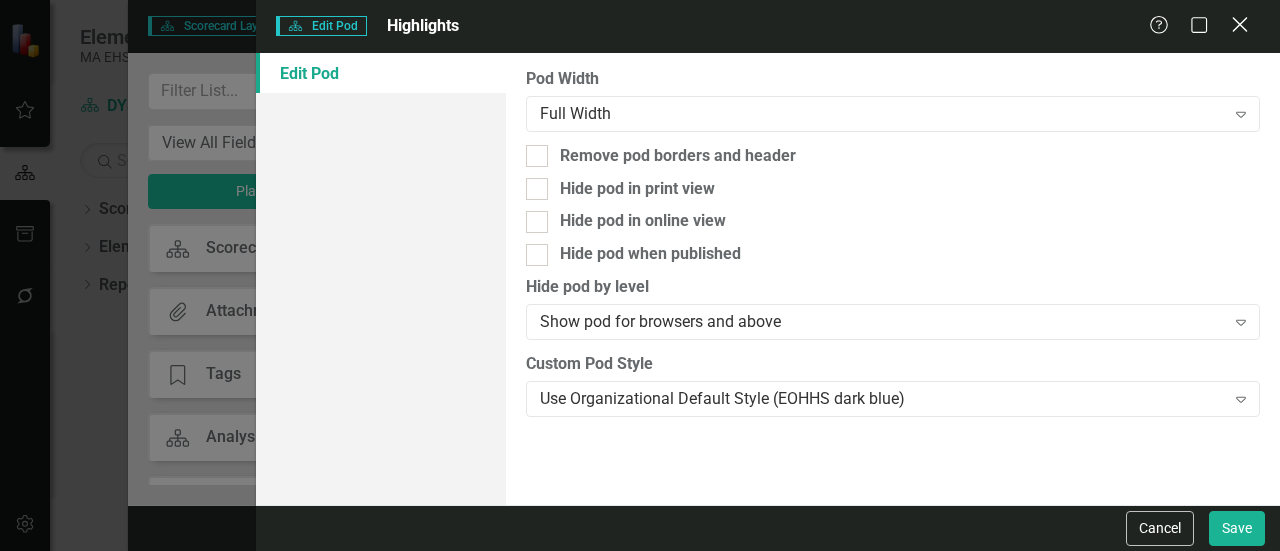 click on "Close" 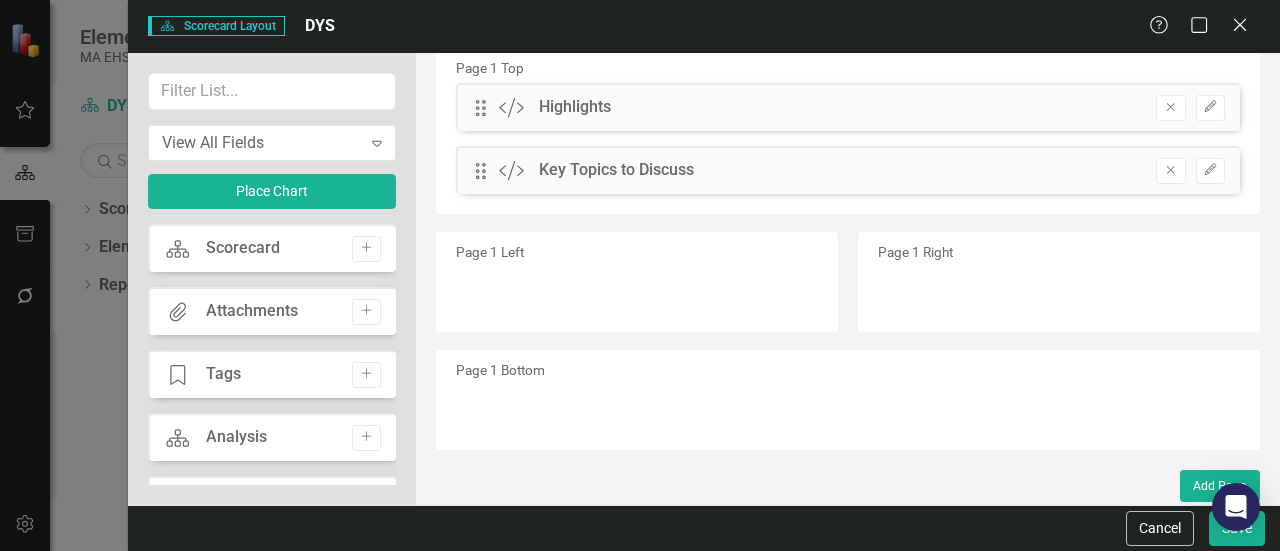 click on "Scorecard Scorecard Layout DYS Help Maximize Close View All Fields Expand Place Chart Scorecard Scorecard Add Attachments Attachments Add Tage Tags Add Scorecard Analysis Add Scorecard Recommendations Add Scorecard Scorecard ID Add Custom Logo Add Custom Mission Add Custom Vision Add Custom Strategic Plan Add Custom Gantt Chart Add Custom Strategic Priorities Add Custom Constituent  Add Custom Internal Operations and Processes  Add Custom Learning and Growth Add Custom KPI Description + Calculation Add Custom KPI Dashboard Add Custom KPI Matrix Add Custom Initiative Overview Add Custom Initiative Overview Add Custom Milestone Update Add Custom Priority Initiatives Add Custom Strategy Map Add Custom Tag Dictionary Add The fields (or pods) that are available for you to include on the detail page are listed to the left. You can simply drag and drop to add or arrange the page to meet your needs.   Learn more in the [ORG] Support Center. Close Help DYS Strategy Highlights Settings Page 1 Top Drag Custom" at bounding box center [640, 275] 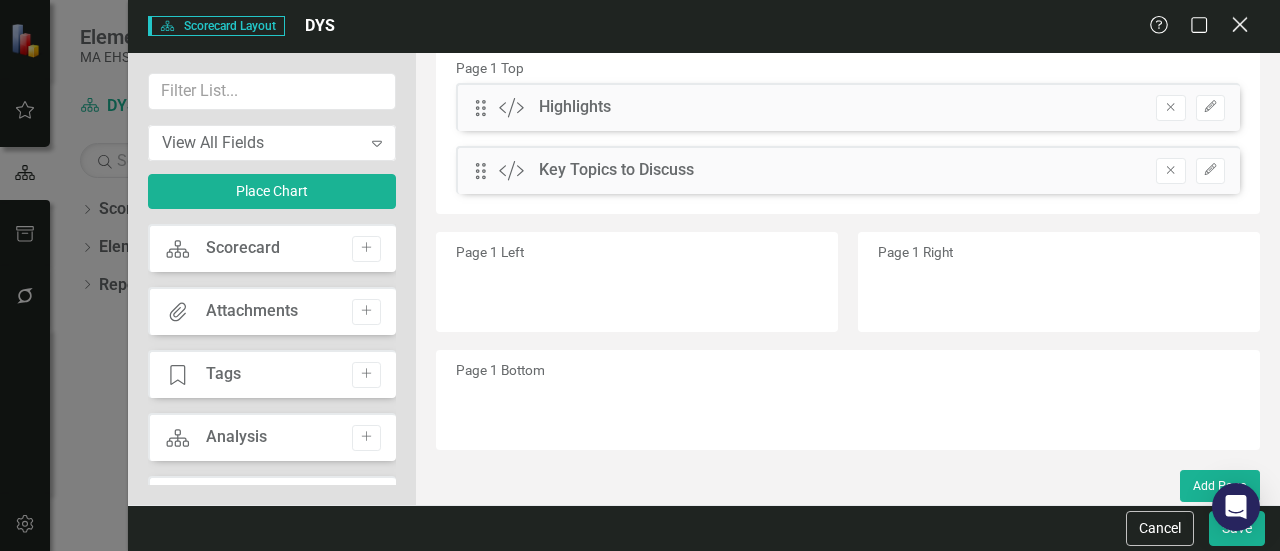 click on "Close" 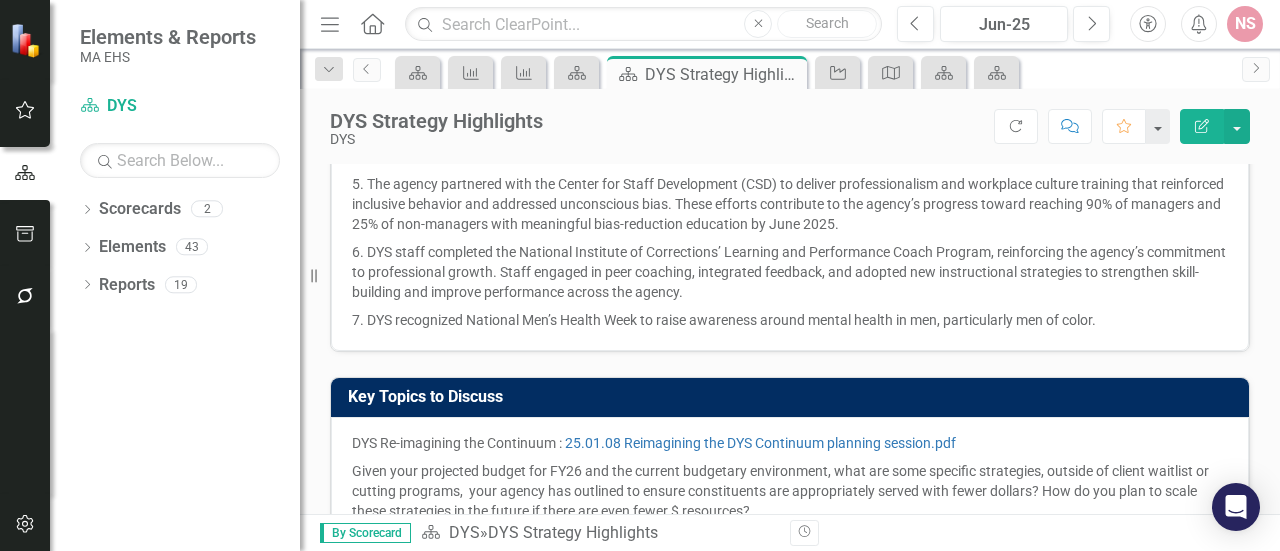 click on "7. DYS recognized National Men’s Health Week to raise awareness around mental health in men, particularly men of color." at bounding box center [790, 318] 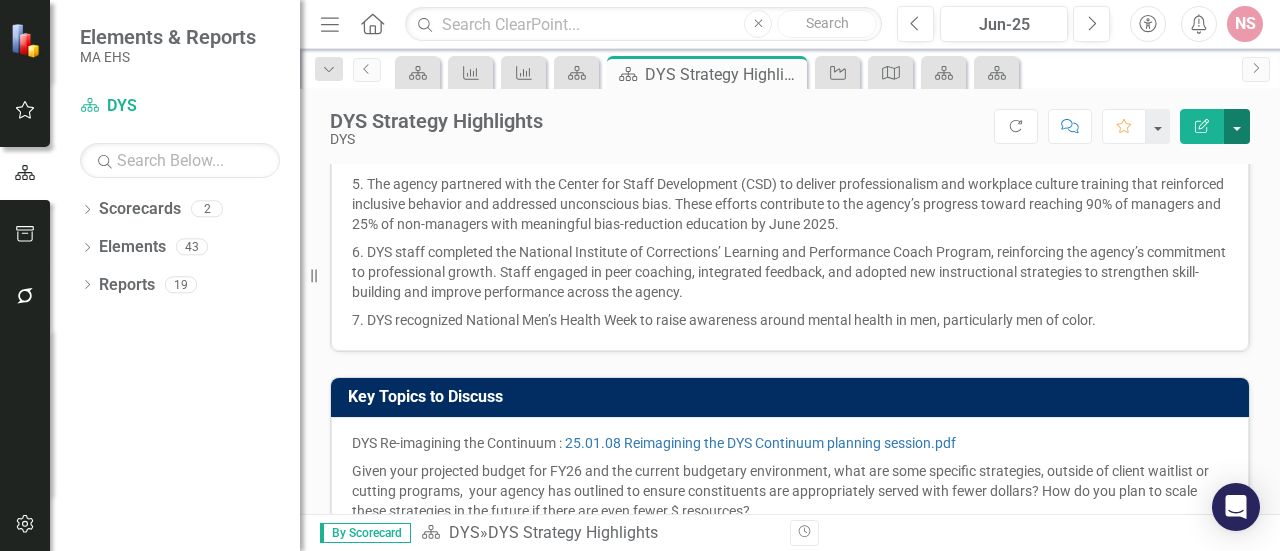 click at bounding box center (1237, 126) 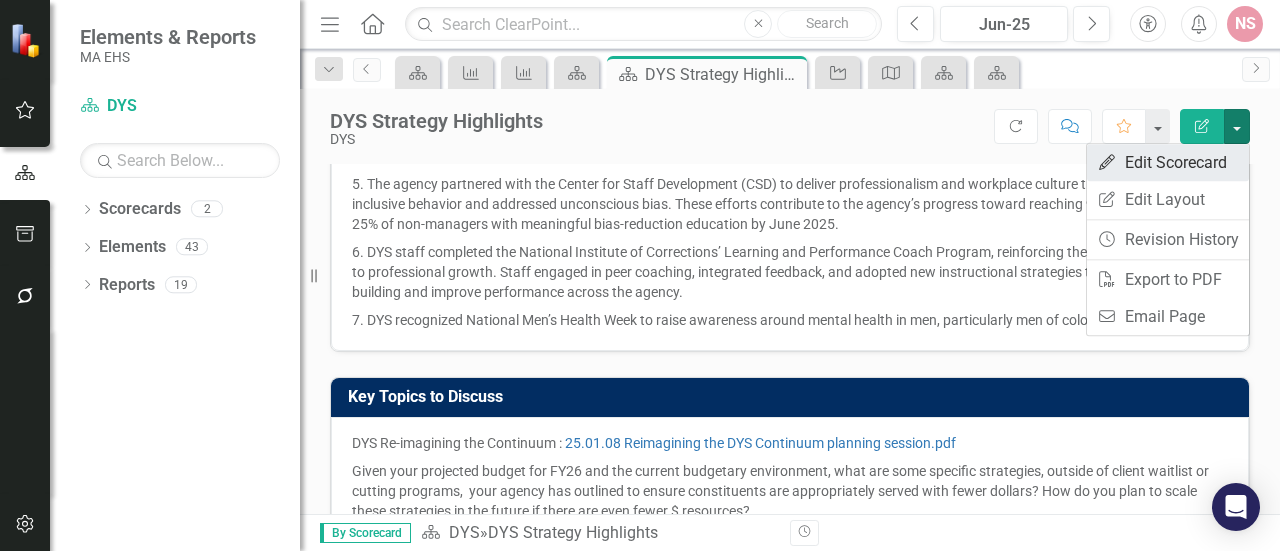 click on "Edit Edit Scorecard" at bounding box center (1168, 162) 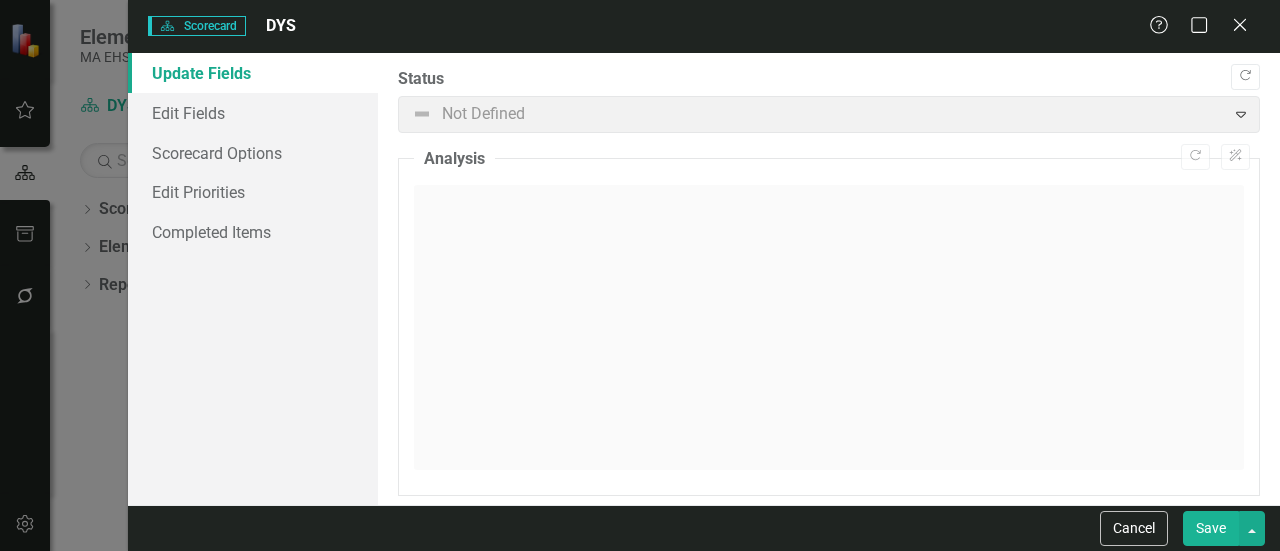 click at bounding box center [829, 327] 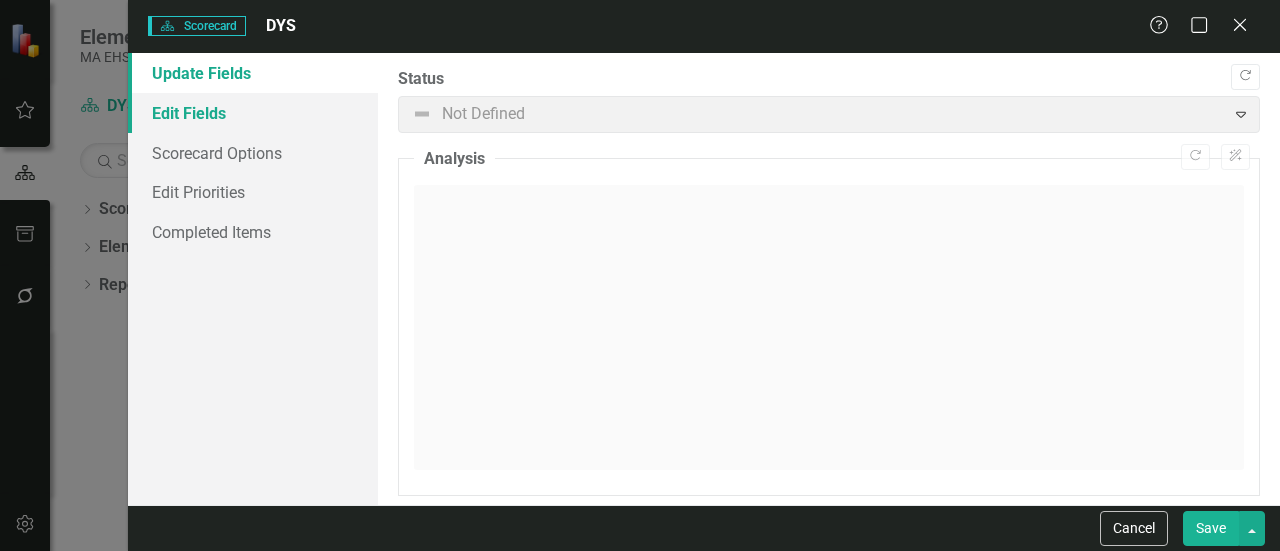 click on "Edit Fields" at bounding box center (253, 113) 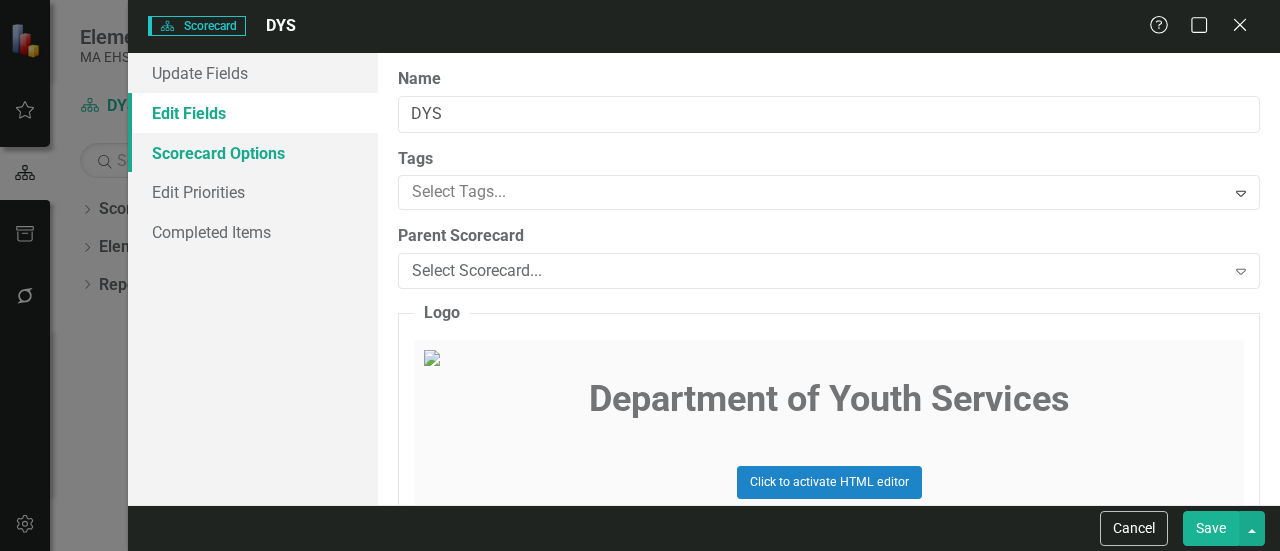 click on "Scorecard Options" at bounding box center (253, 153) 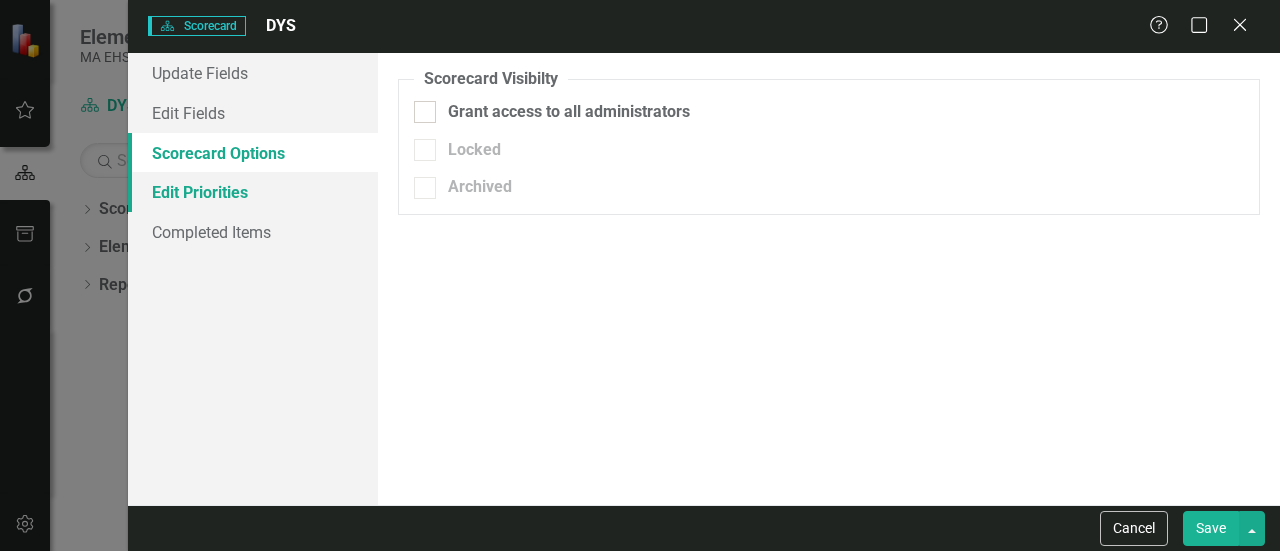 click on "Edit Priorities" at bounding box center (253, 192) 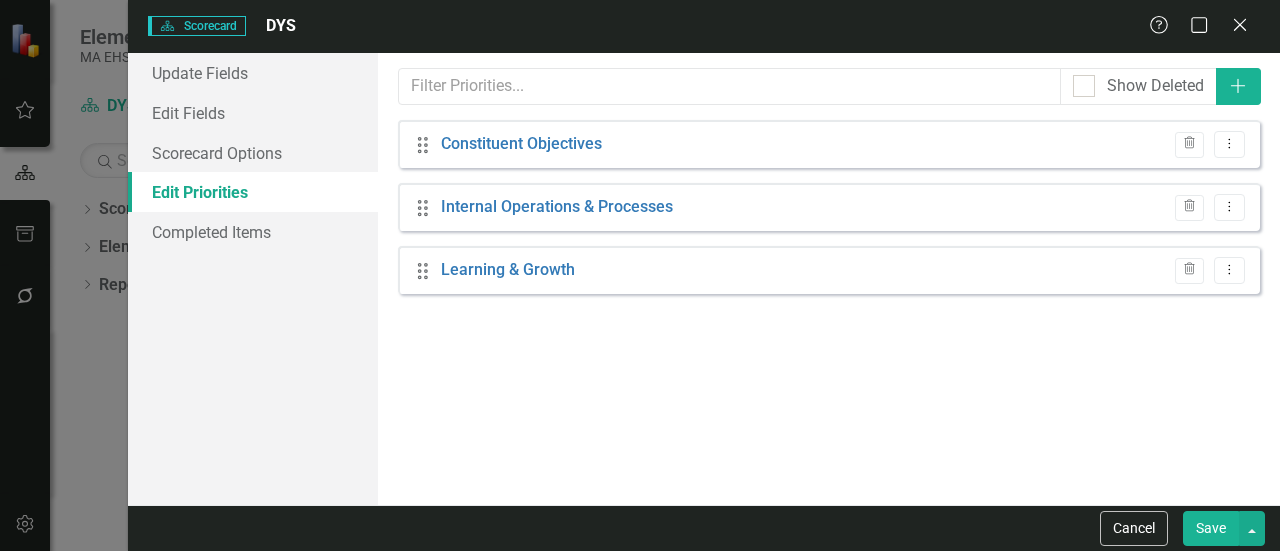 click on "Edit Priorities" at bounding box center (253, 192) 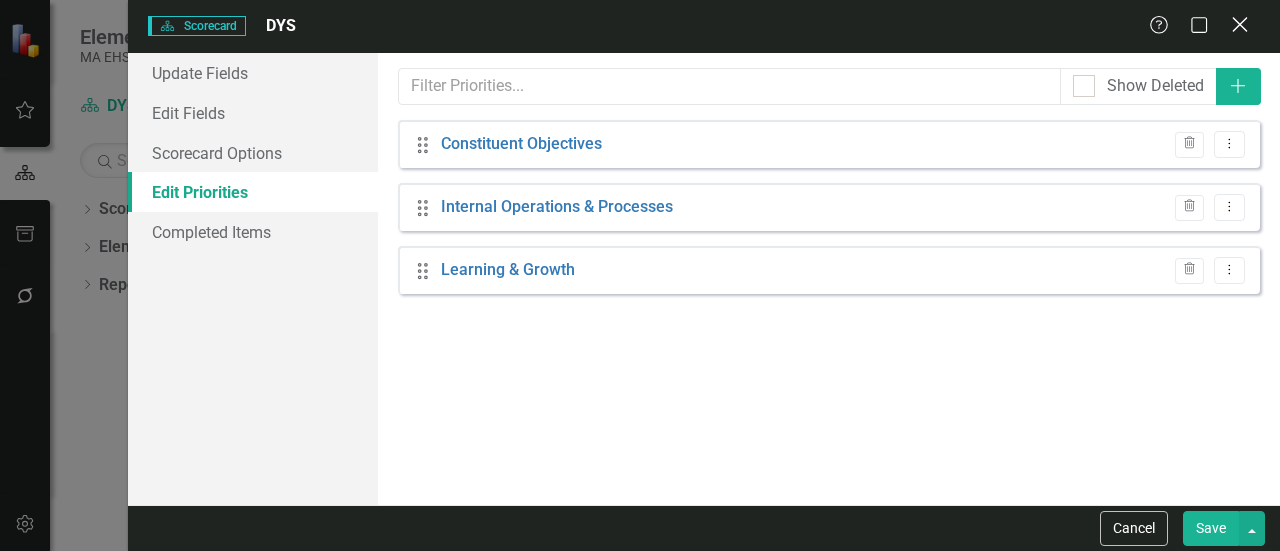 click on "Close" 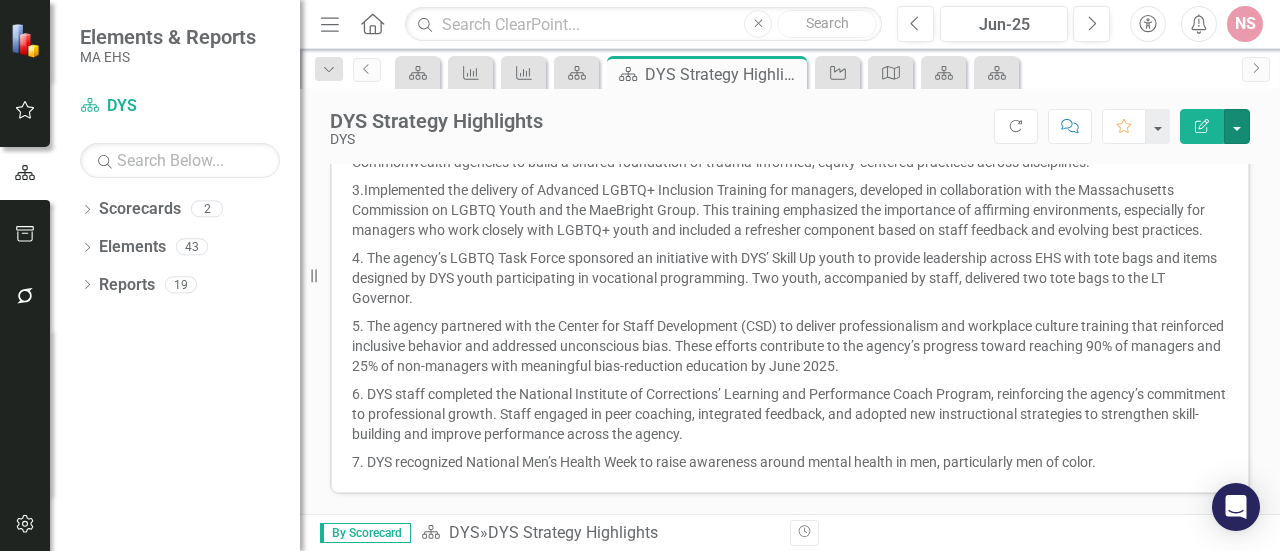scroll, scrollTop: 166, scrollLeft: 0, axis: vertical 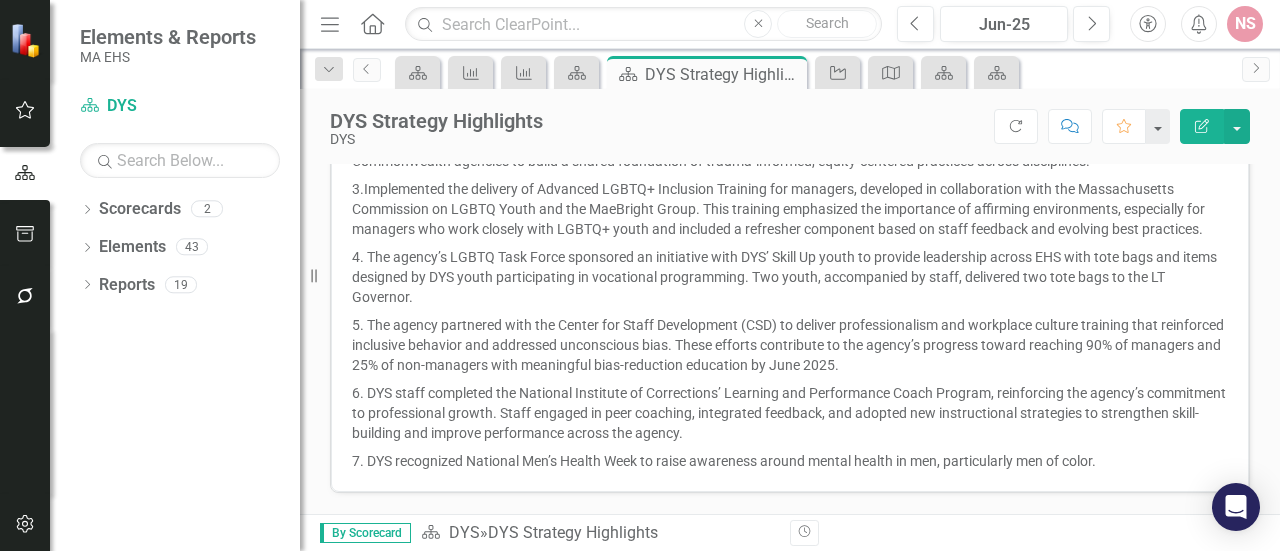 click on "Edit Report" 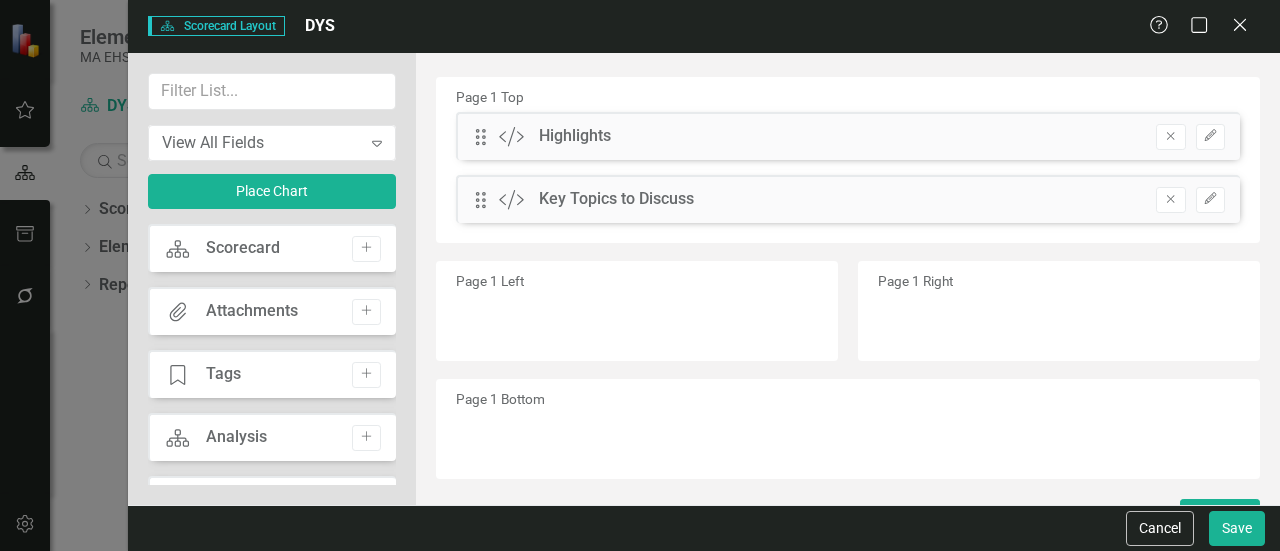 scroll, scrollTop: 87, scrollLeft: 0, axis: vertical 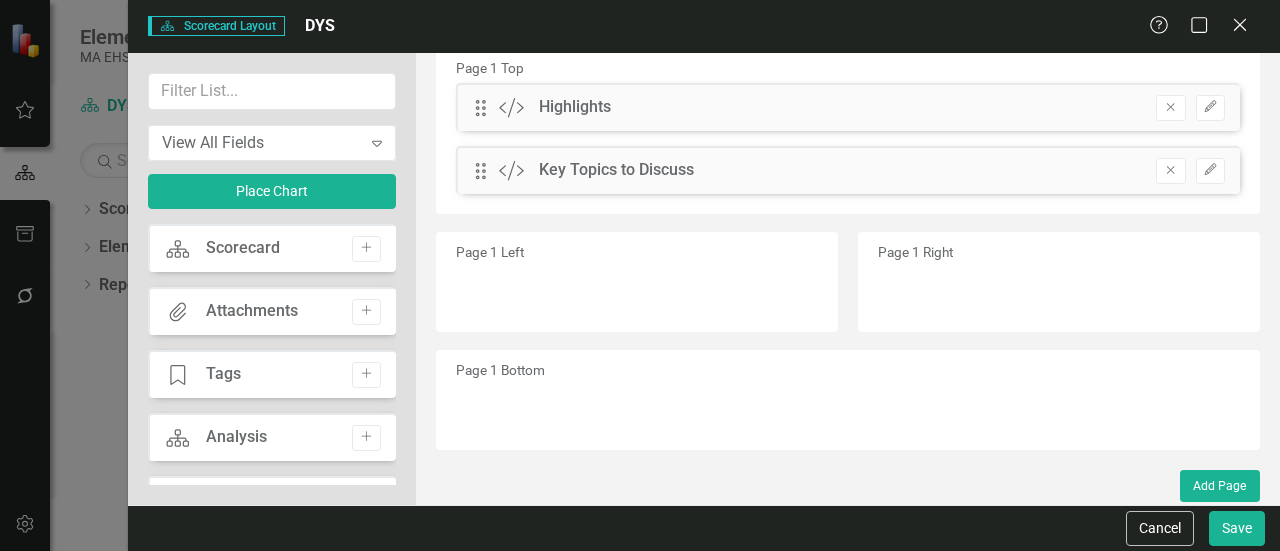 click on "View All Fields Expand Place Chart Scorecard Scorecard Add Attachments Attachments Add Tage Tags Add Scorecard Analysis Add Scorecard Recommendations Add Scorecard Scorecard ID Add Custom Logo Add Custom Mission Add Custom Vision Add Custom Strategic Plan Add Custom Gantt Chart Add Custom Strategic Priorities Add Custom Constituent  Add Custom Internal Operations and Processes  Add Custom Learning and Growth Add Custom KPI Description + Calculation Add Custom KPI Dashboard Add Custom KPI Matrix Add Custom Initiative Overview Add Custom Initiative Overview Add Custom Milestone Update Add Custom Priority Initiatives Add Custom Strategy Map Add Custom Tag Dictionary Add" at bounding box center (272, 279) 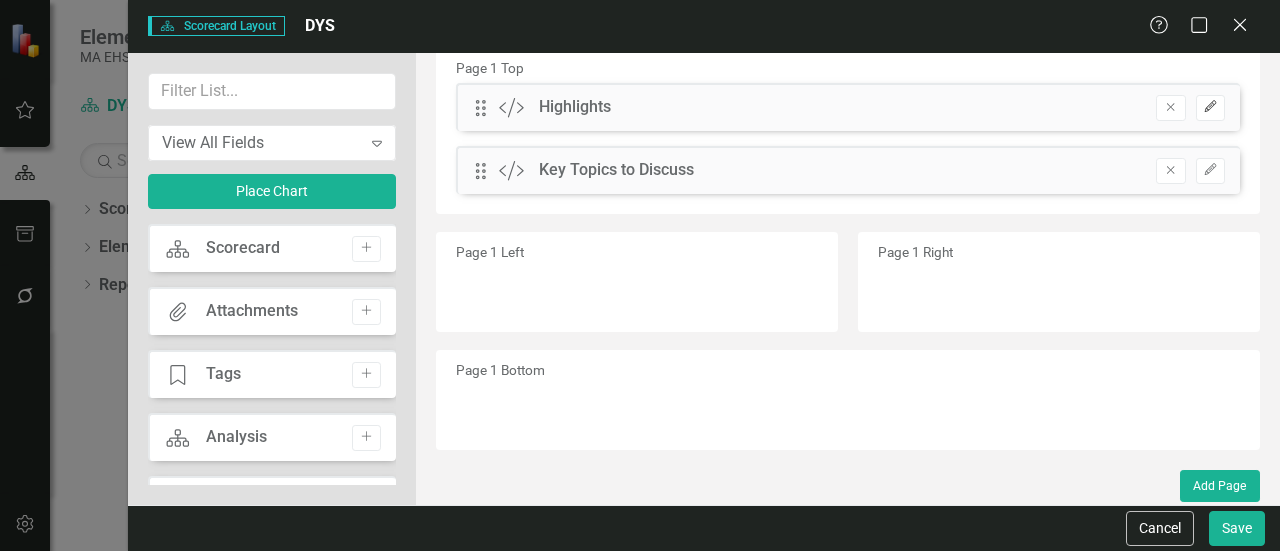 click on "Edit" at bounding box center (1210, 108) 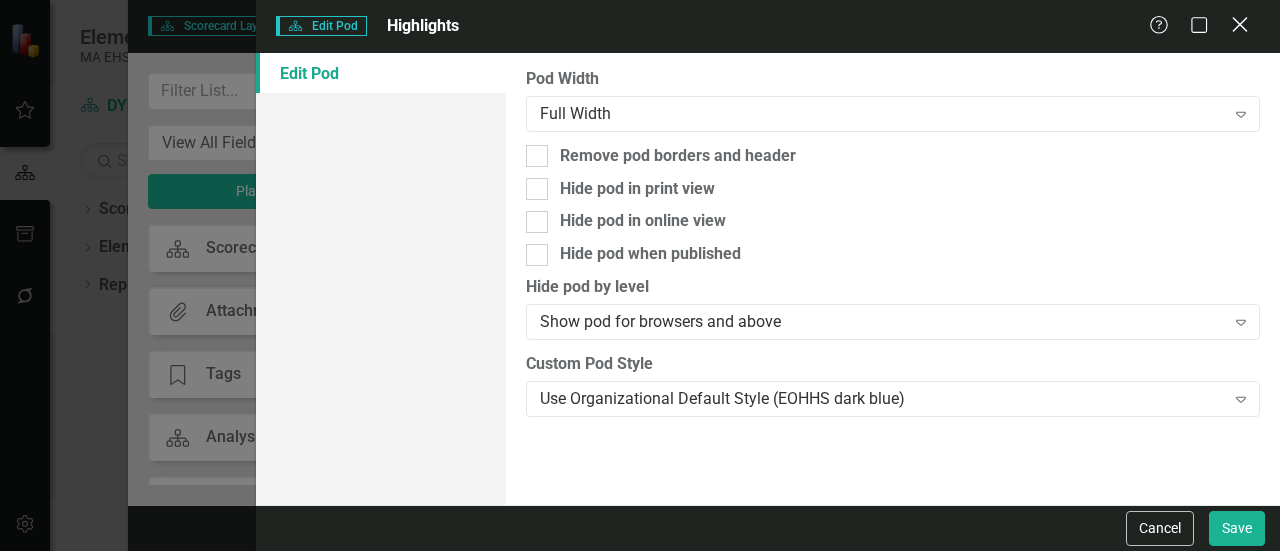 click 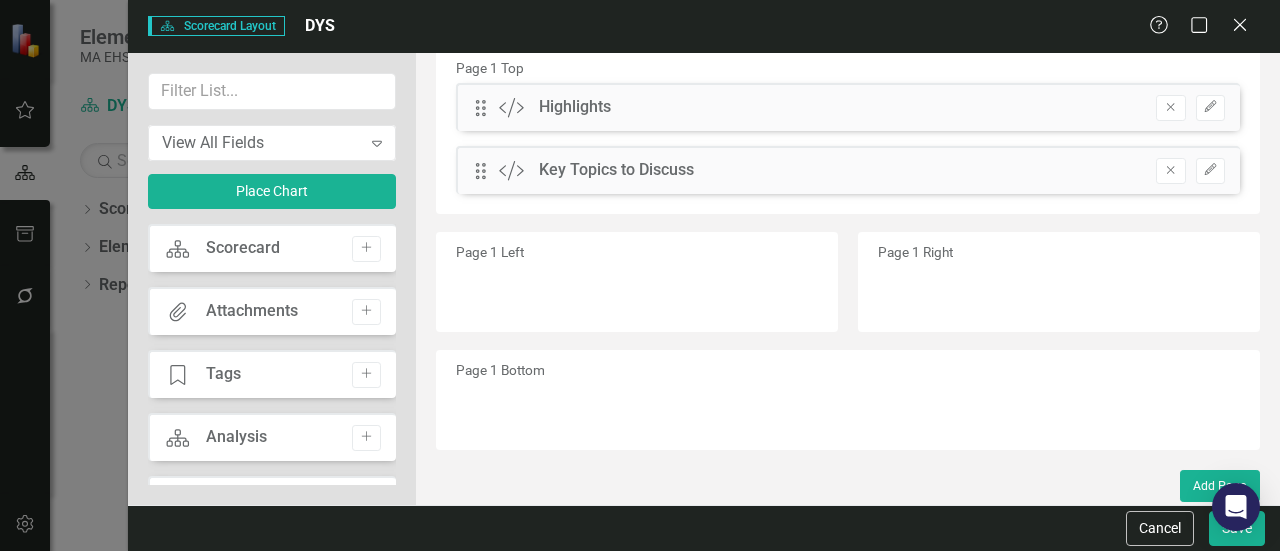 click 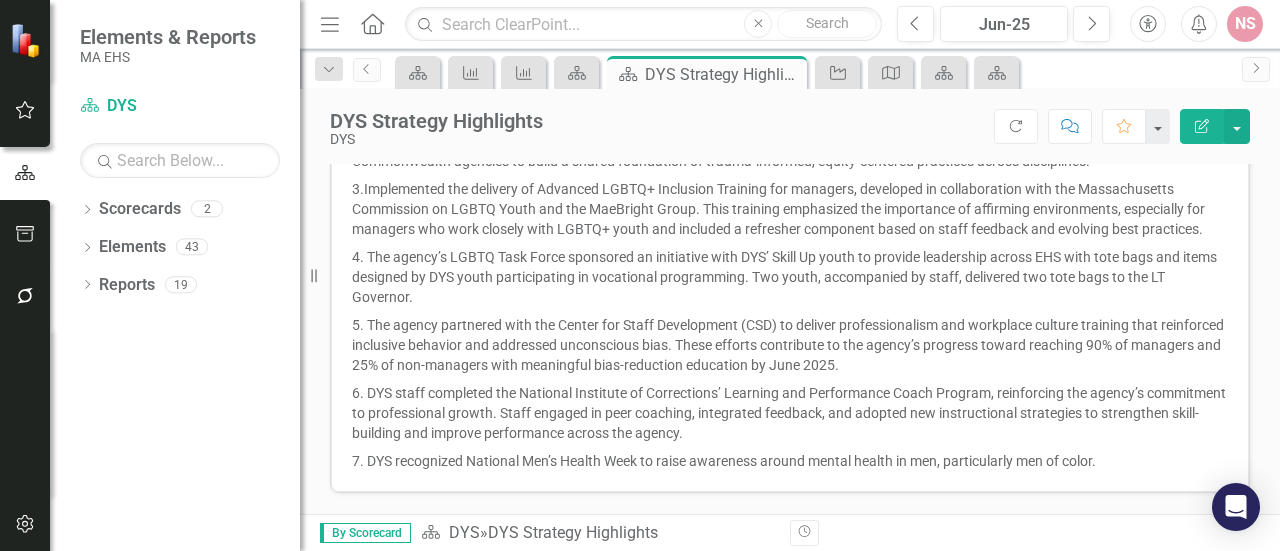 click on "Edit Report" 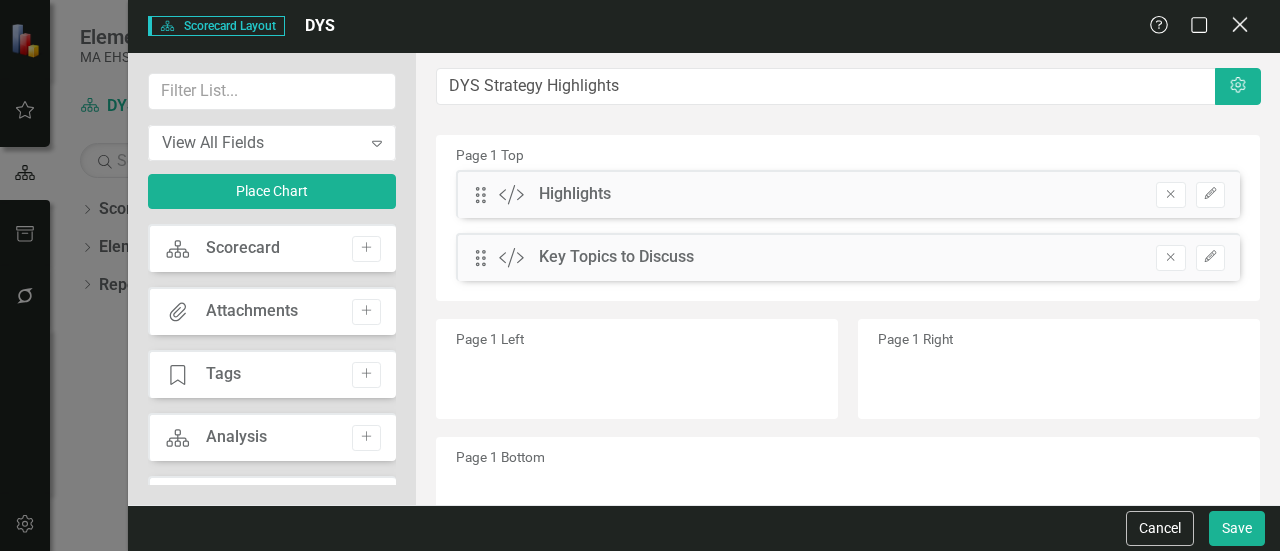 click on "Close" 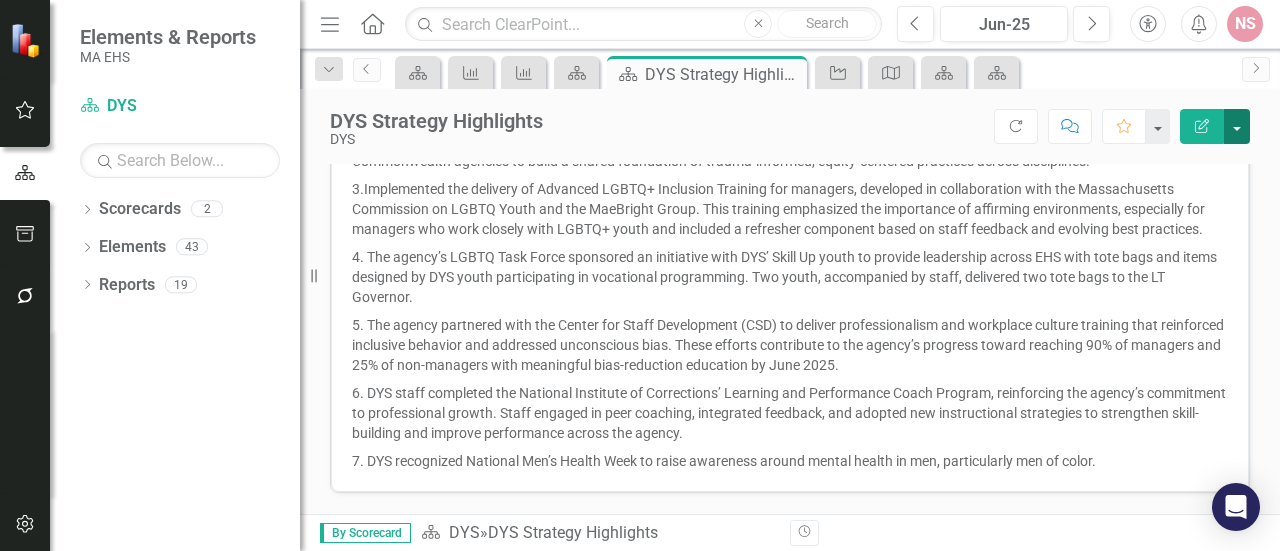 click at bounding box center [1237, 126] 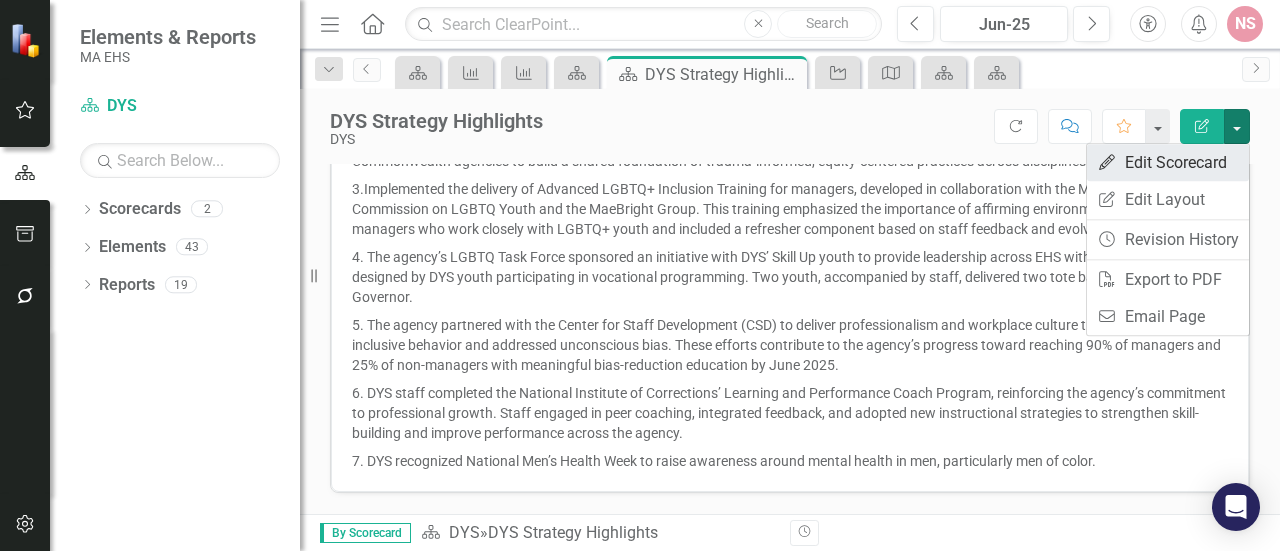 click on "Edit Edit Scorecard" at bounding box center (1168, 162) 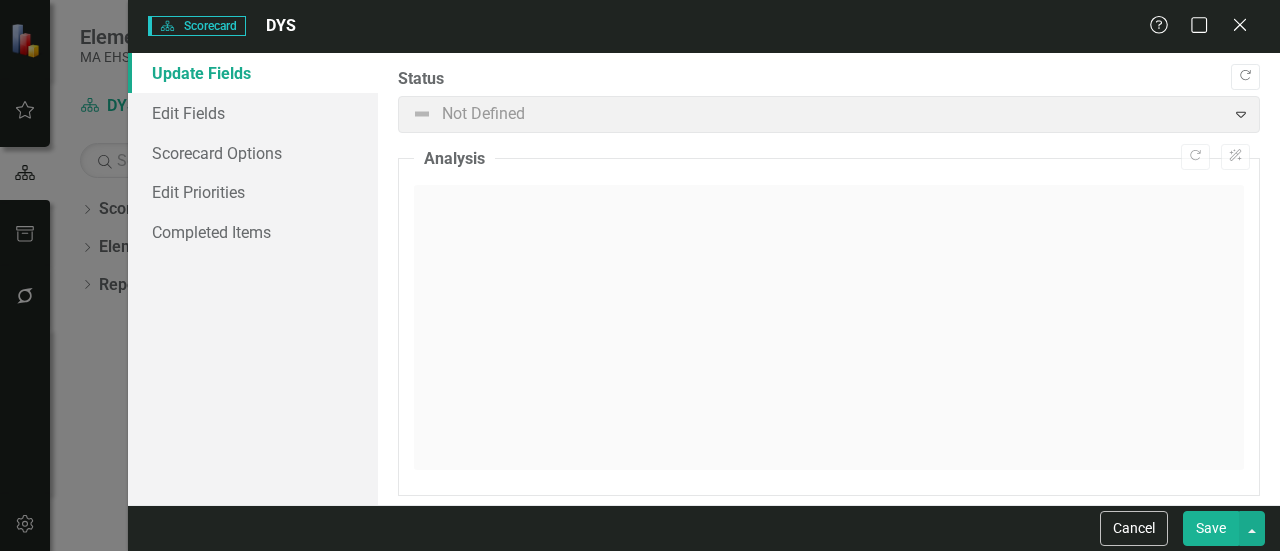 click at bounding box center (829, 327) 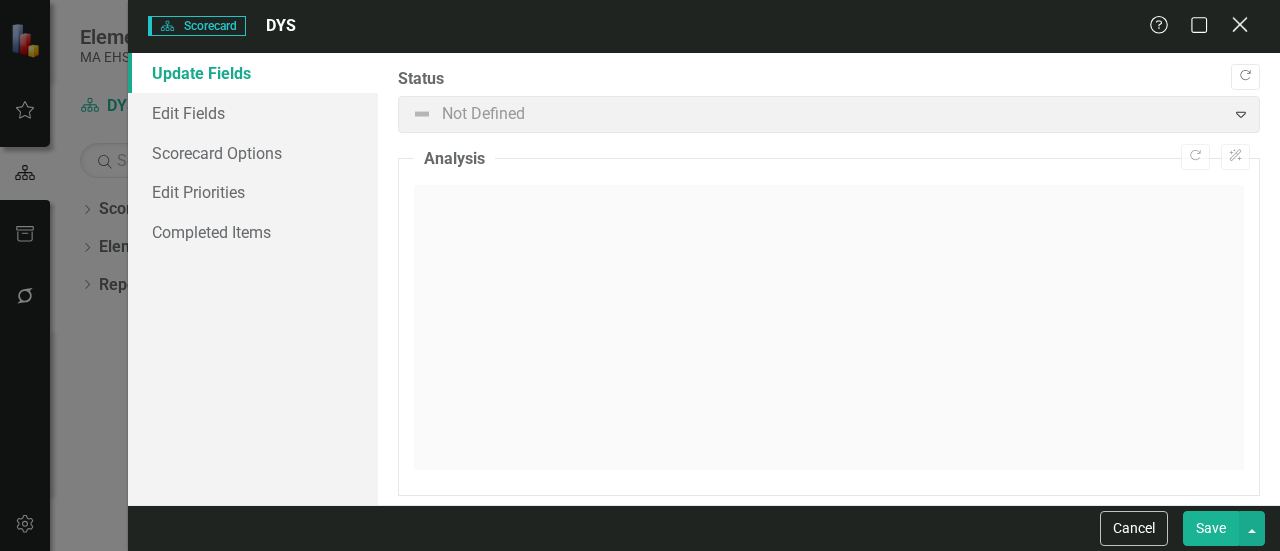 click on "Close" 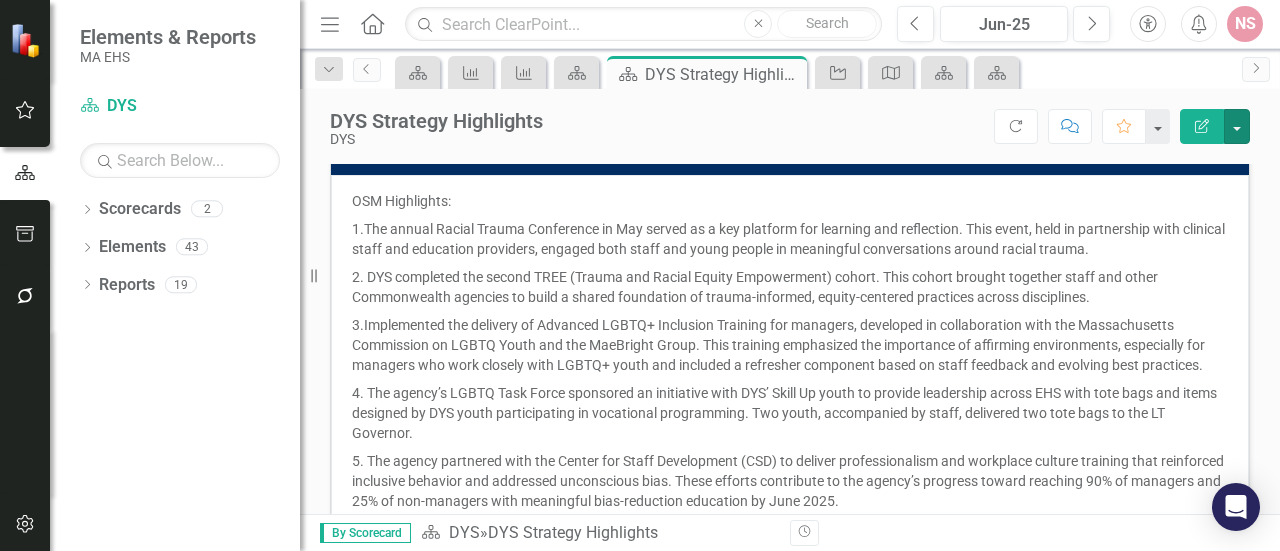 scroll, scrollTop: 0, scrollLeft: 0, axis: both 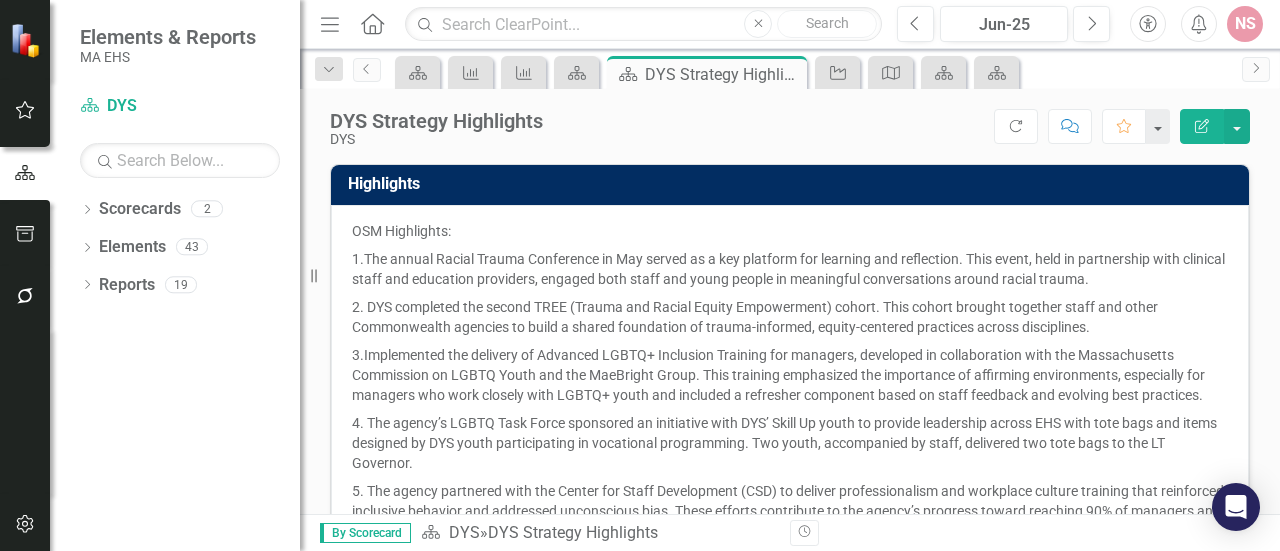 click on "3. Implemented the delivery of Advanced LGBTQ+ Inclusion Training for managers, developed in collaboration with the Massachusetts Commission on LGBTQ Youth and the MaeBright Group. This training emphasized the importance of affirming environments, especially for managers who work closely with LGBTQ+ youth and included a refresher component based on staff feedback and evolving best practices." at bounding box center (790, 375) 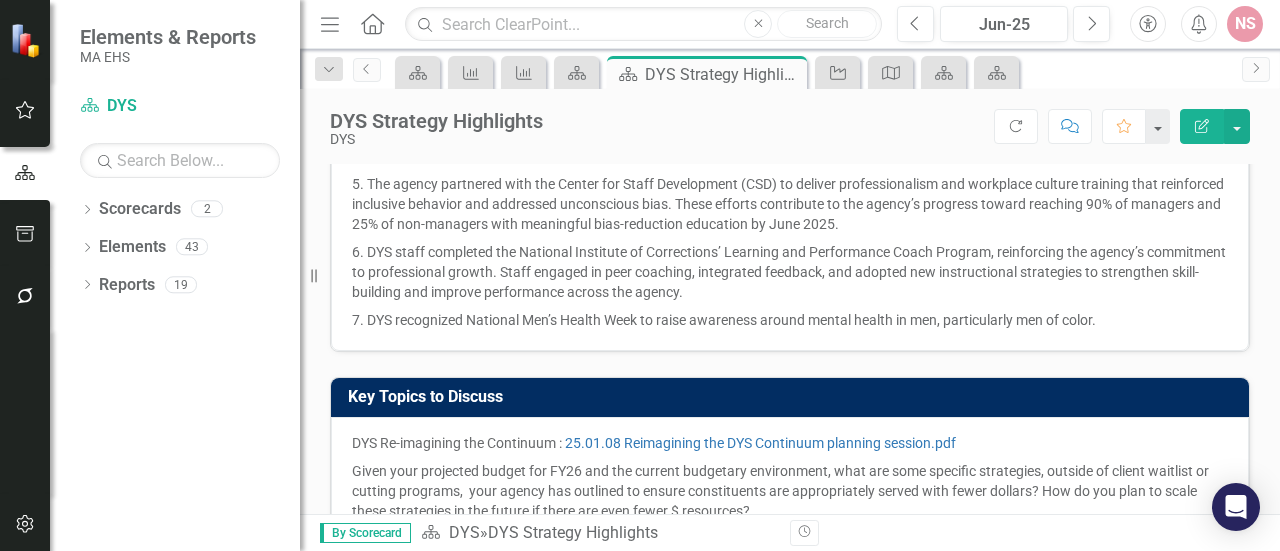click on "7. DYS recognized National Men’s Health Week to raise awareness around mental health in men, particularly men of color." at bounding box center [790, 318] 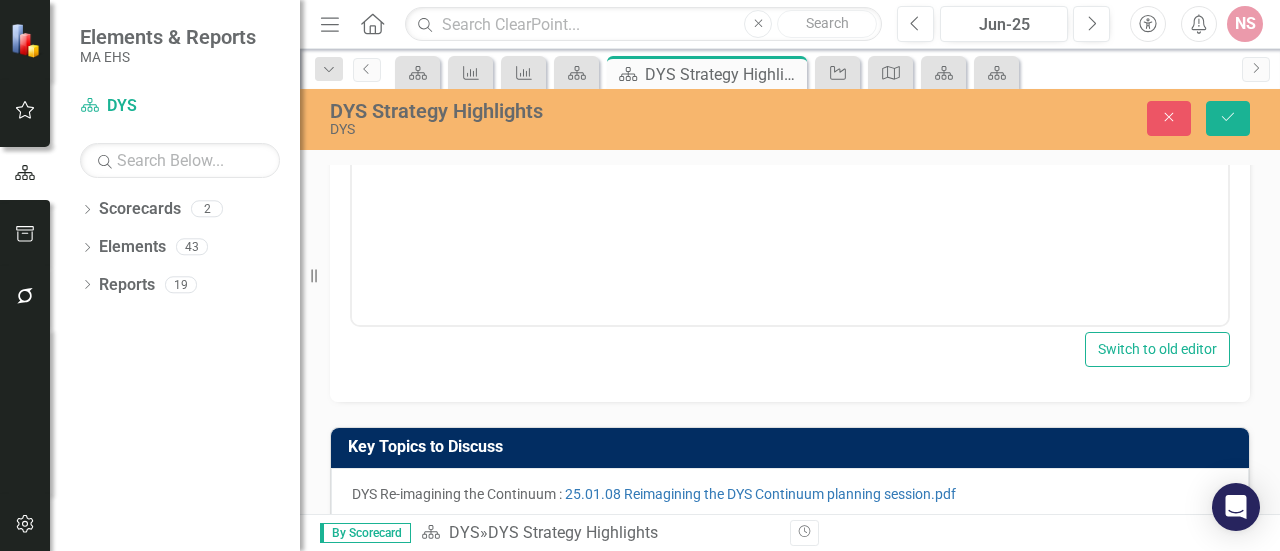 scroll, scrollTop: 316, scrollLeft: 0, axis: vertical 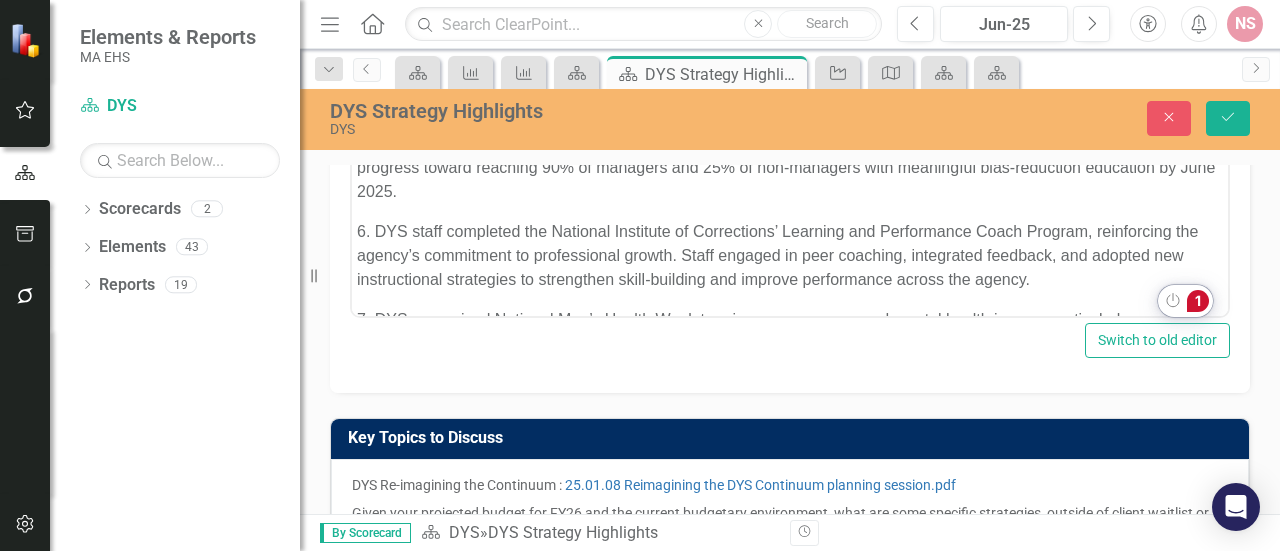 drag, startPoint x: 852, startPoint y: 340, endPoint x: 1204, endPoint y: 307, distance: 353.5435 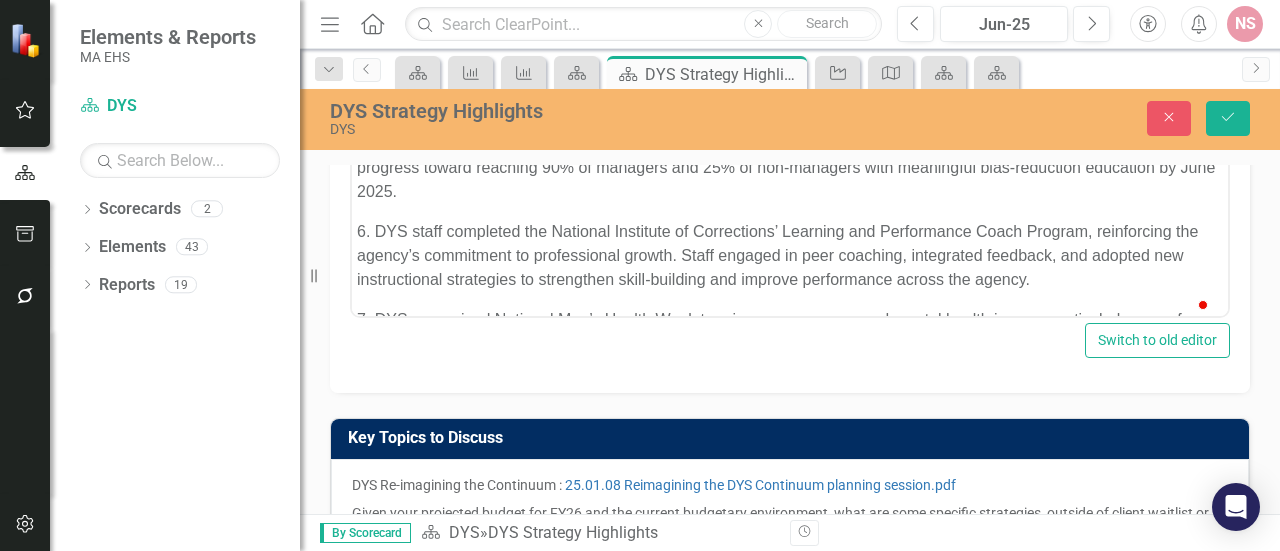 scroll, scrollTop: 280, scrollLeft: 0, axis: vertical 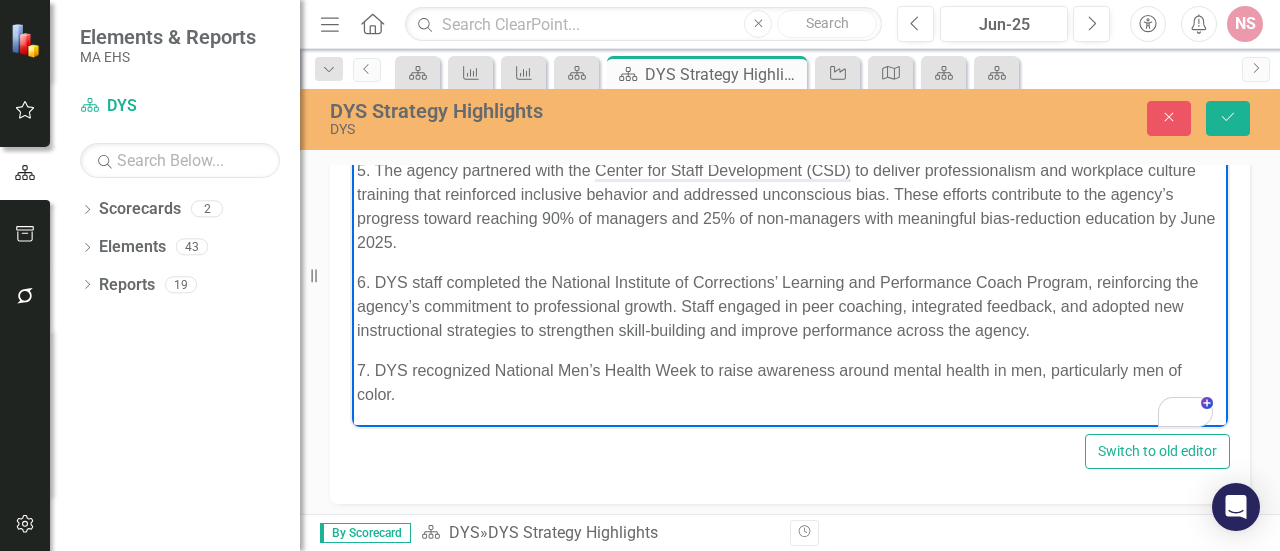 click on "7. DYS recognized National Men’s Health Week to raise awareness around mental health in men, particularly men of color." at bounding box center [790, 382] 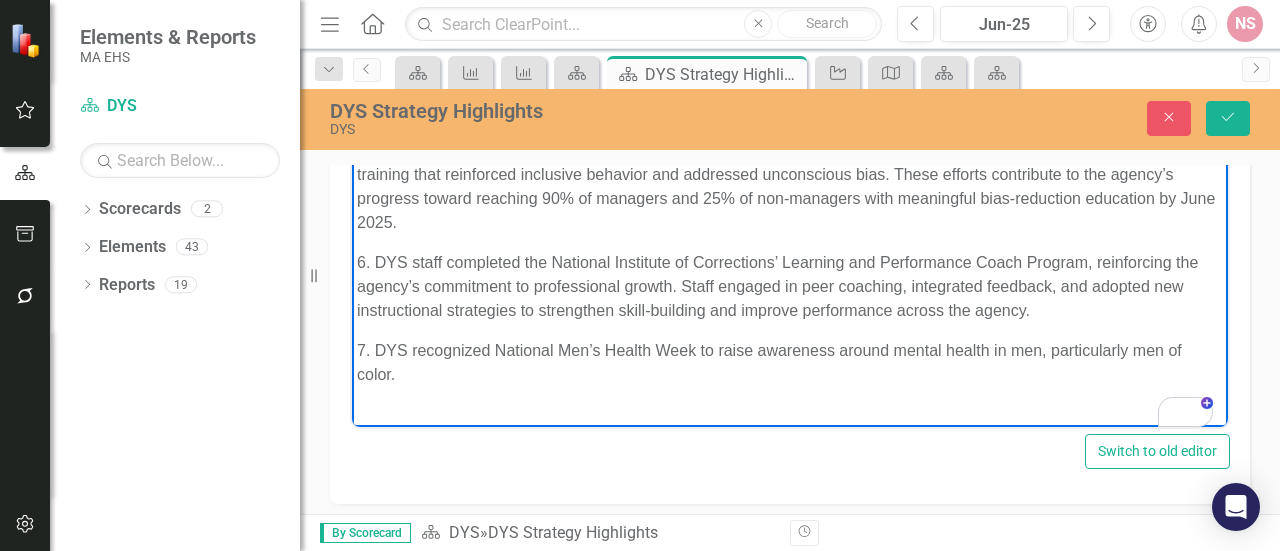 scroll, scrollTop: 511, scrollLeft: 0, axis: vertical 